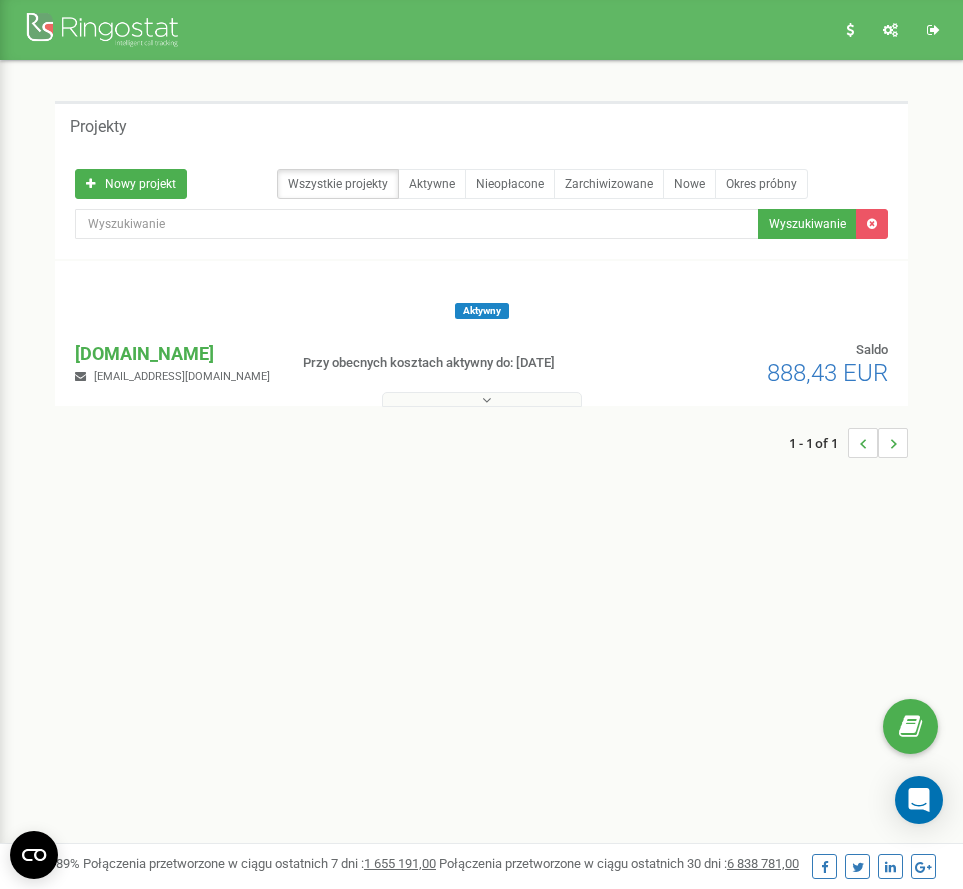 scroll, scrollTop: 0, scrollLeft: 0, axis: both 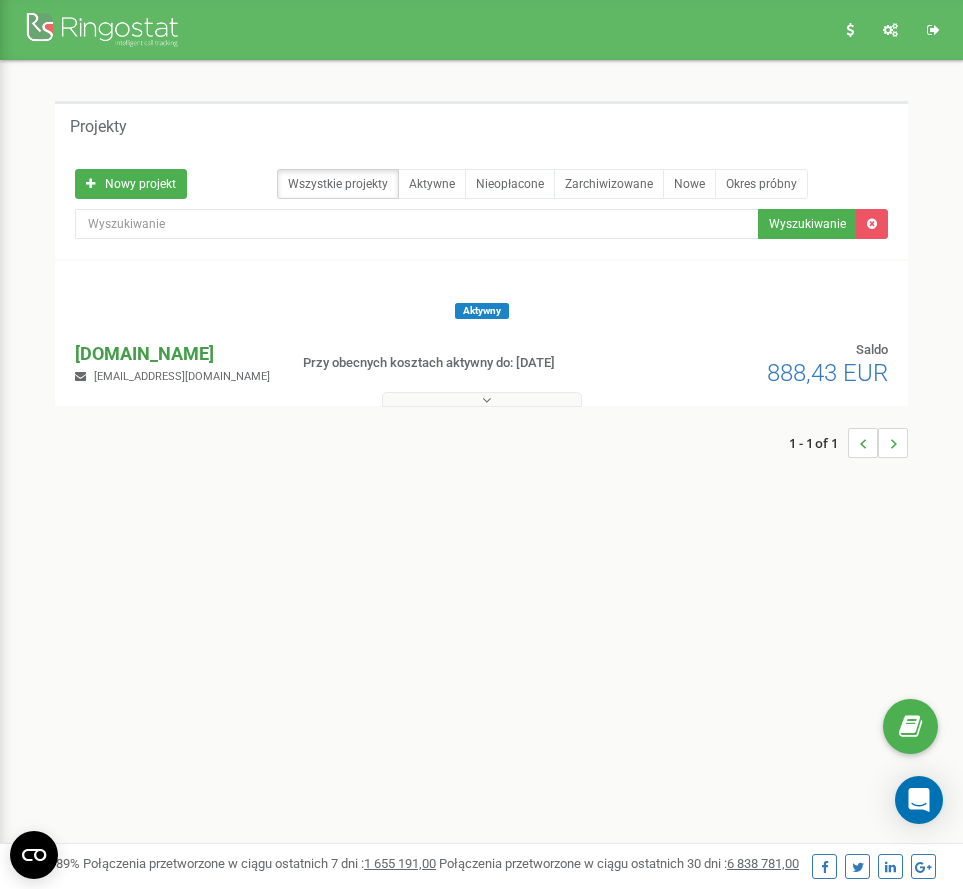 click on "[DOMAIN_NAME]" at bounding box center [172, 354] 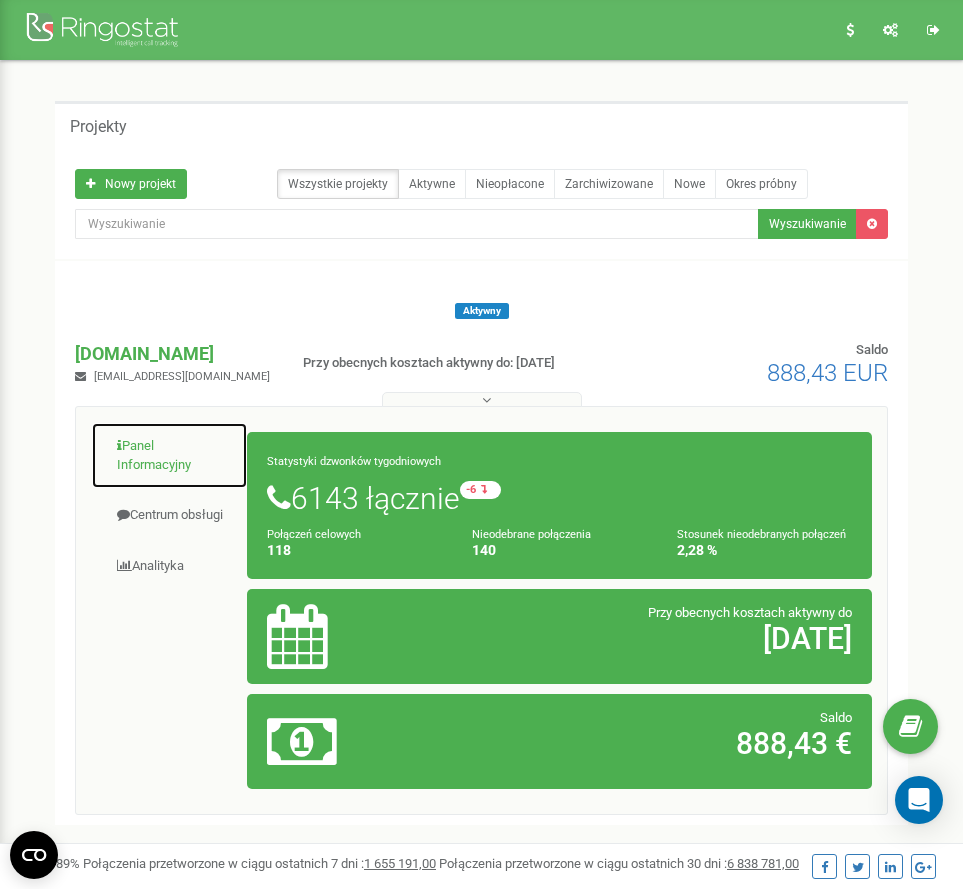click on "Panel Informacyjny" at bounding box center [169, 455] 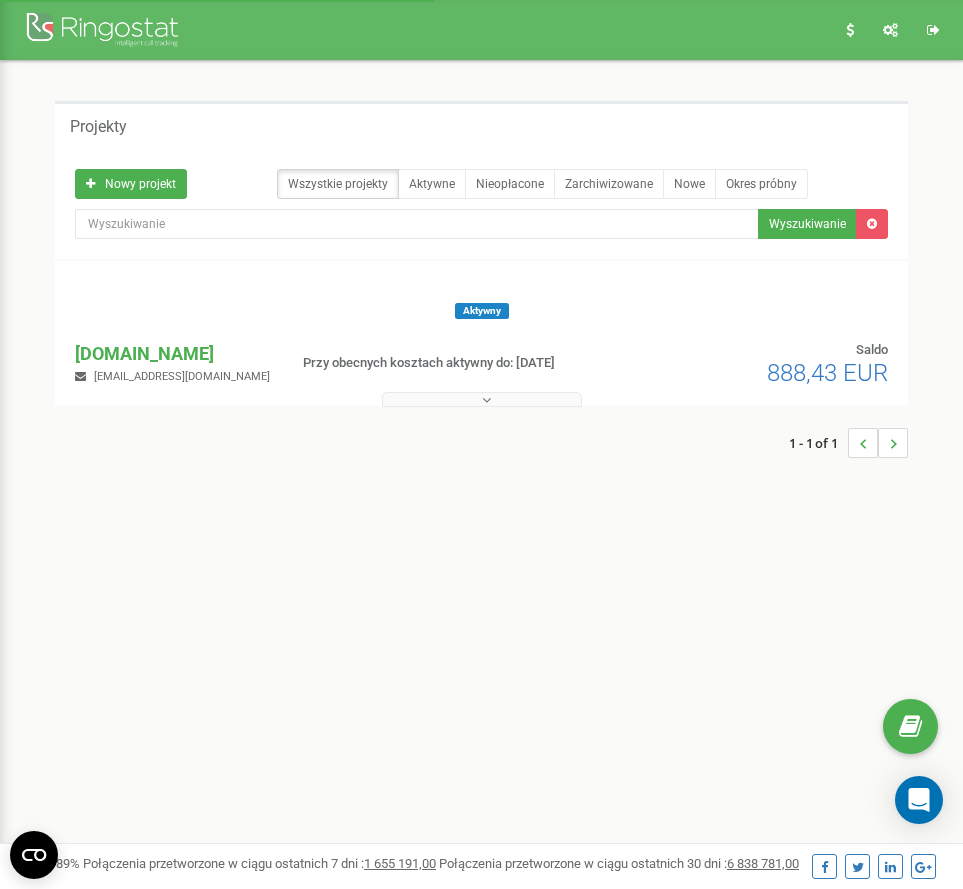 scroll, scrollTop: 0, scrollLeft: 0, axis: both 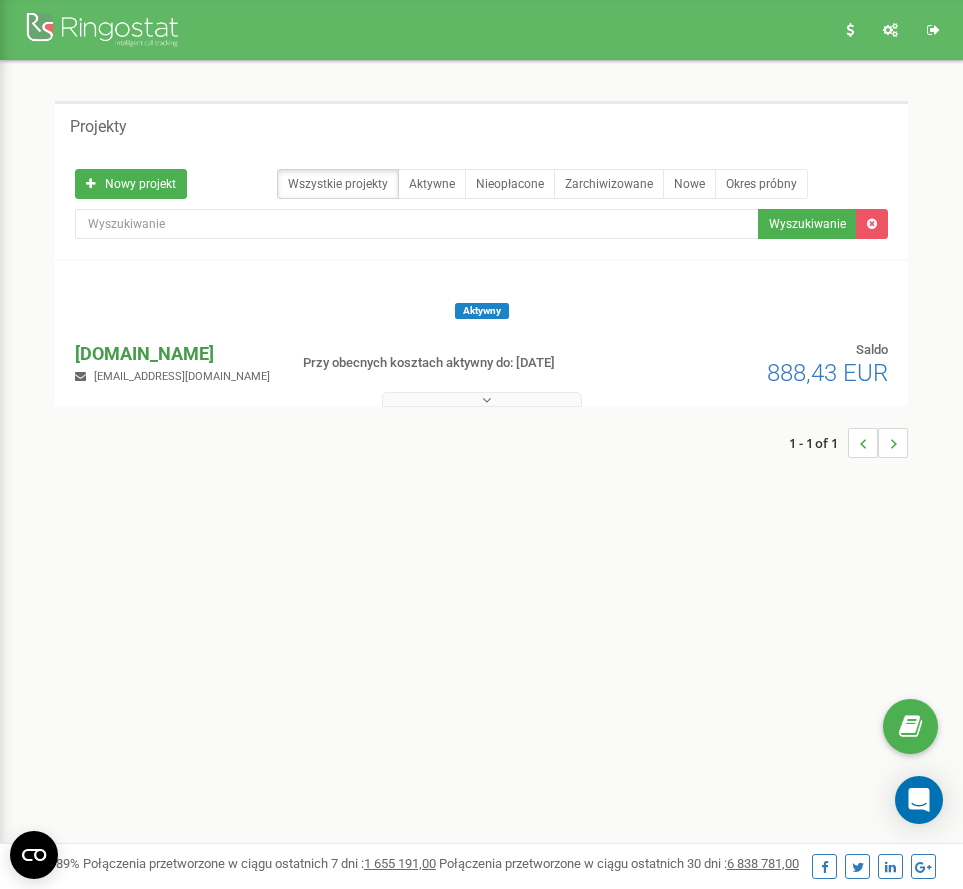 click on "[DOMAIN_NAME]" at bounding box center [172, 354] 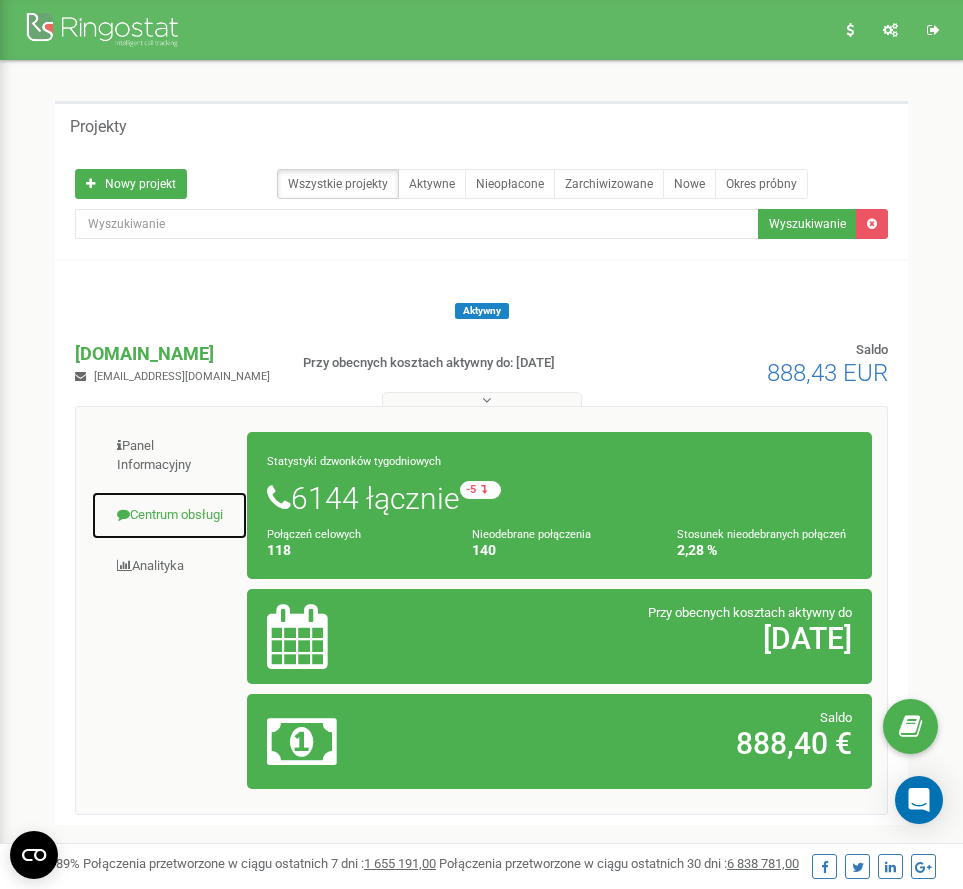 click on "Centrum obsługi" at bounding box center [169, 515] 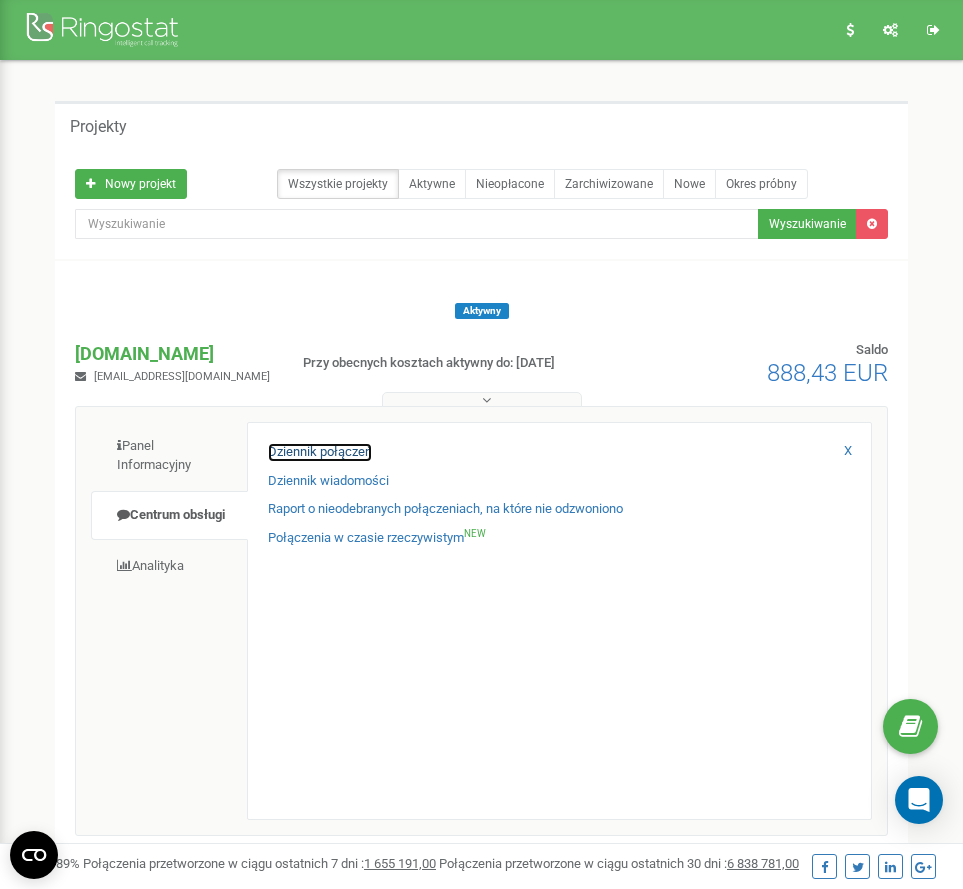 click on "Dziennik połączeń" at bounding box center (320, 452) 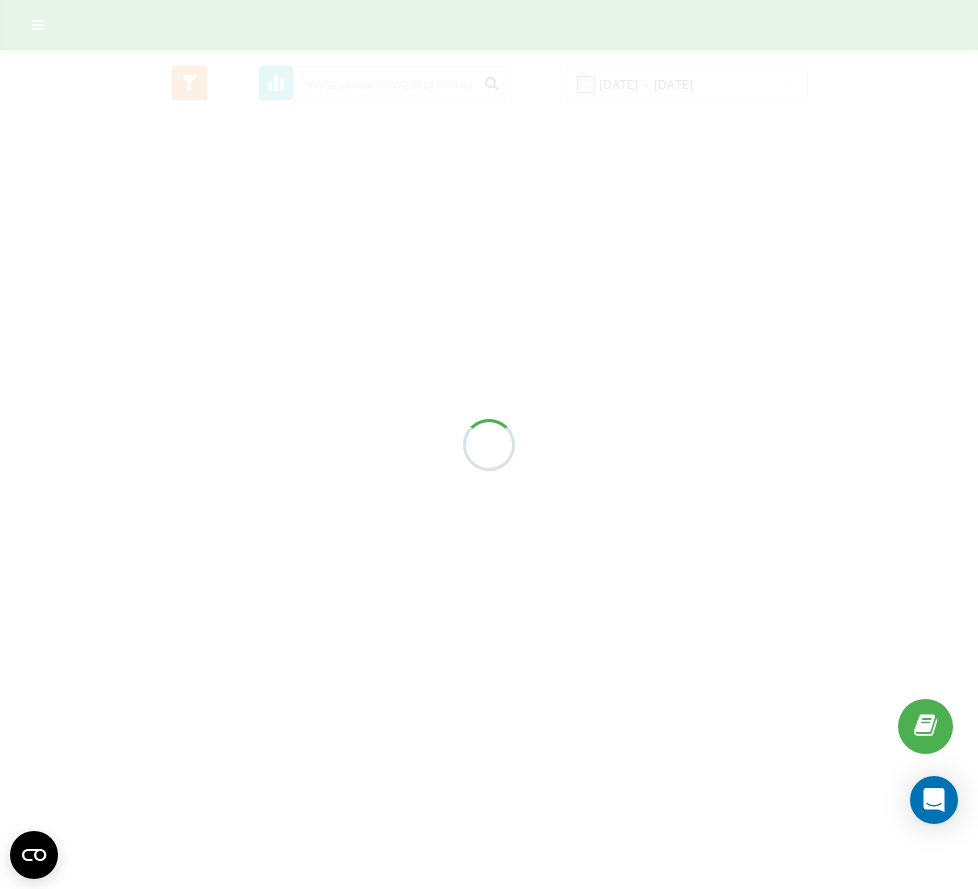 scroll, scrollTop: 0, scrollLeft: 0, axis: both 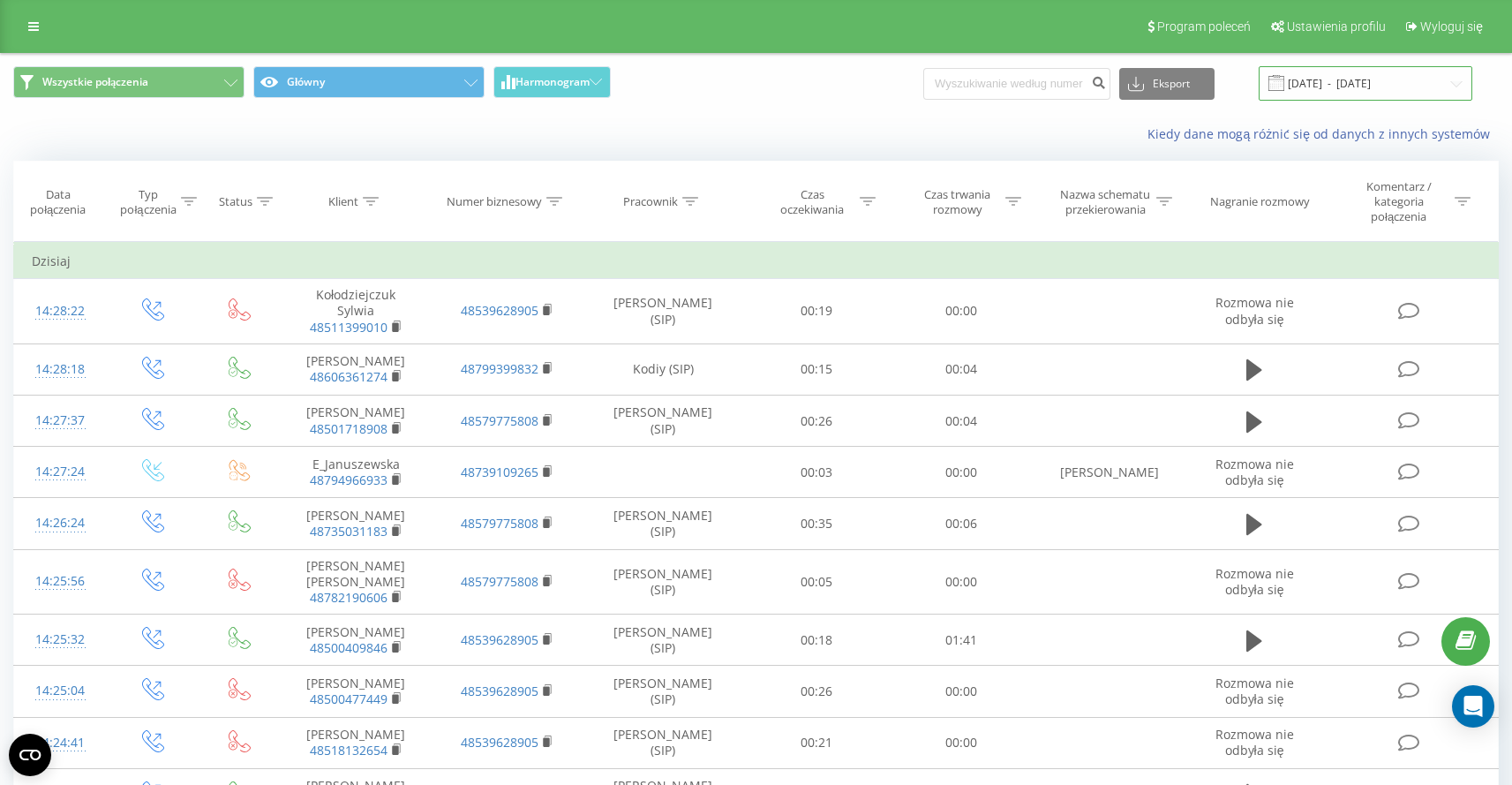 drag, startPoint x: 1350, startPoint y: 87, endPoint x: 1351, endPoint y: 100, distance: 13.038405 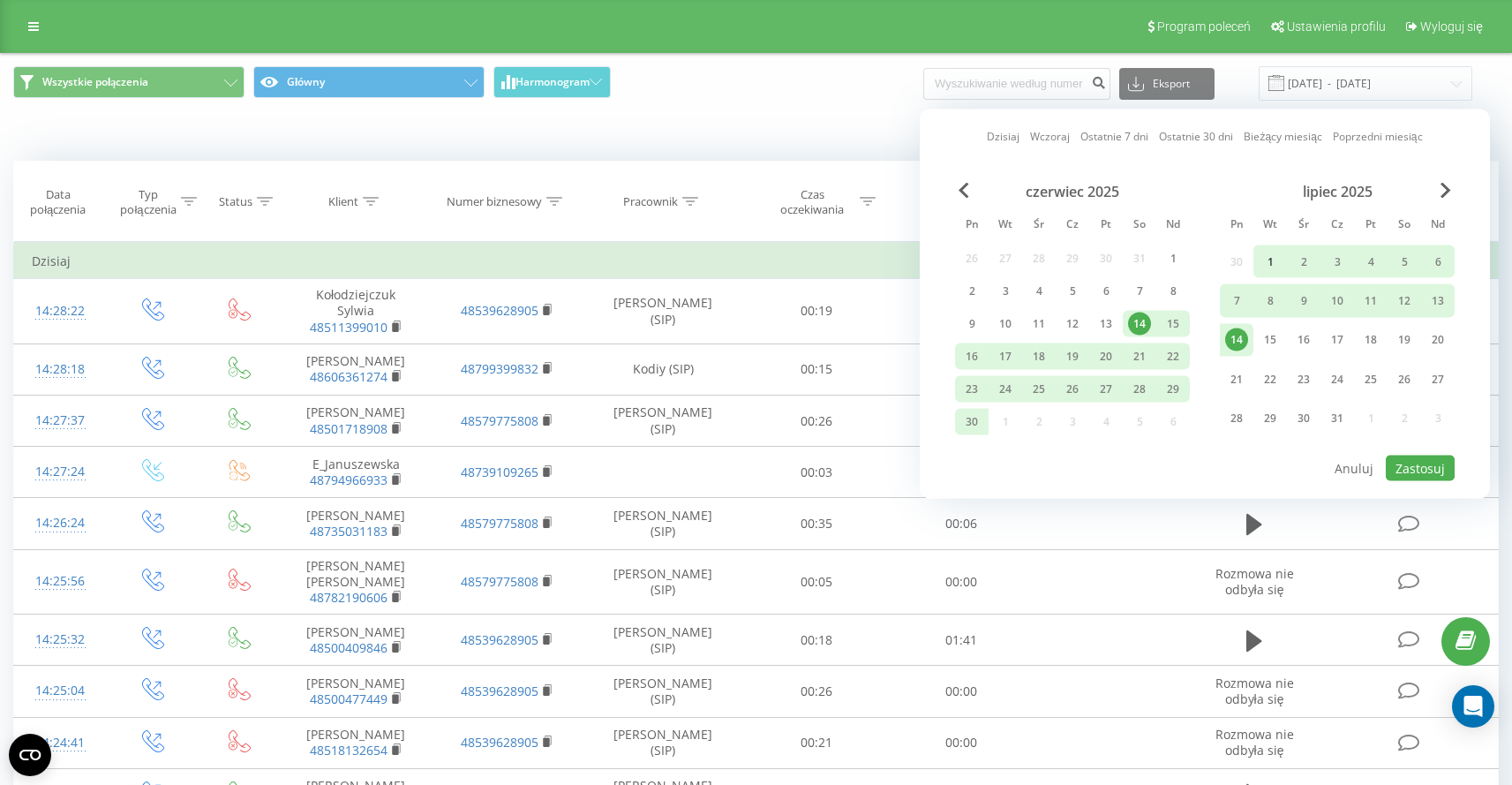 click on "1" at bounding box center (1270, 261) 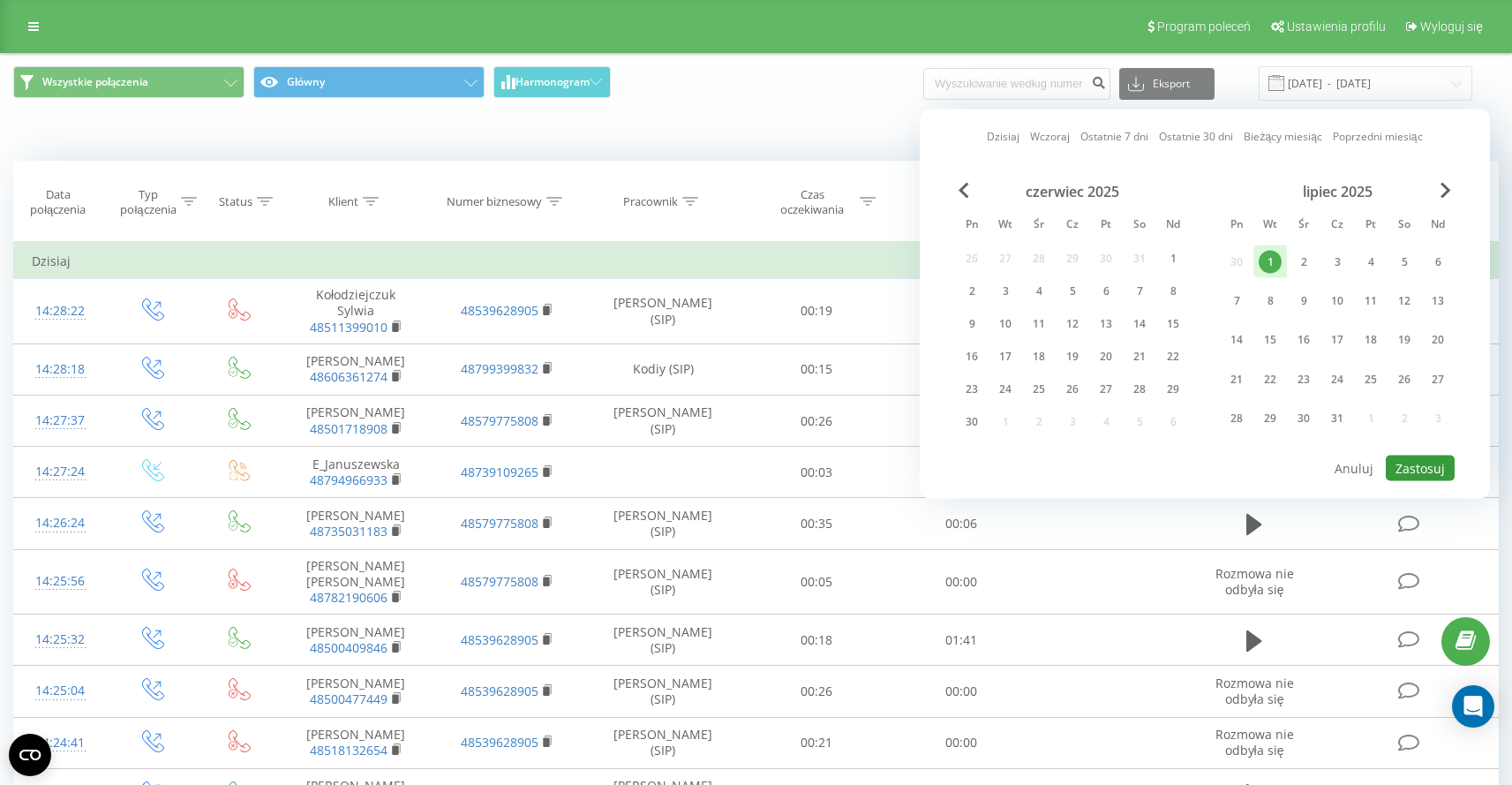 drag, startPoint x: 1430, startPoint y: 467, endPoint x: 1345, endPoint y: 437, distance: 90.13878 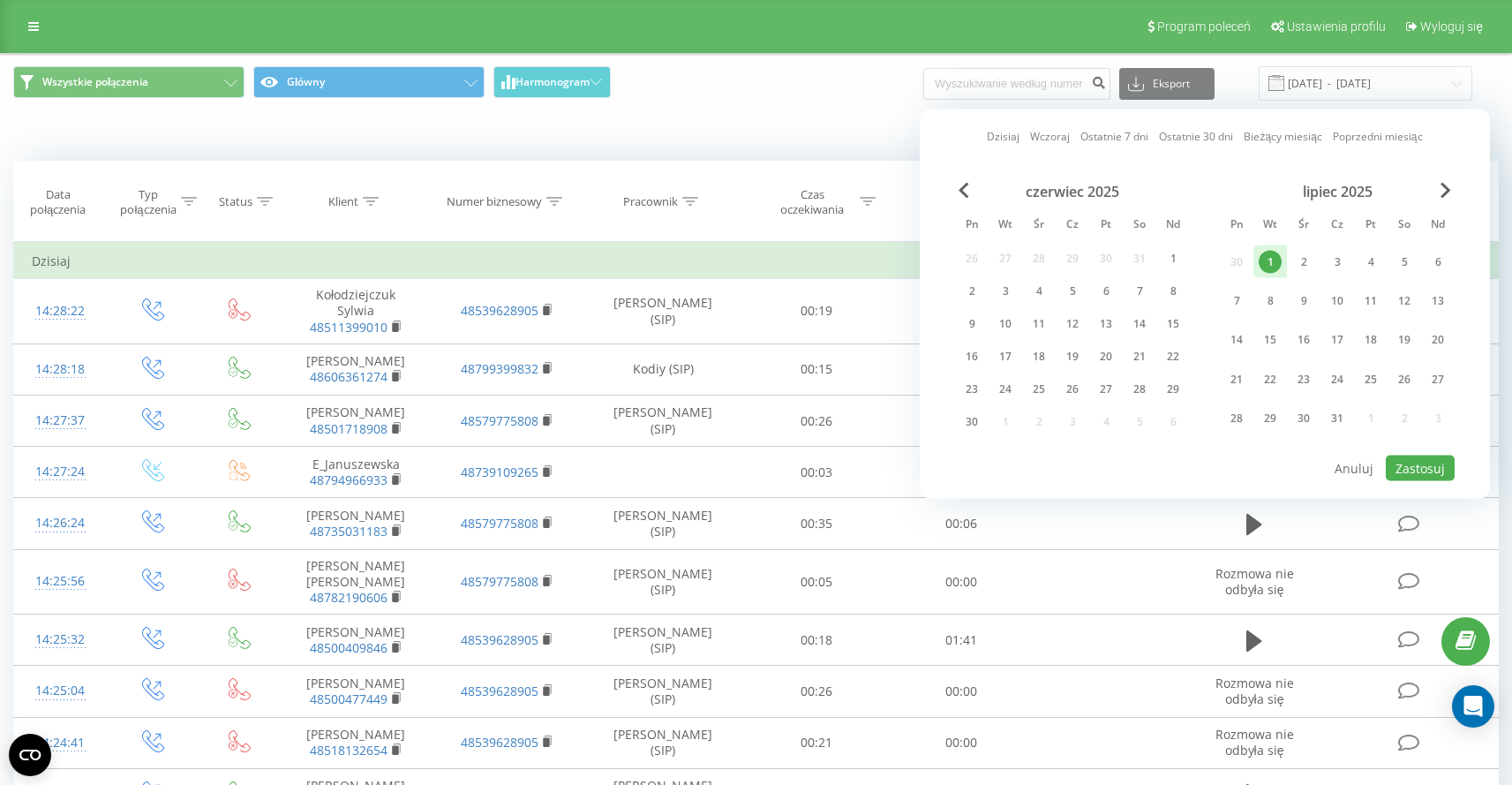 type on "[DATE]  -  [DATE]" 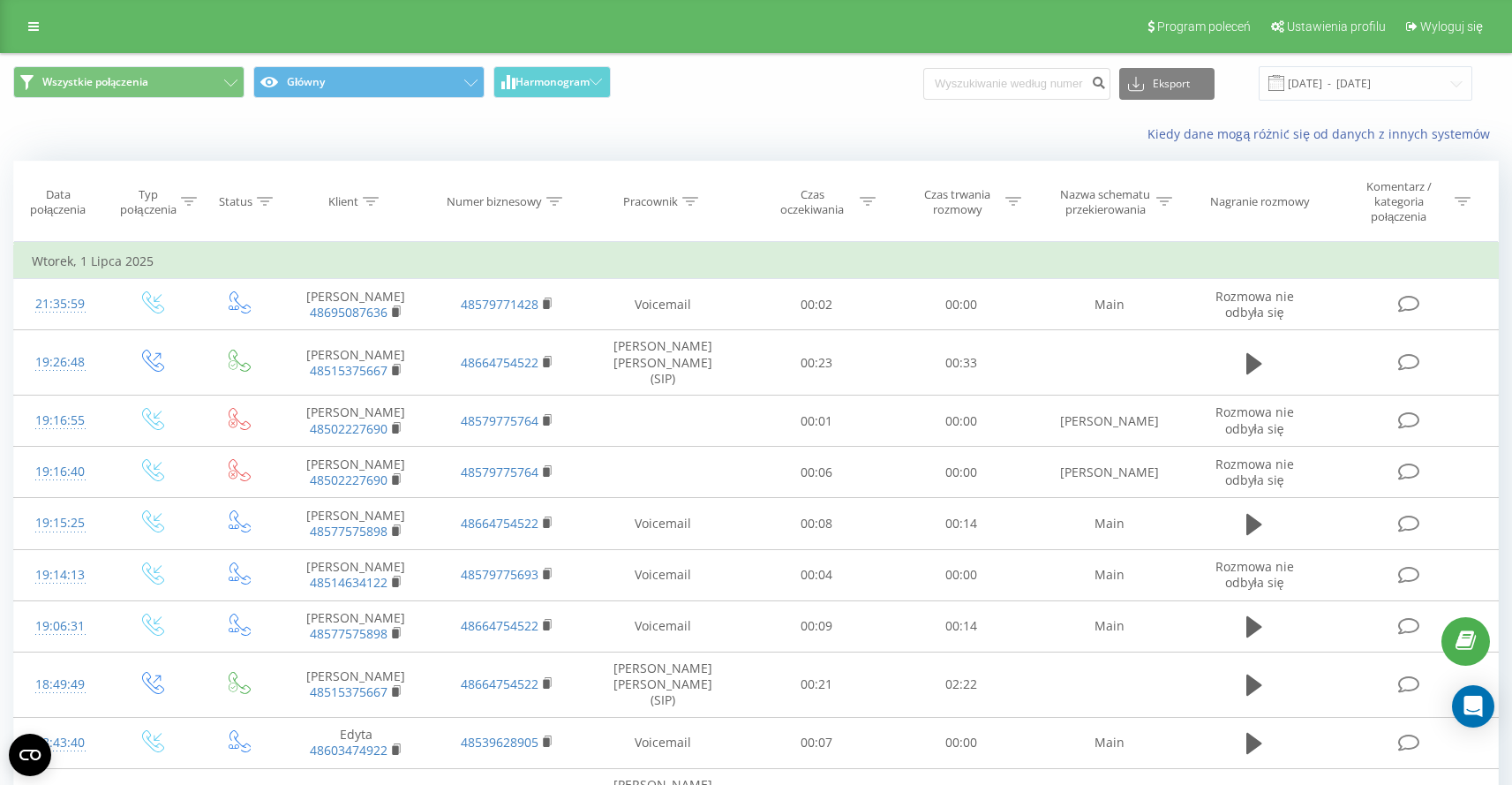 click 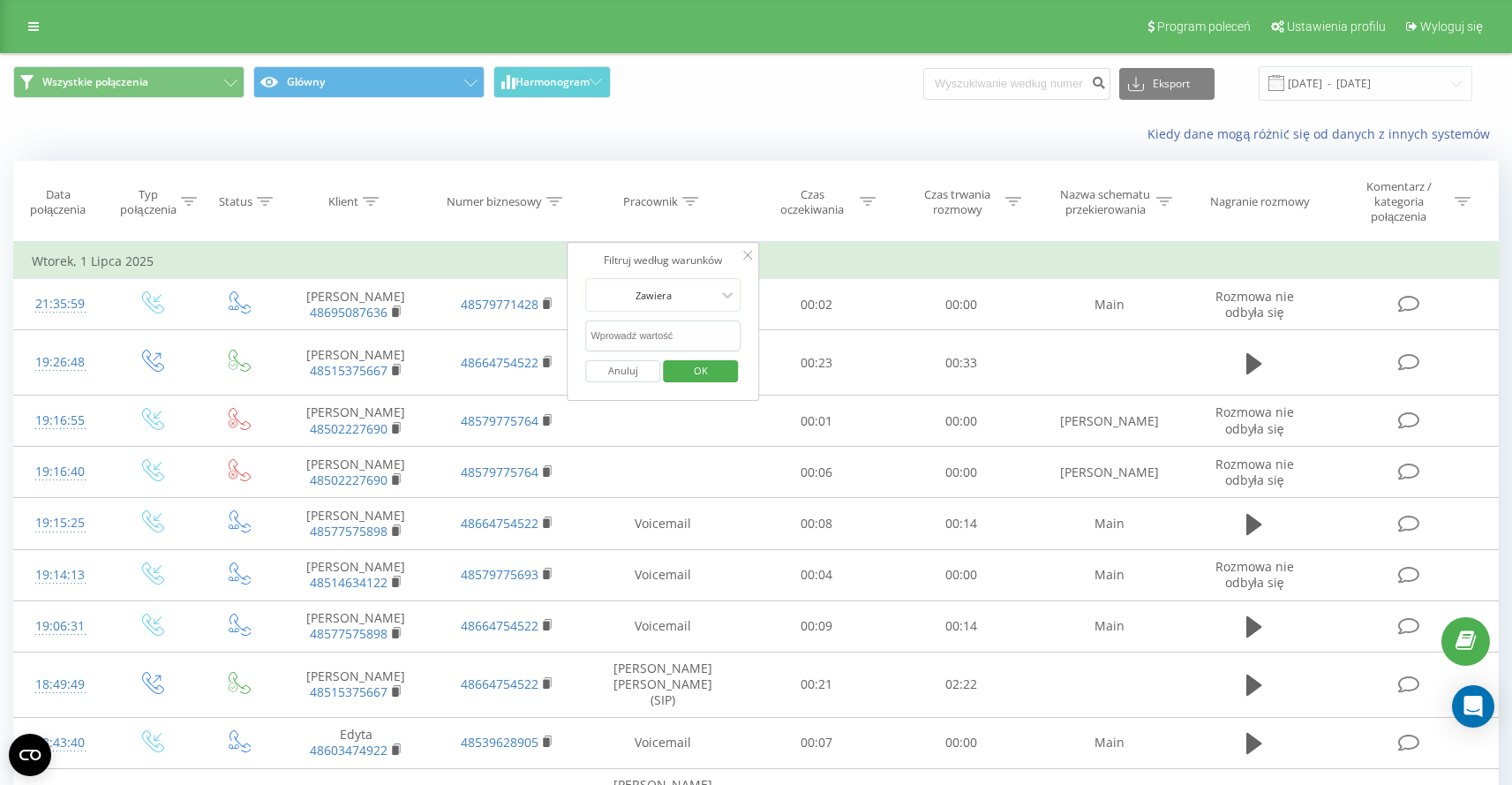 click at bounding box center (663, 336) 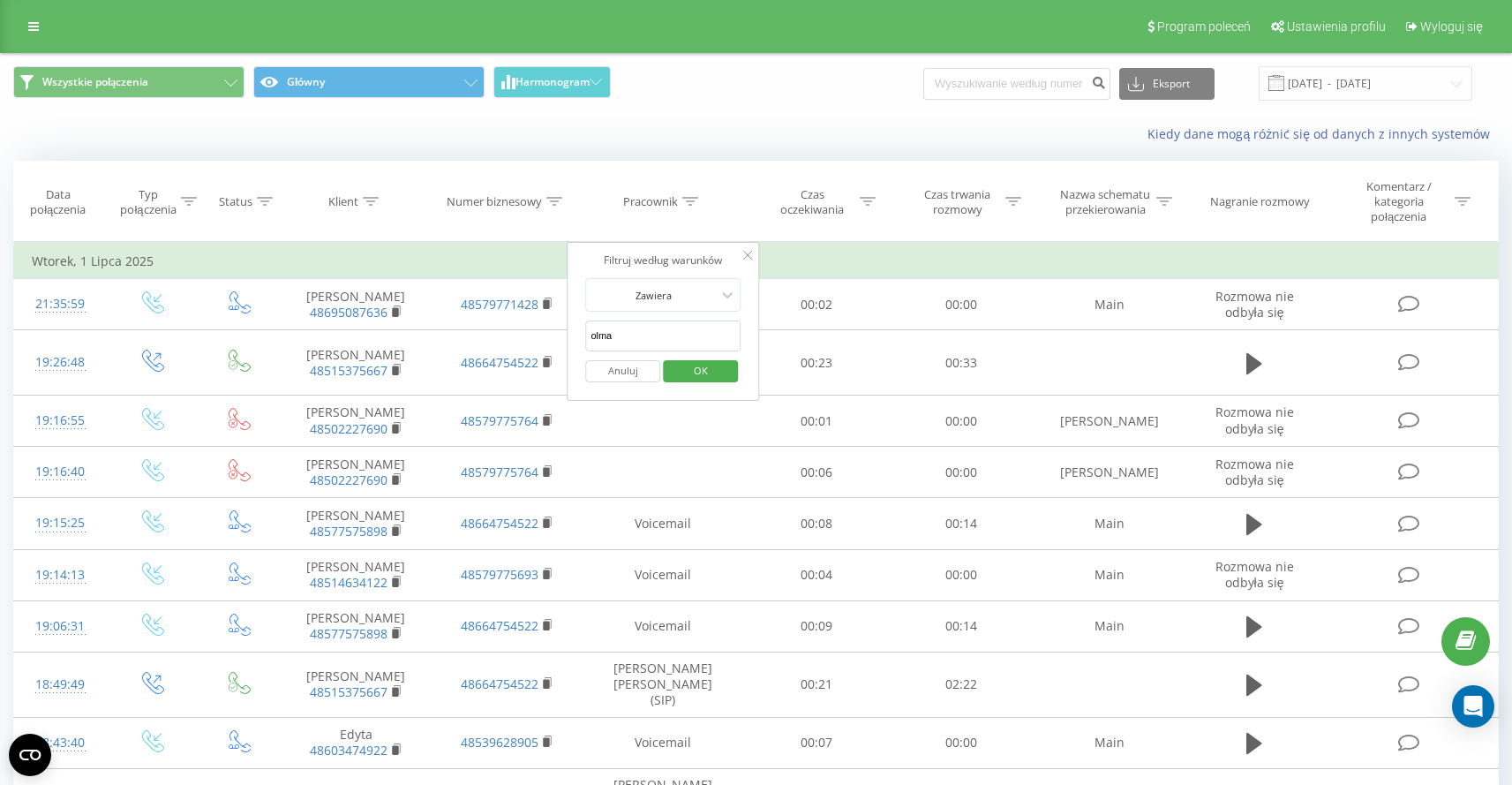 click on "OK" at bounding box center [700, 371] 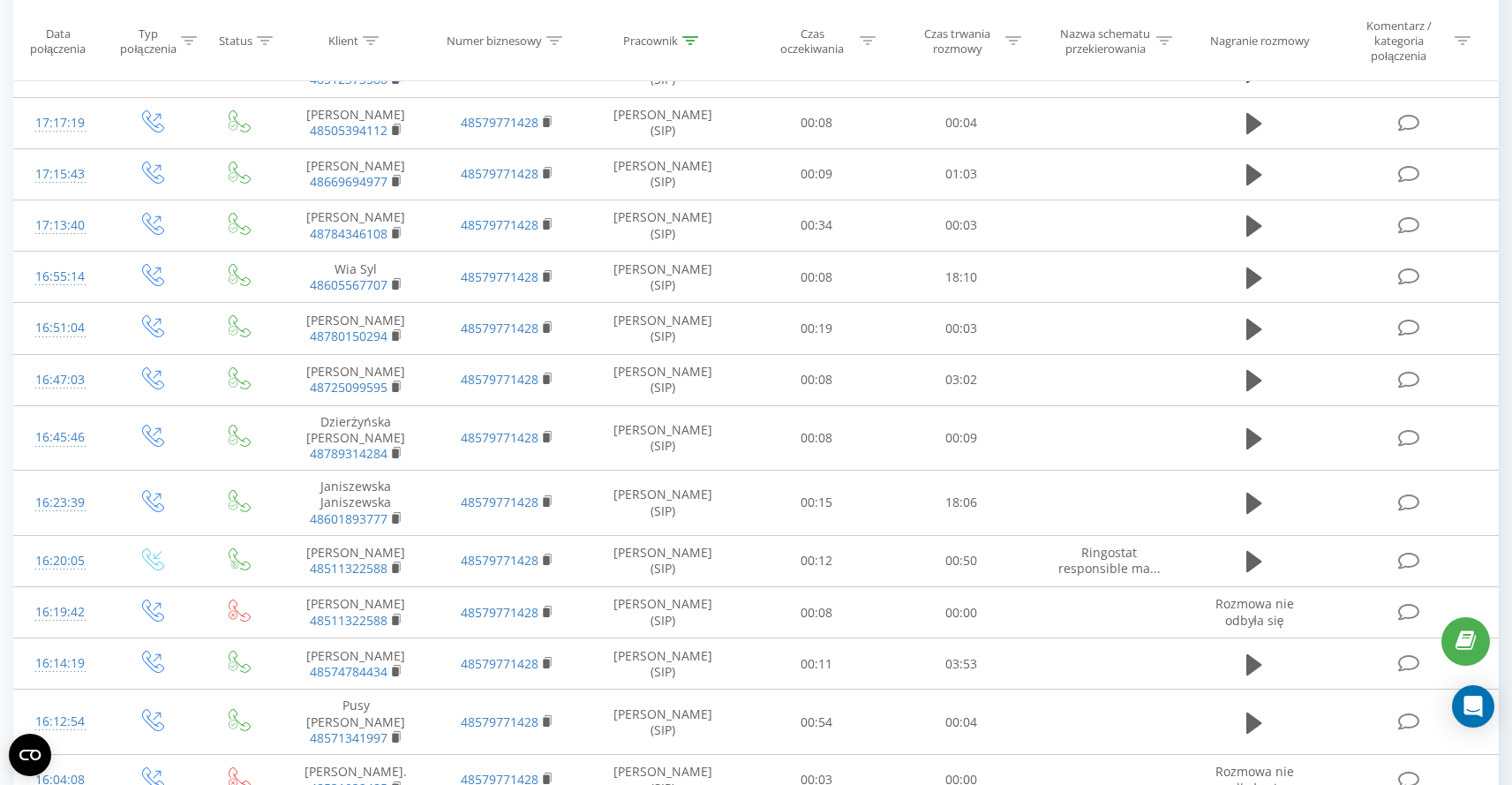 scroll, scrollTop: 886, scrollLeft: 0, axis: vertical 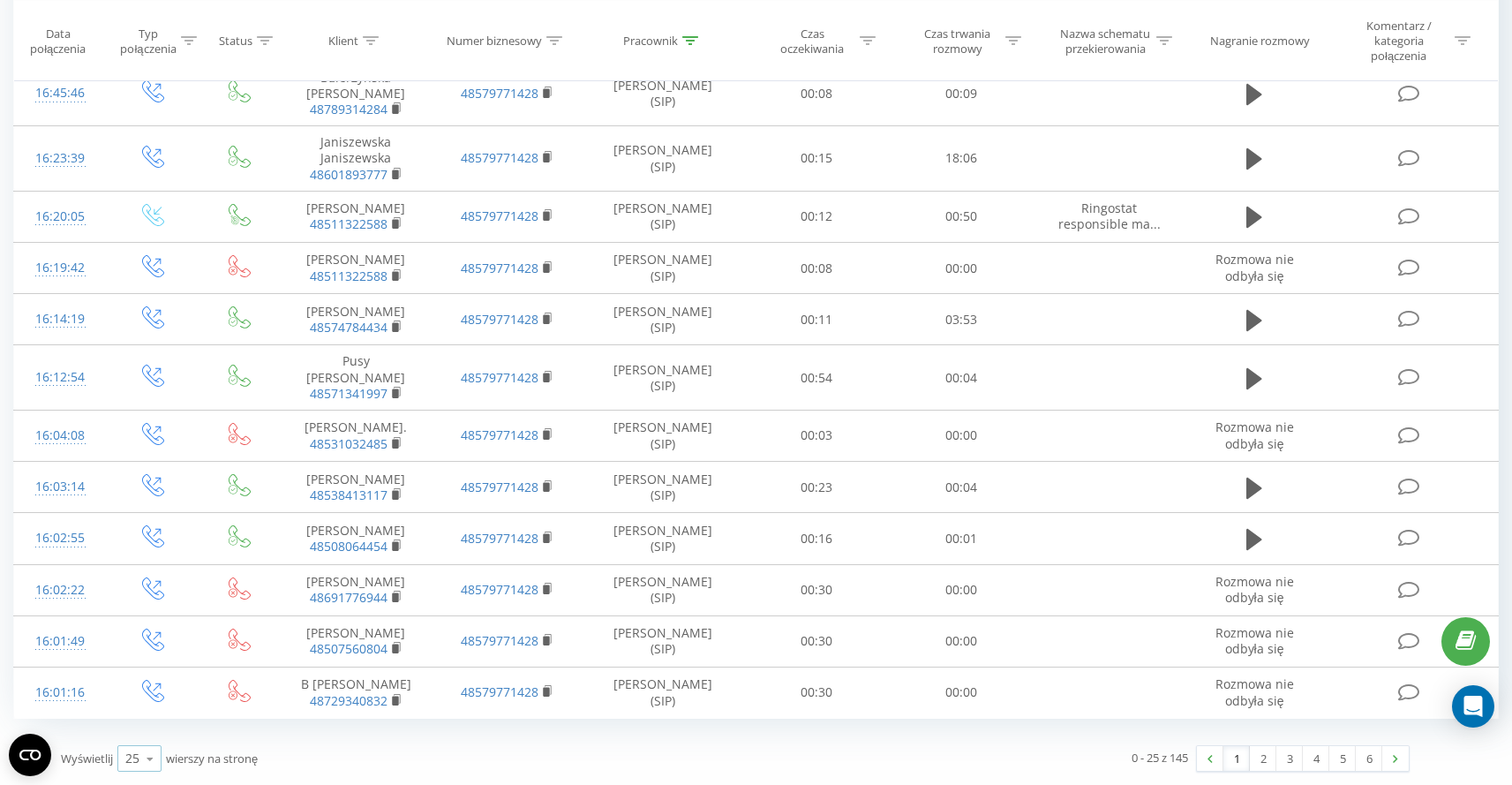 click at bounding box center (150, 759) 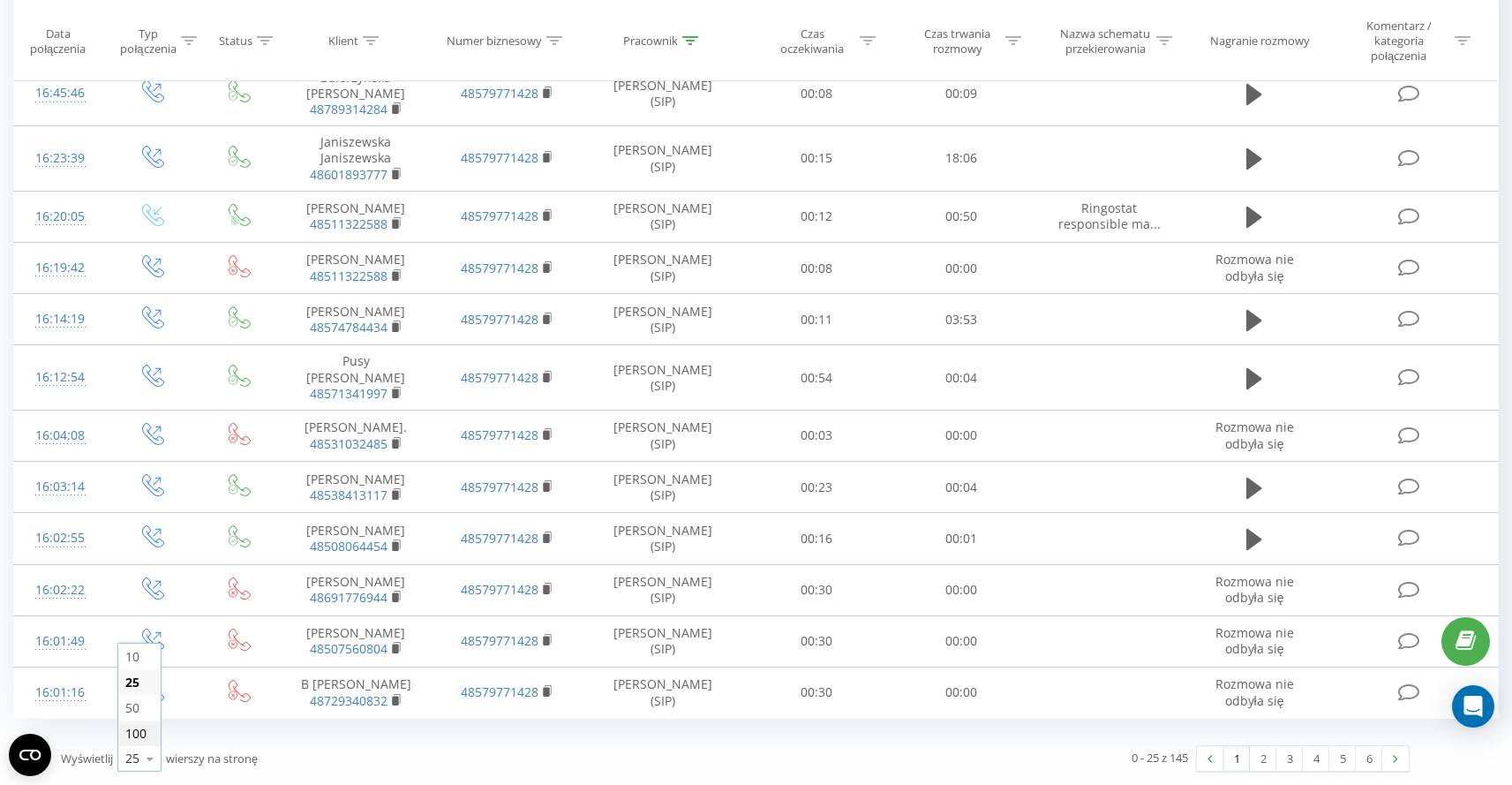 click on "100" at bounding box center [139, 733] 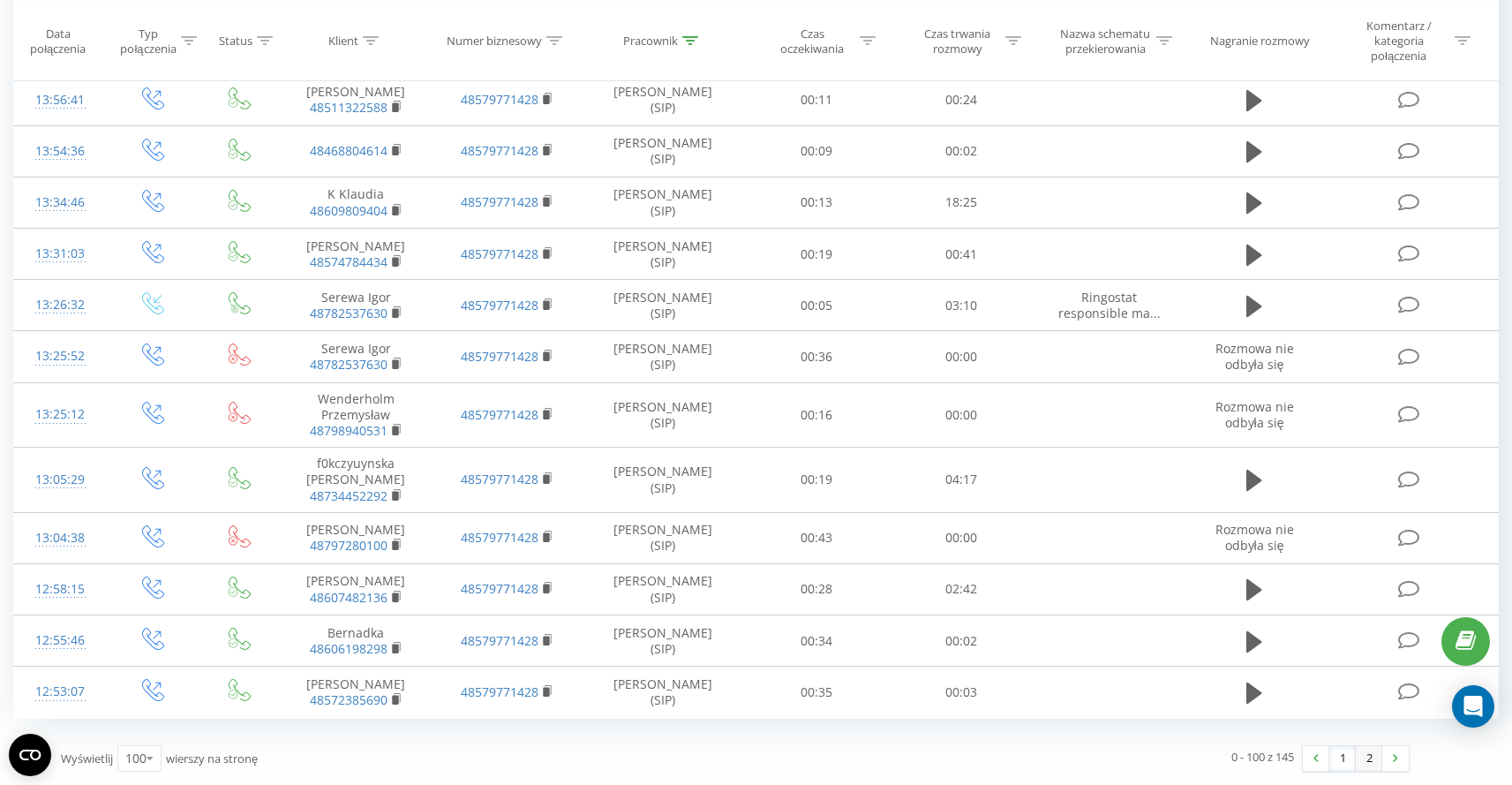 click on "2" at bounding box center [1369, 759] 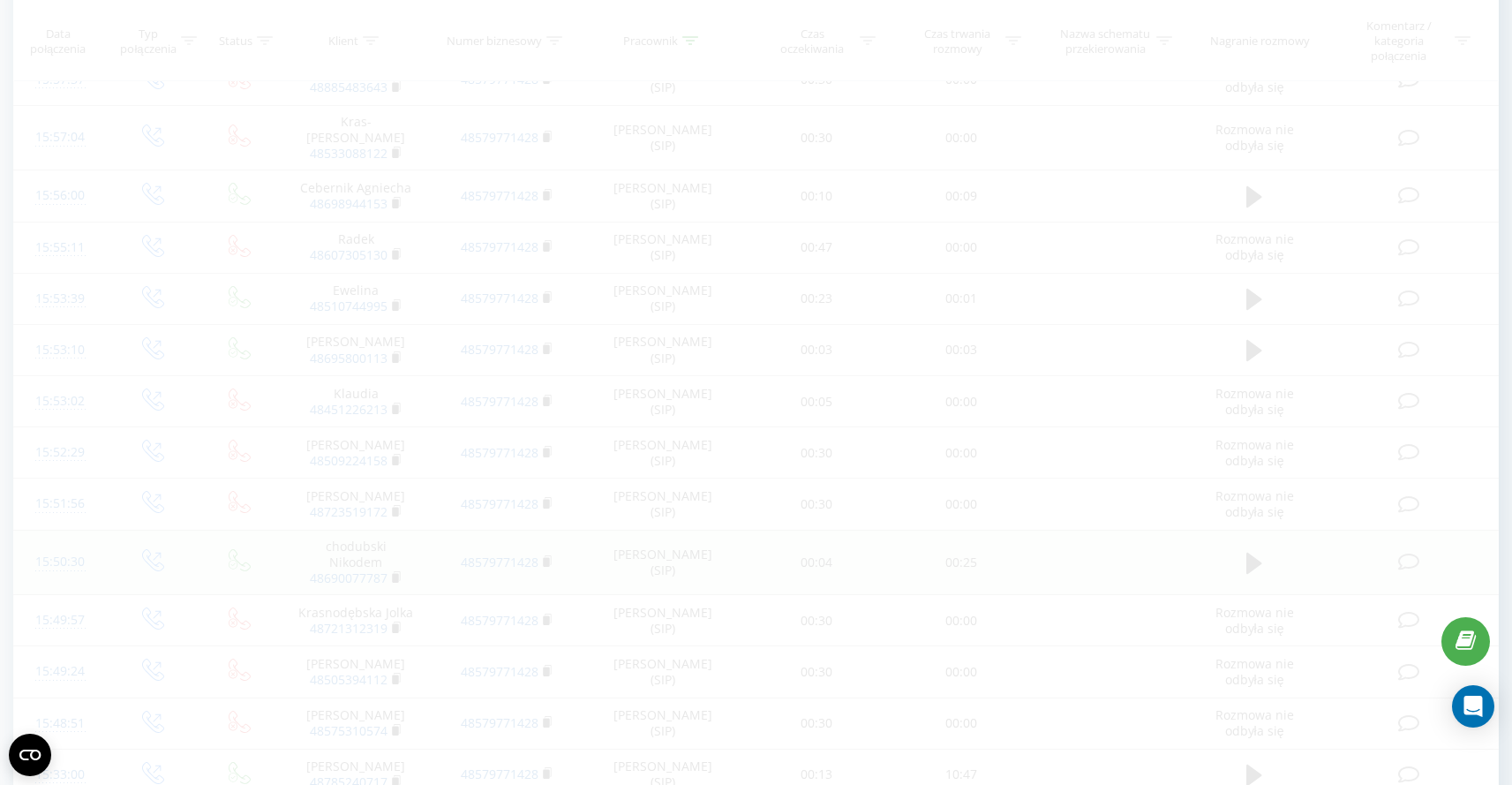 scroll, scrollTop: 1941, scrollLeft: 0, axis: vertical 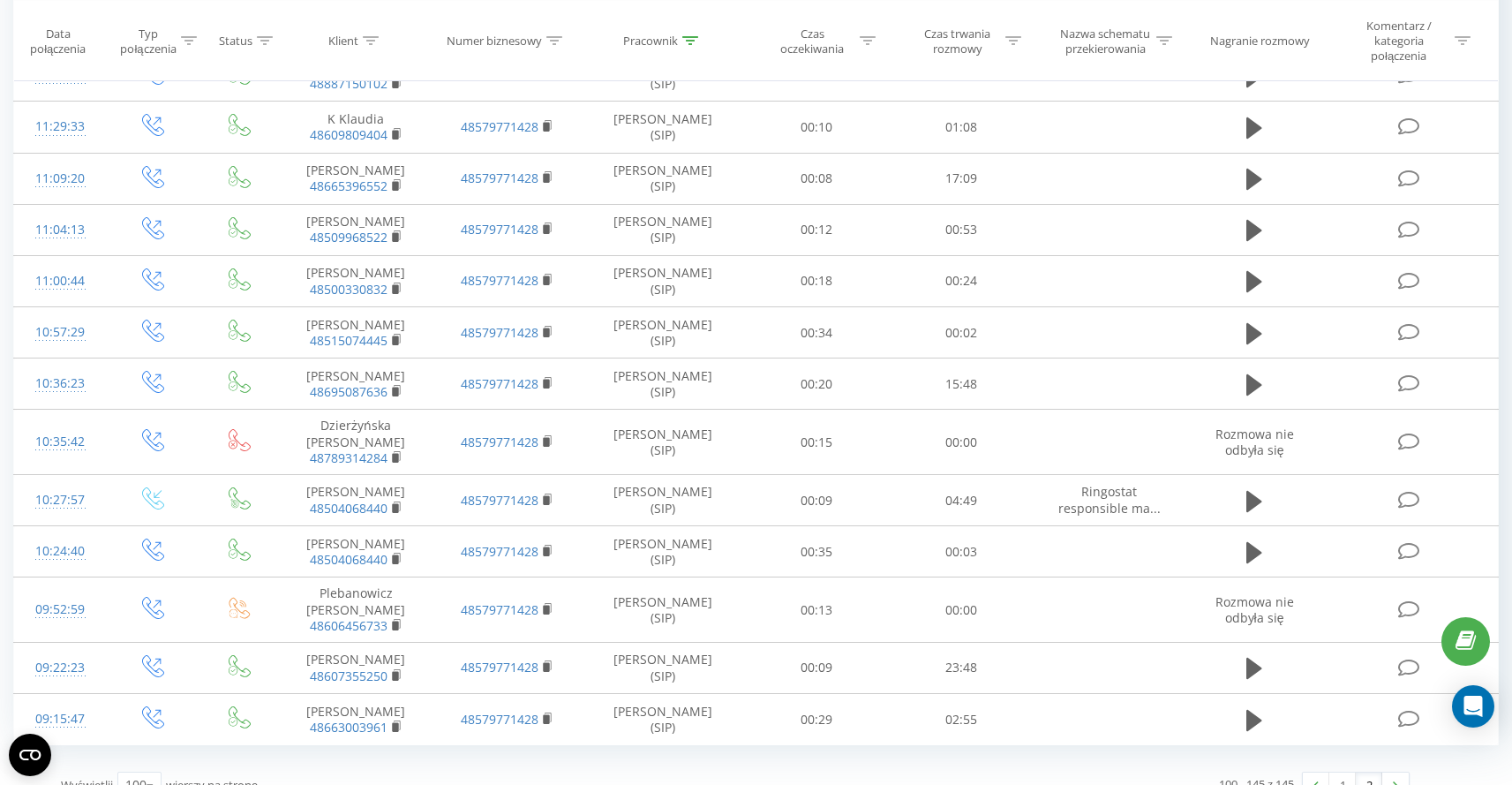click 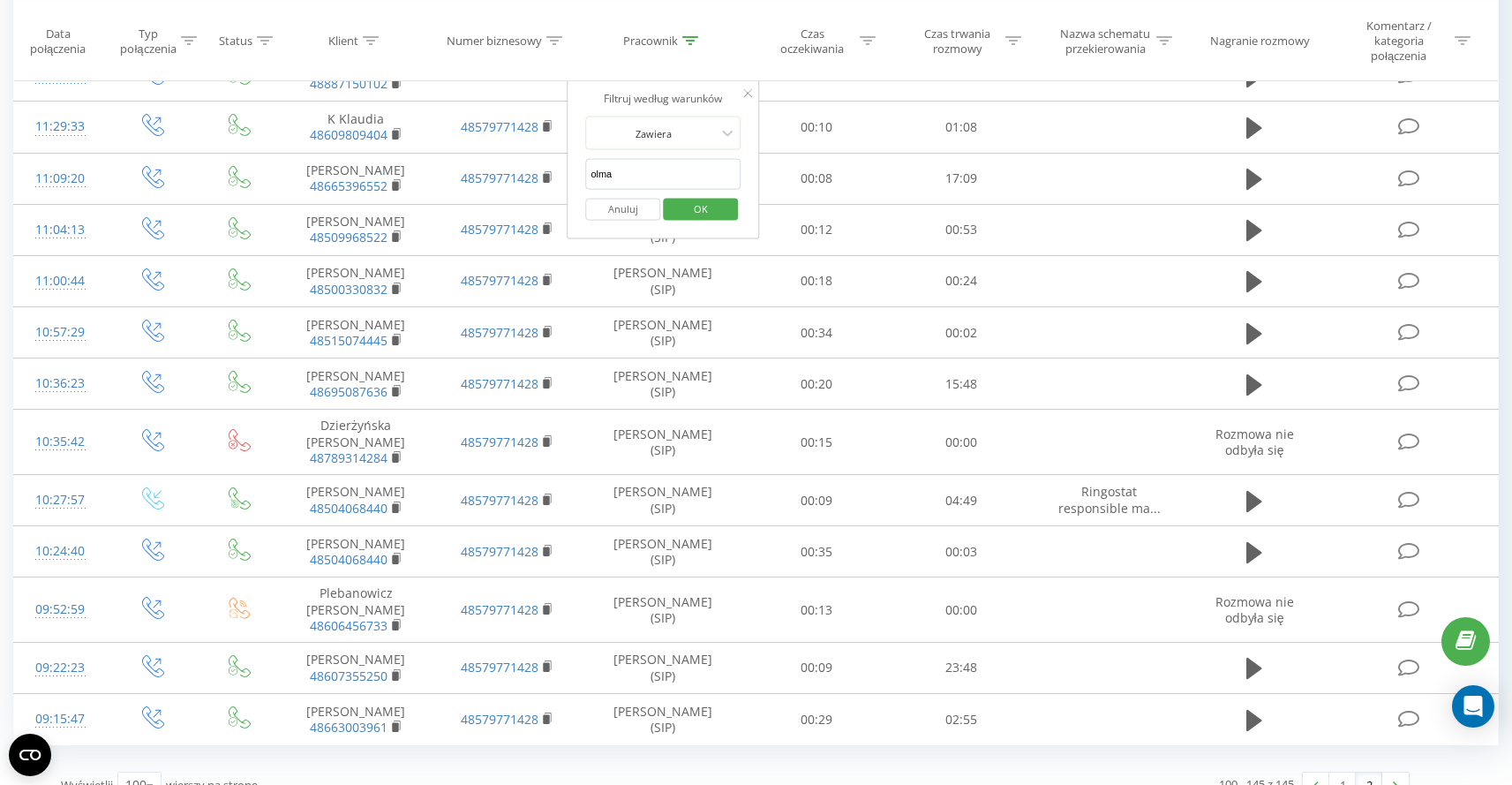 click on "olma" at bounding box center (663, 174) 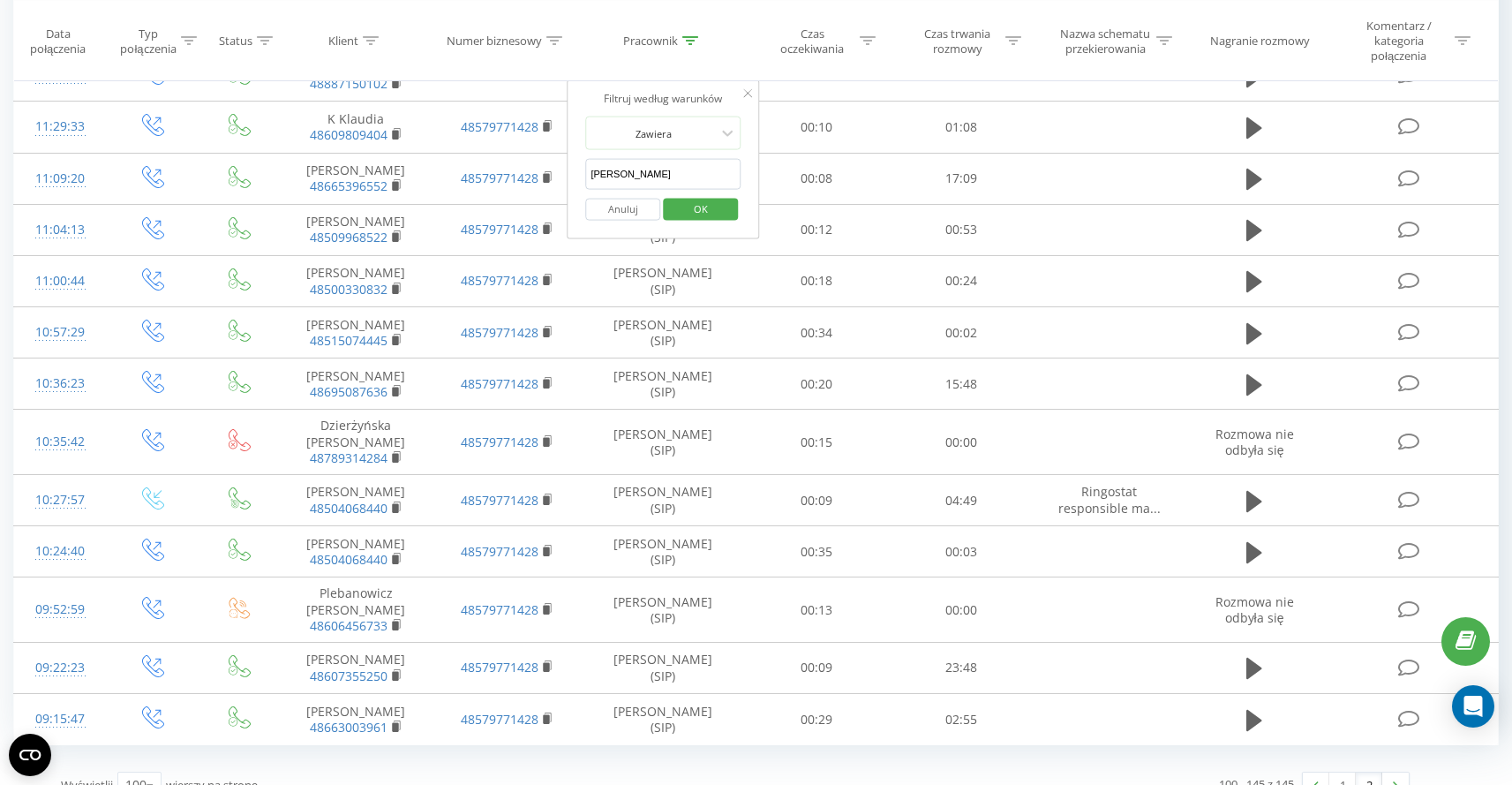 type on "[PERSON_NAME]" 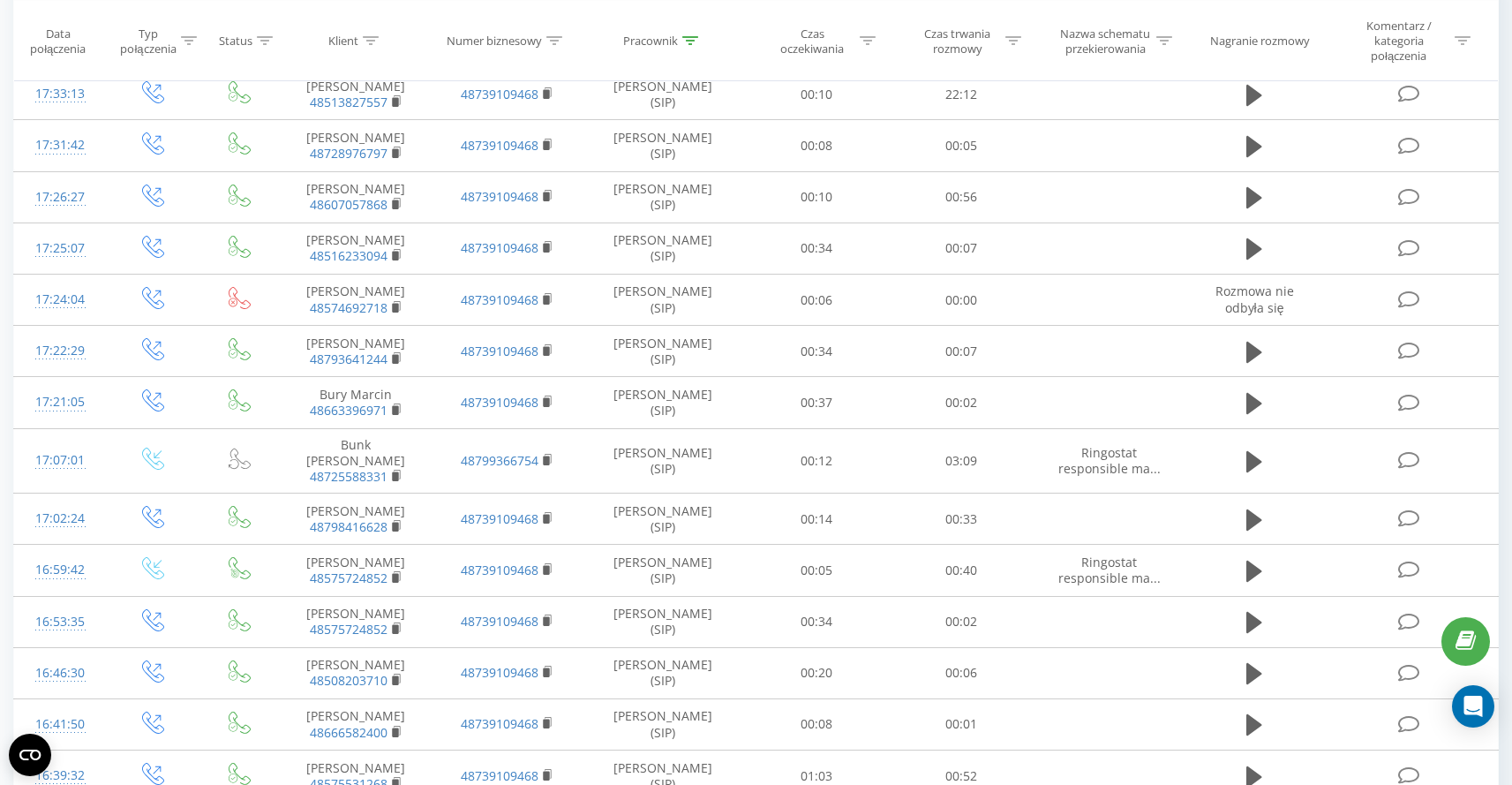 scroll, scrollTop: 0, scrollLeft: 0, axis: both 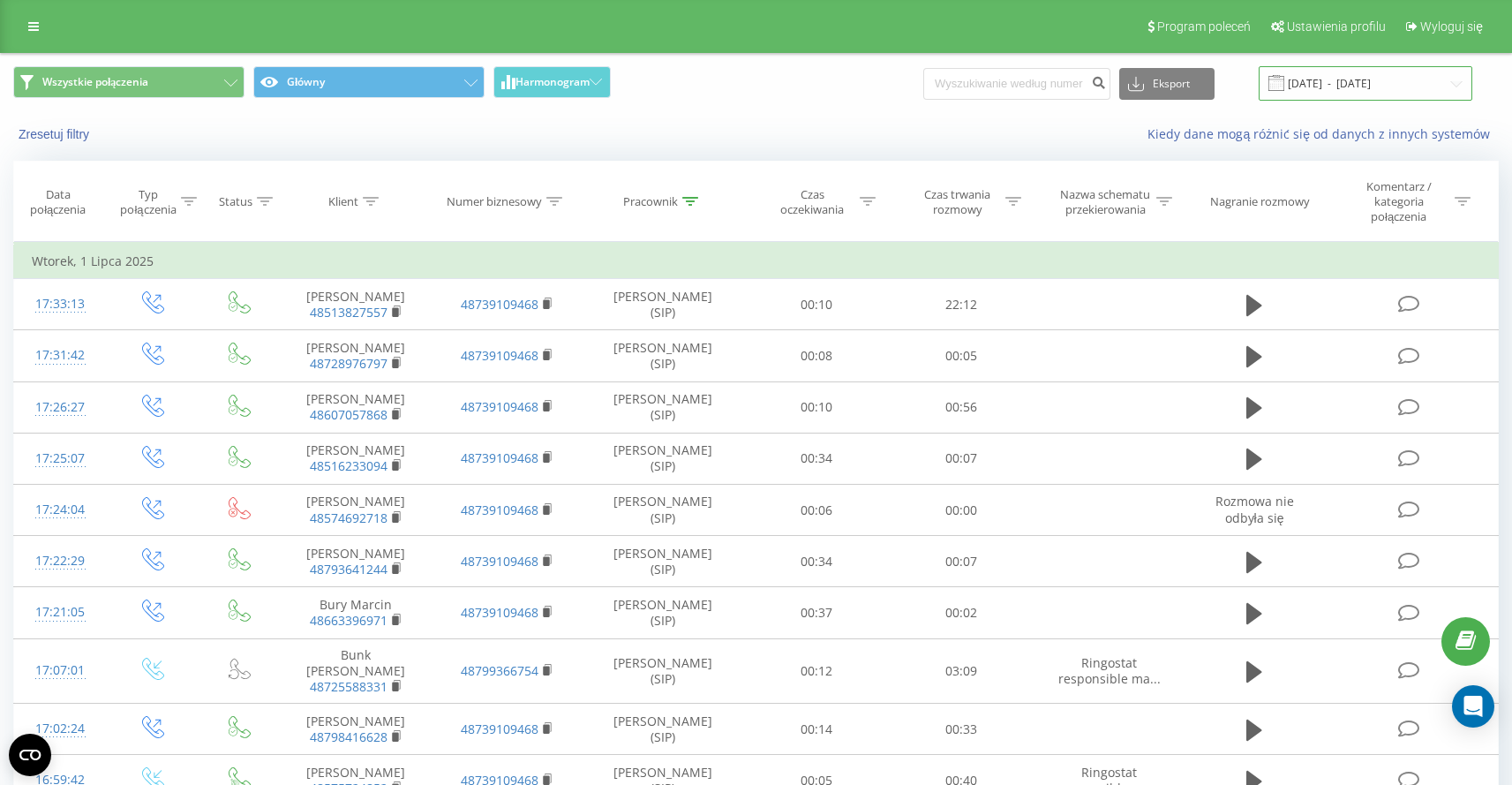 click on "[DATE]  -  [DATE]" at bounding box center [1365, 83] 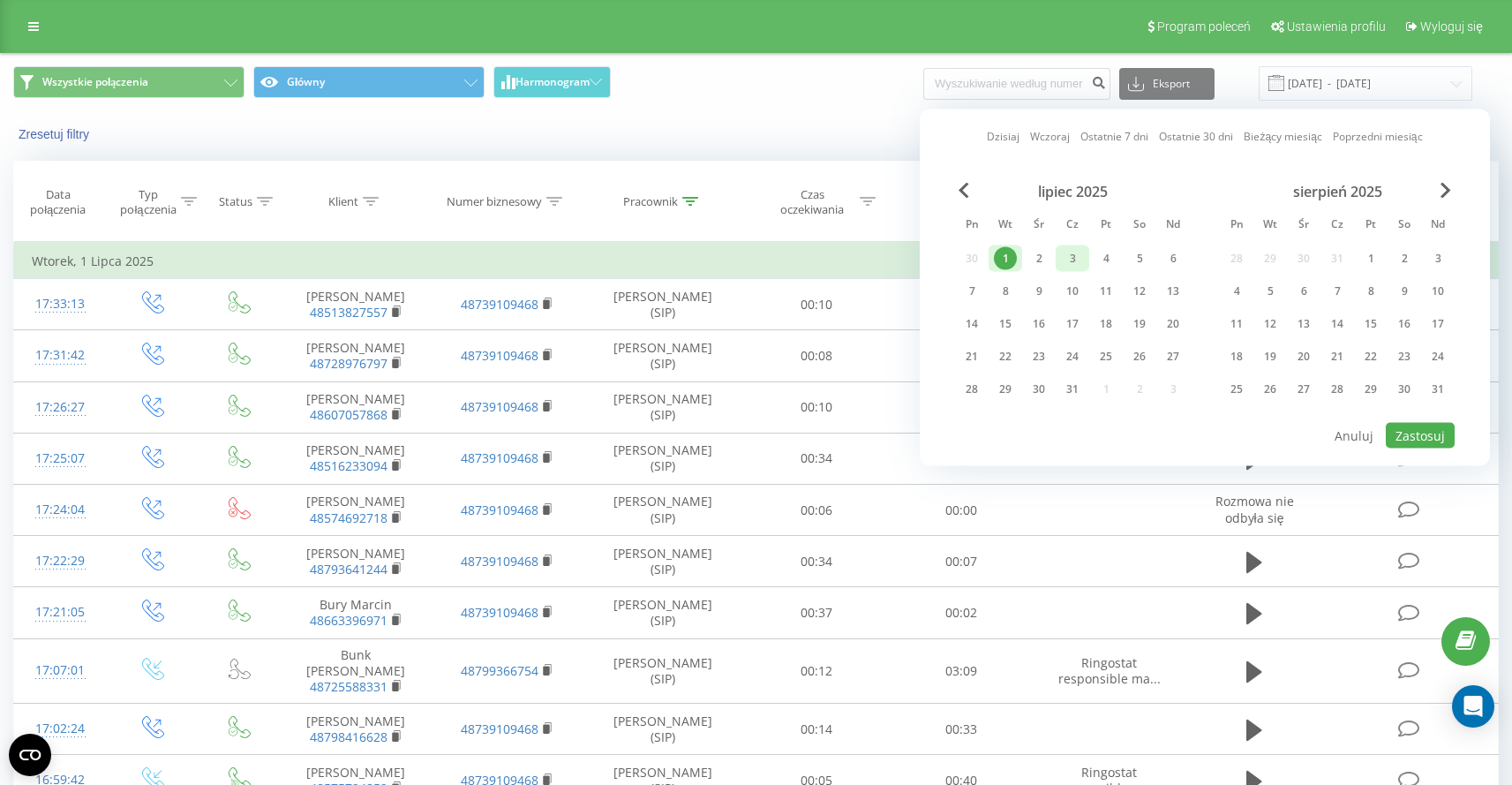 click on "3" at bounding box center [1072, 259] 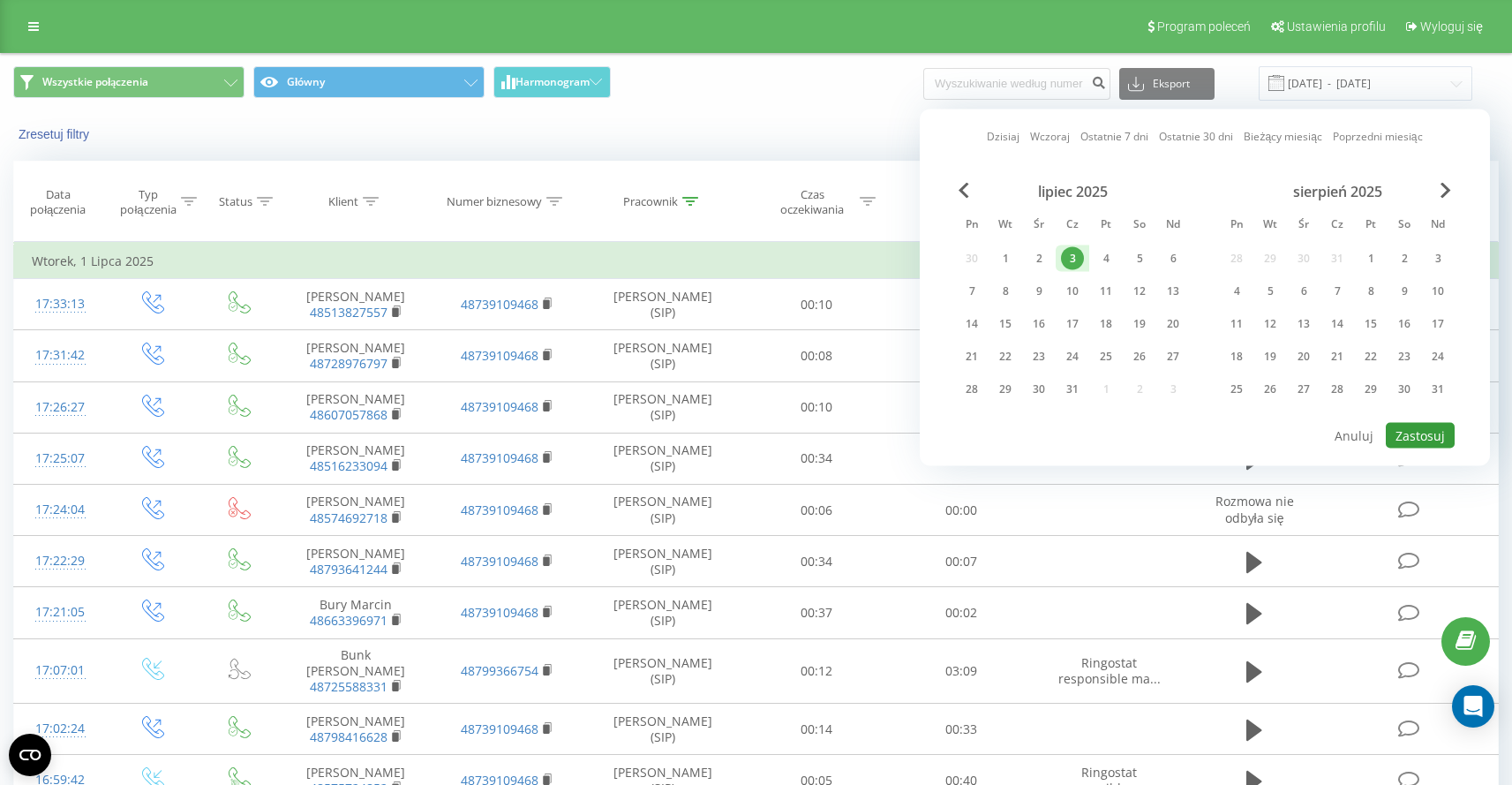 click on "Zastosuj" at bounding box center [1420, 435] 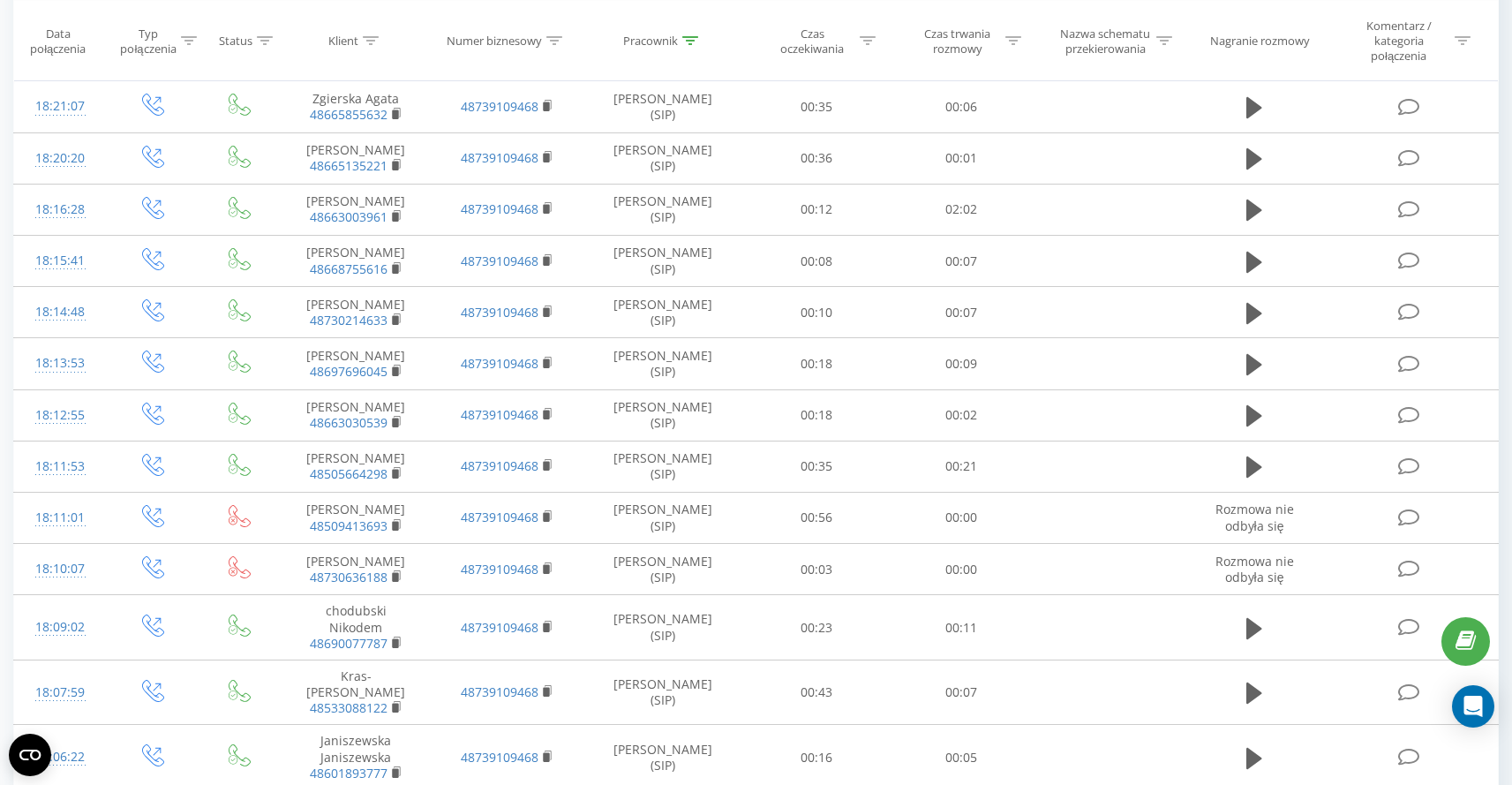scroll, scrollTop: 0, scrollLeft: 0, axis: both 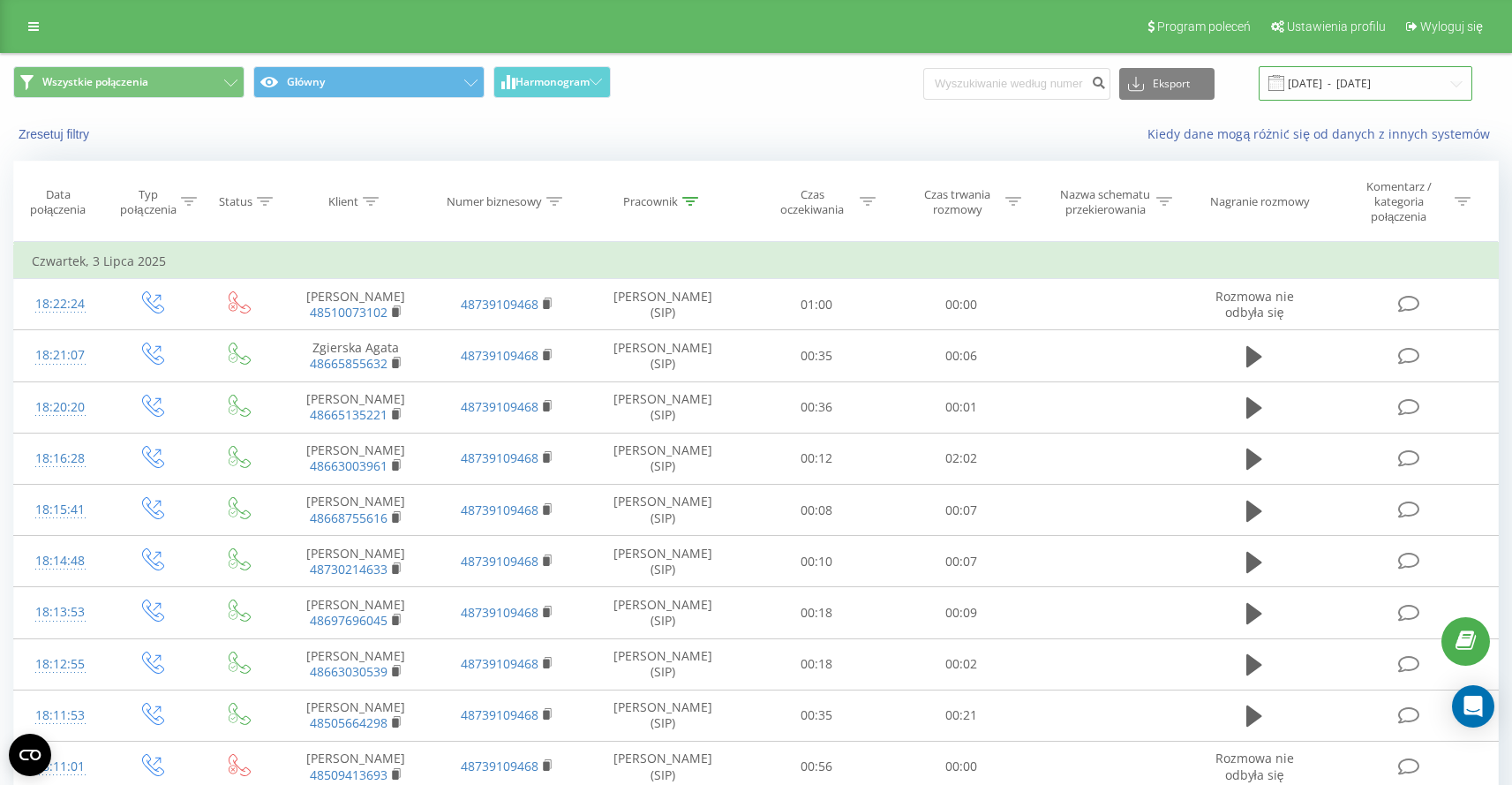 click on "[DATE]  -  [DATE]" at bounding box center [1365, 83] 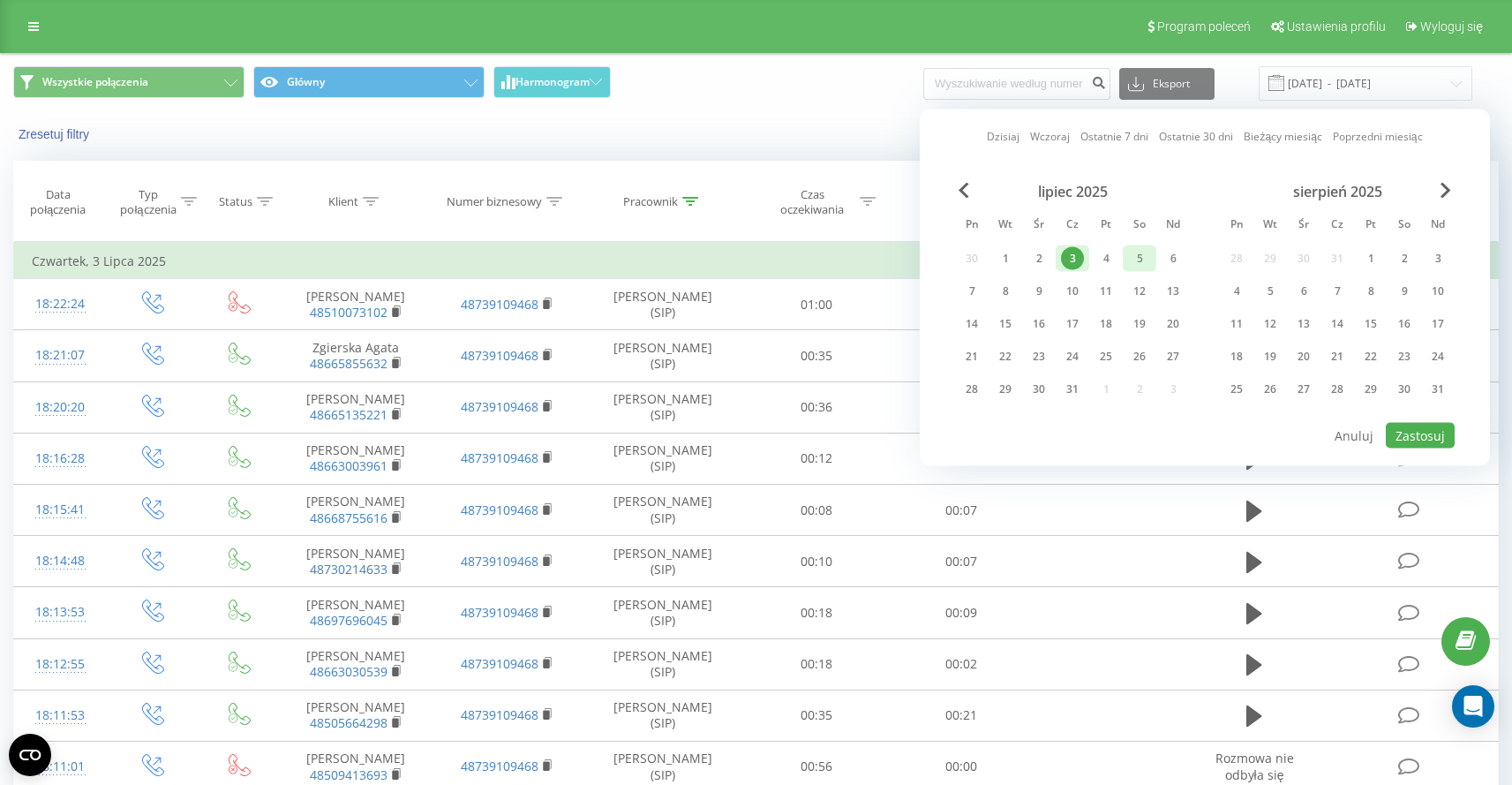 drag, startPoint x: 1106, startPoint y: 260, endPoint x: 1137, endPoint y: 268, distance: 32.015621 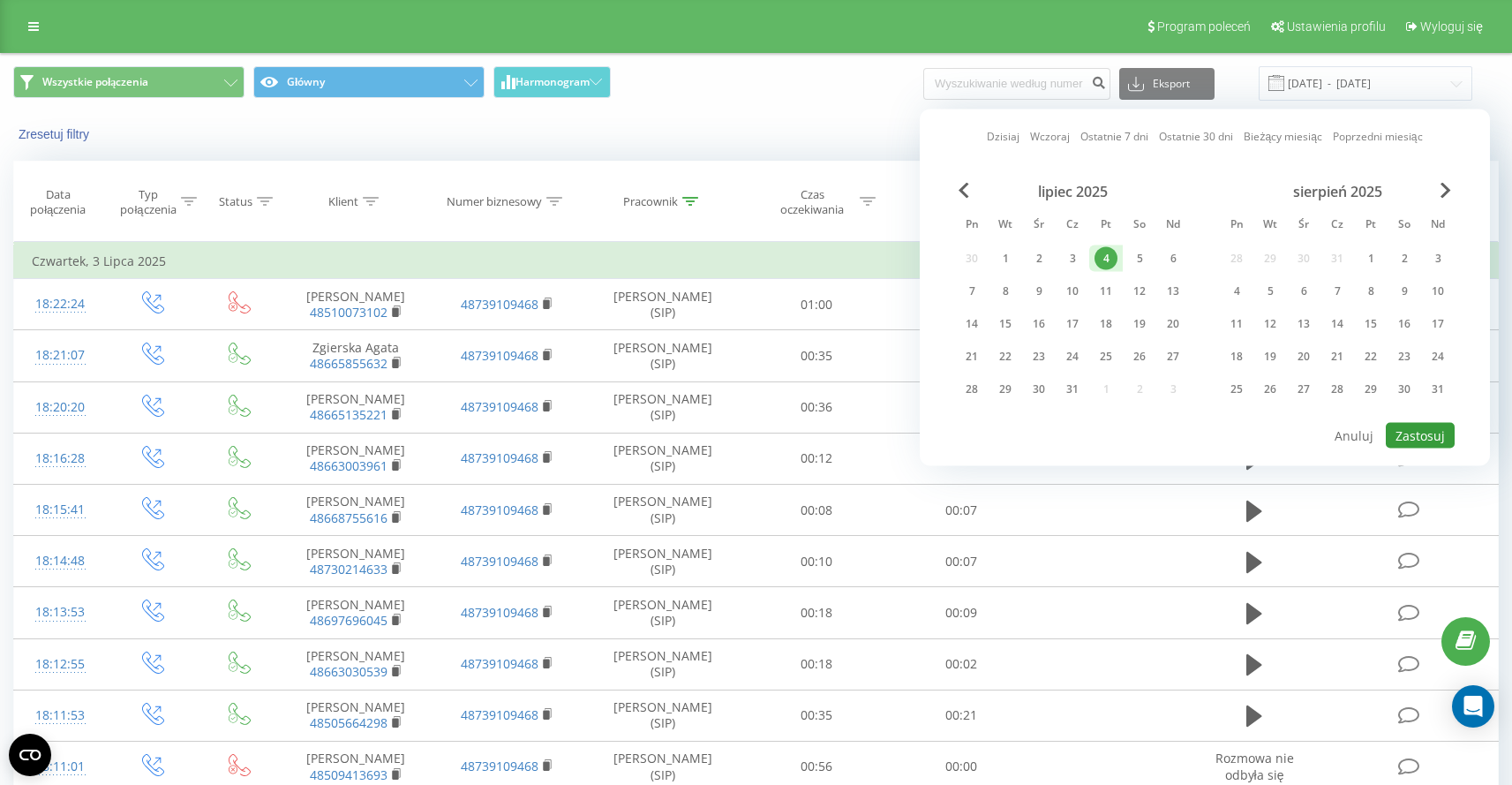 click on "Zastosuj" at bounding box center [1420, 435] 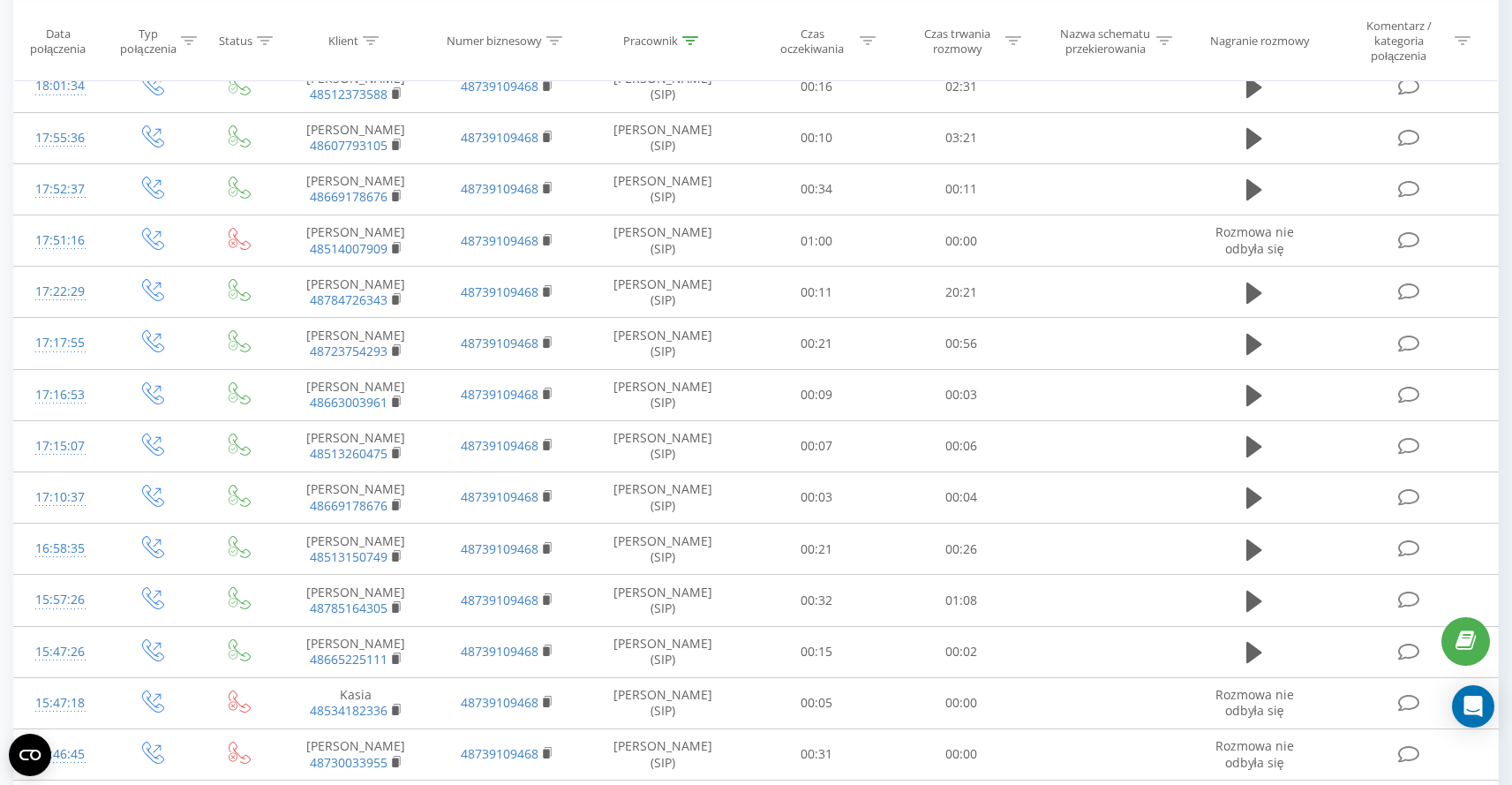 scroll, scrollTop: 0, scrollLeft: 0, axis: both 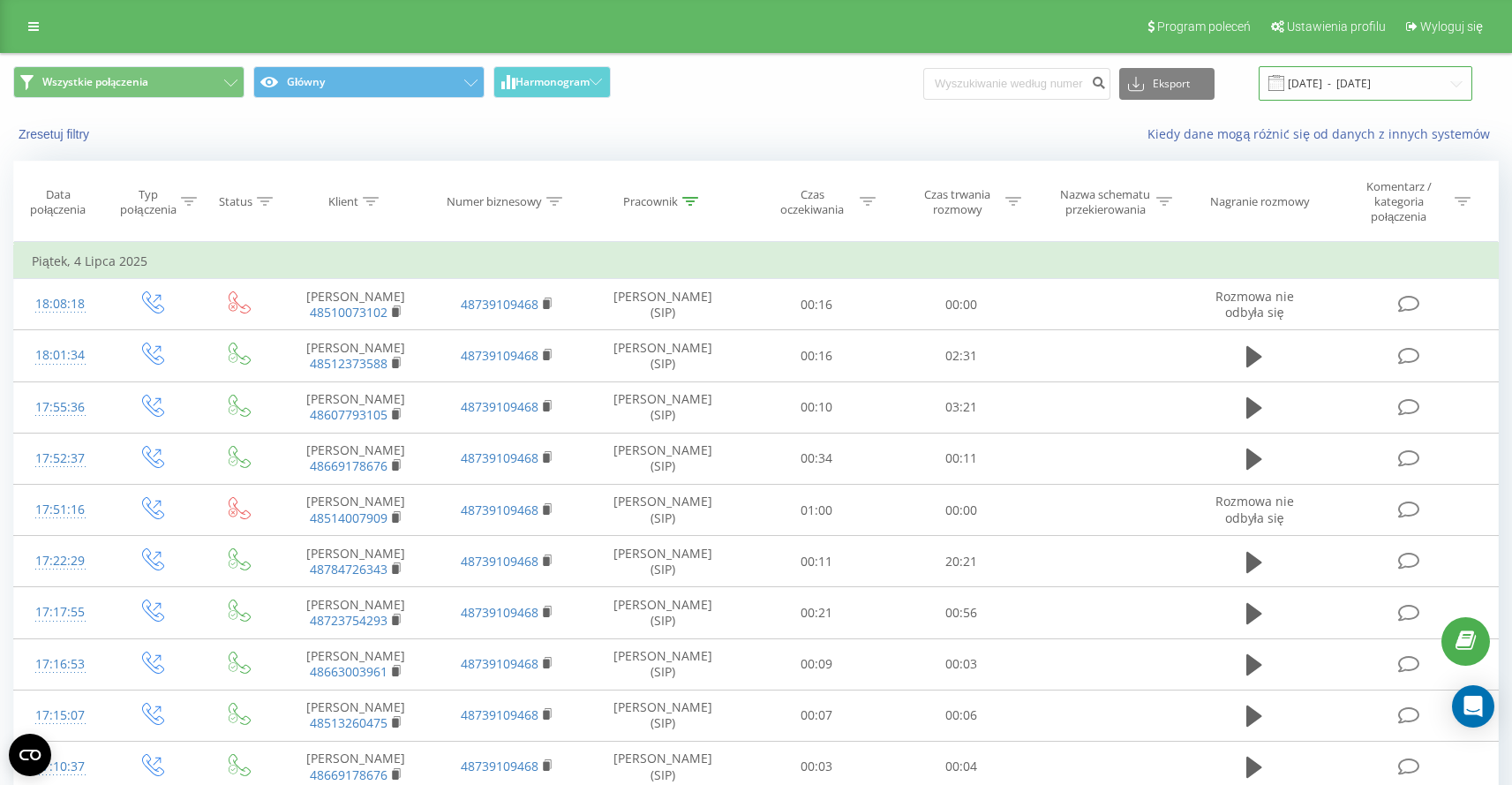 click on "[DATE]  -  [DATE]" at bounding box center (1365, 83) 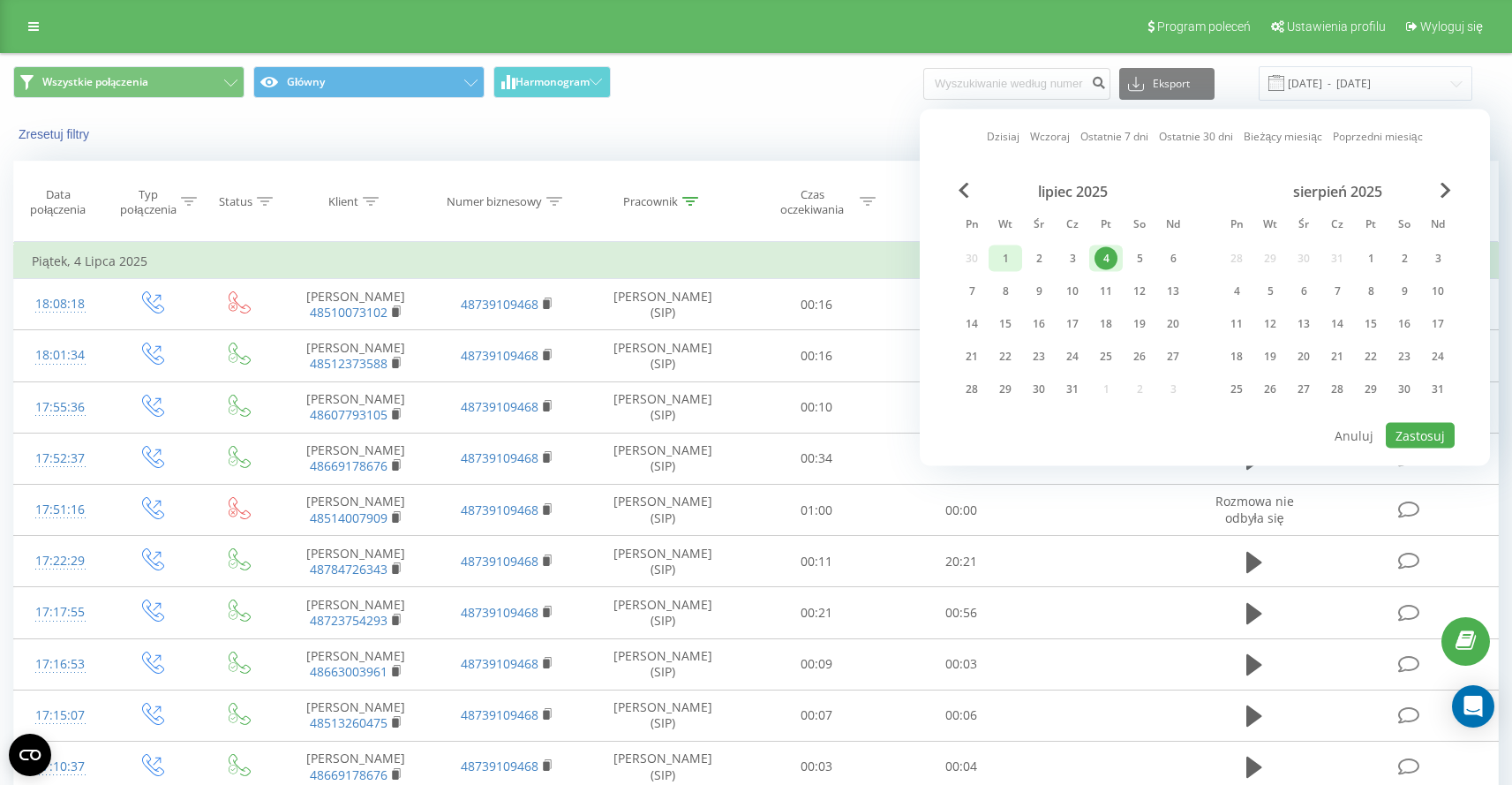 click on "1" at bounding box center (1005, 259) 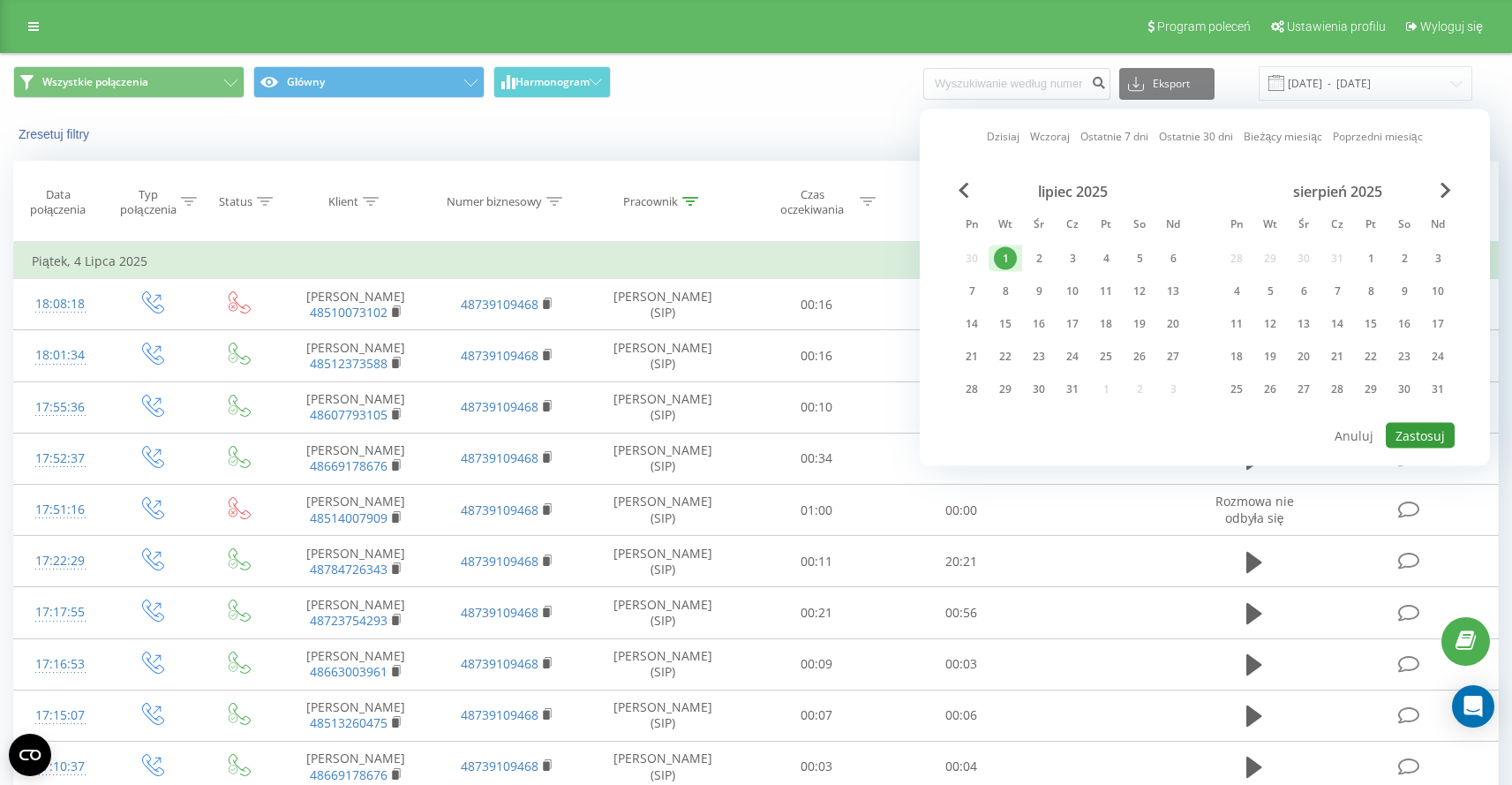 click on "Zastosuj" at bounding box center [1420, 435] 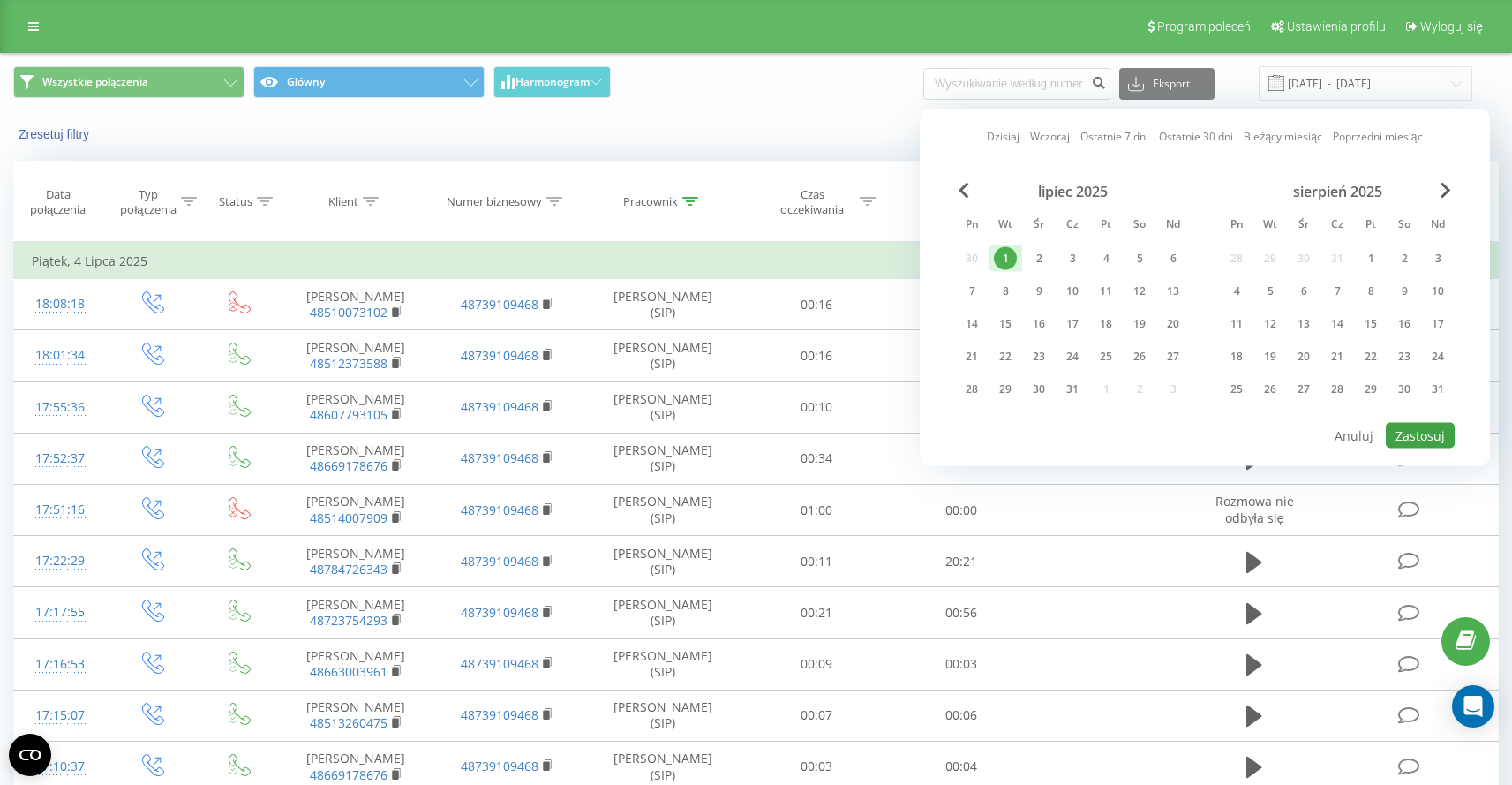 type on "[DATE]  -  [DATE]" 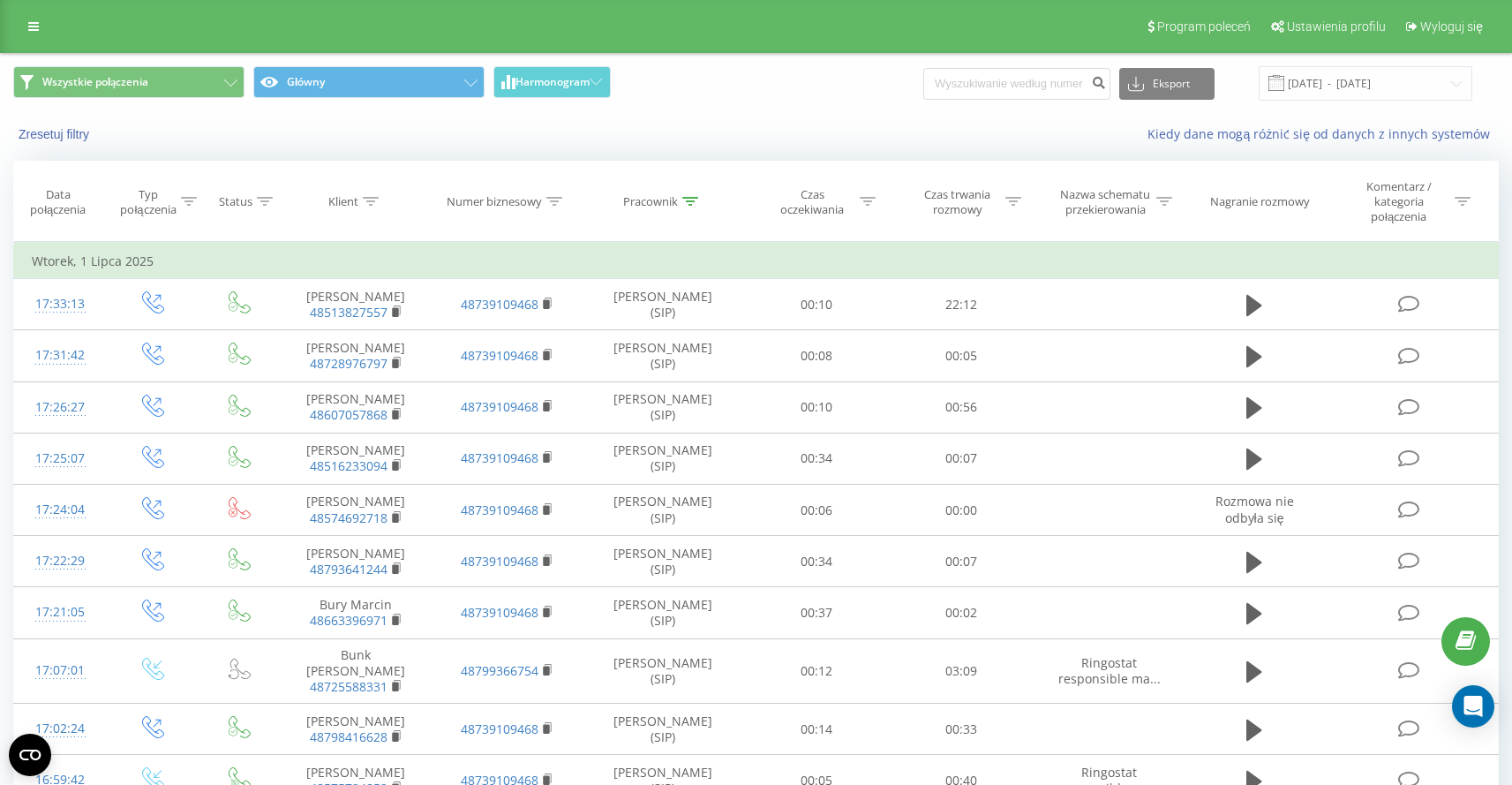 click 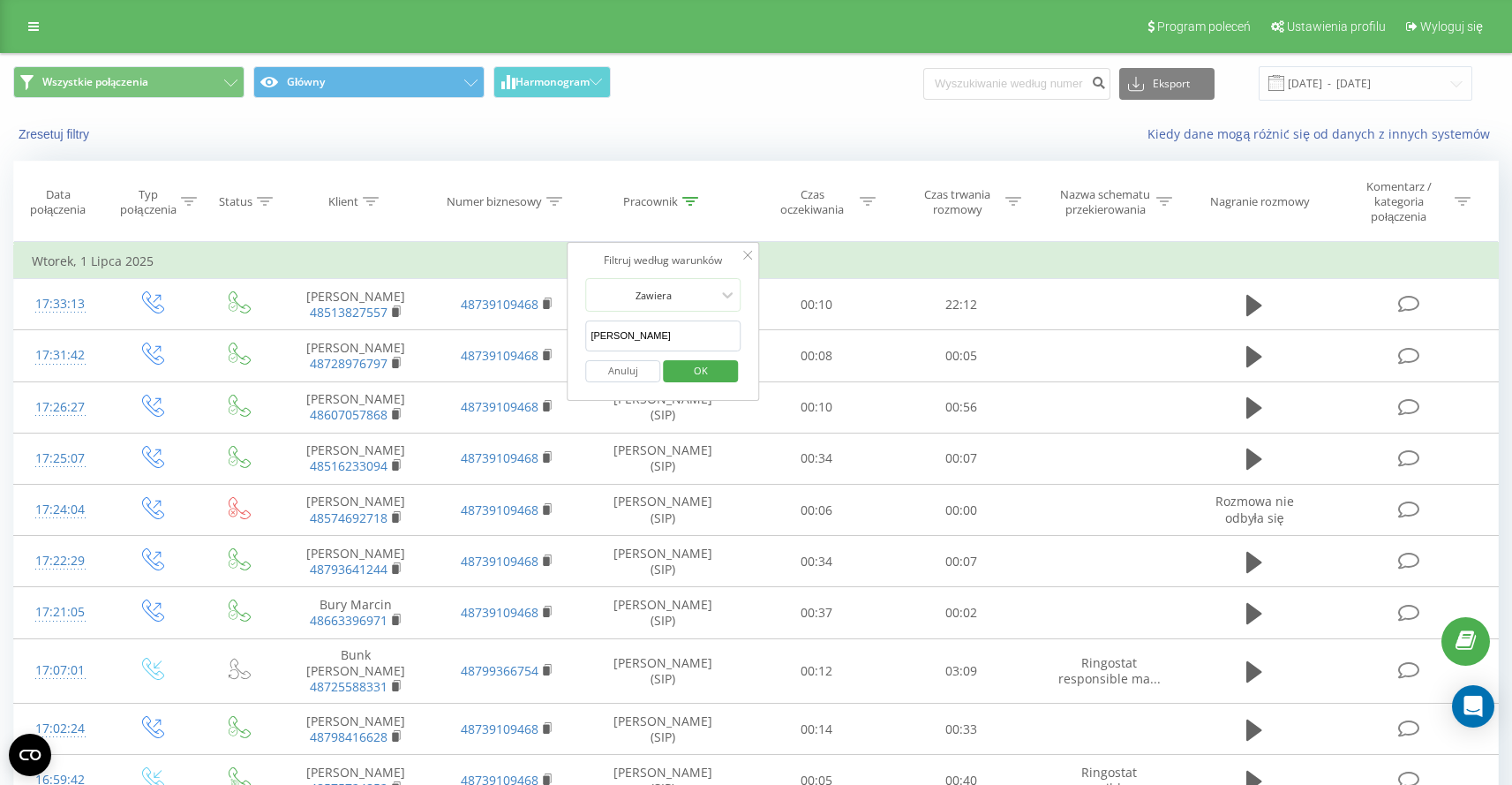 click on "[PERSON_NAME]" at bounding box center [663, 336] 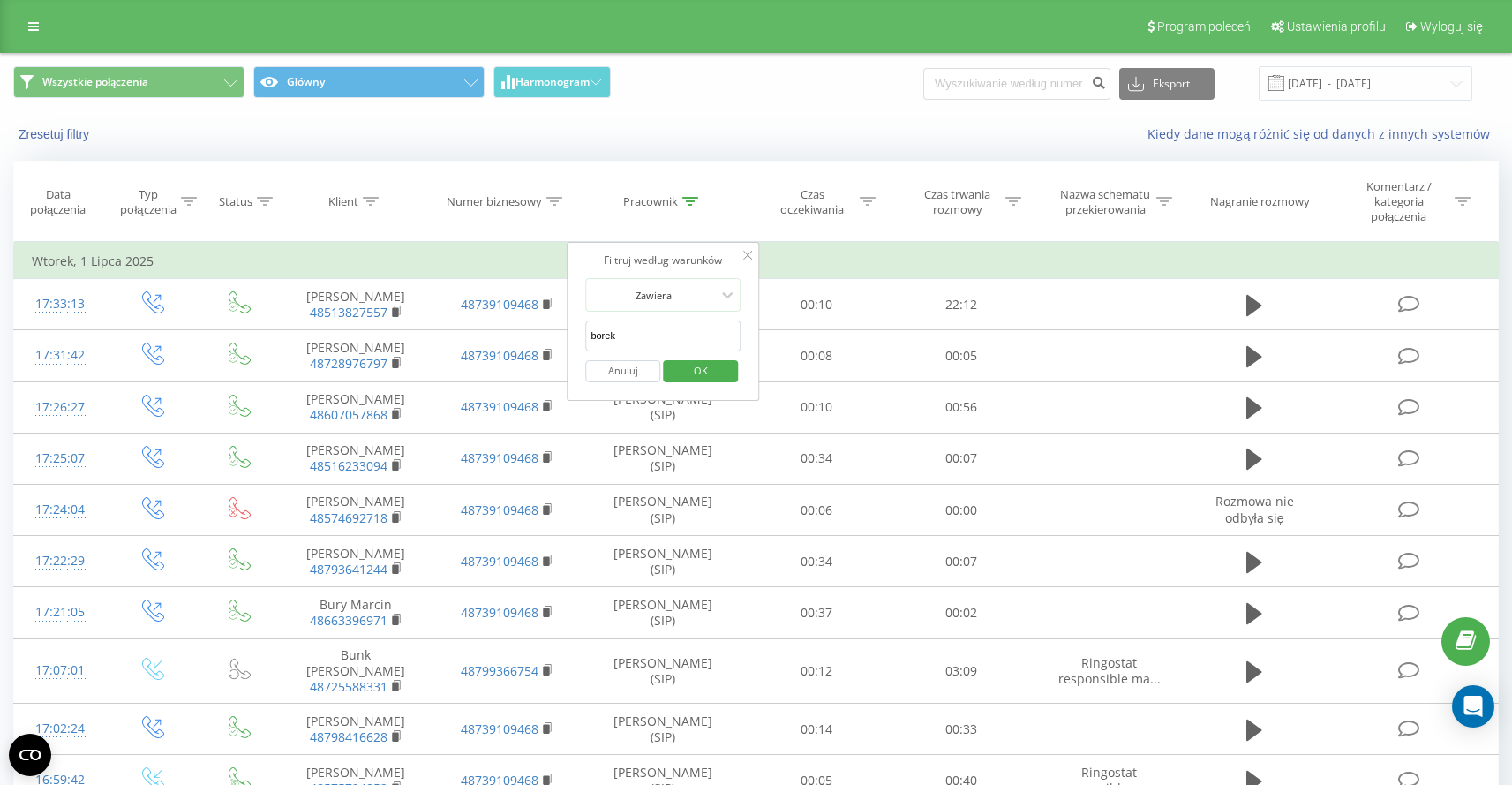 type on "borek" 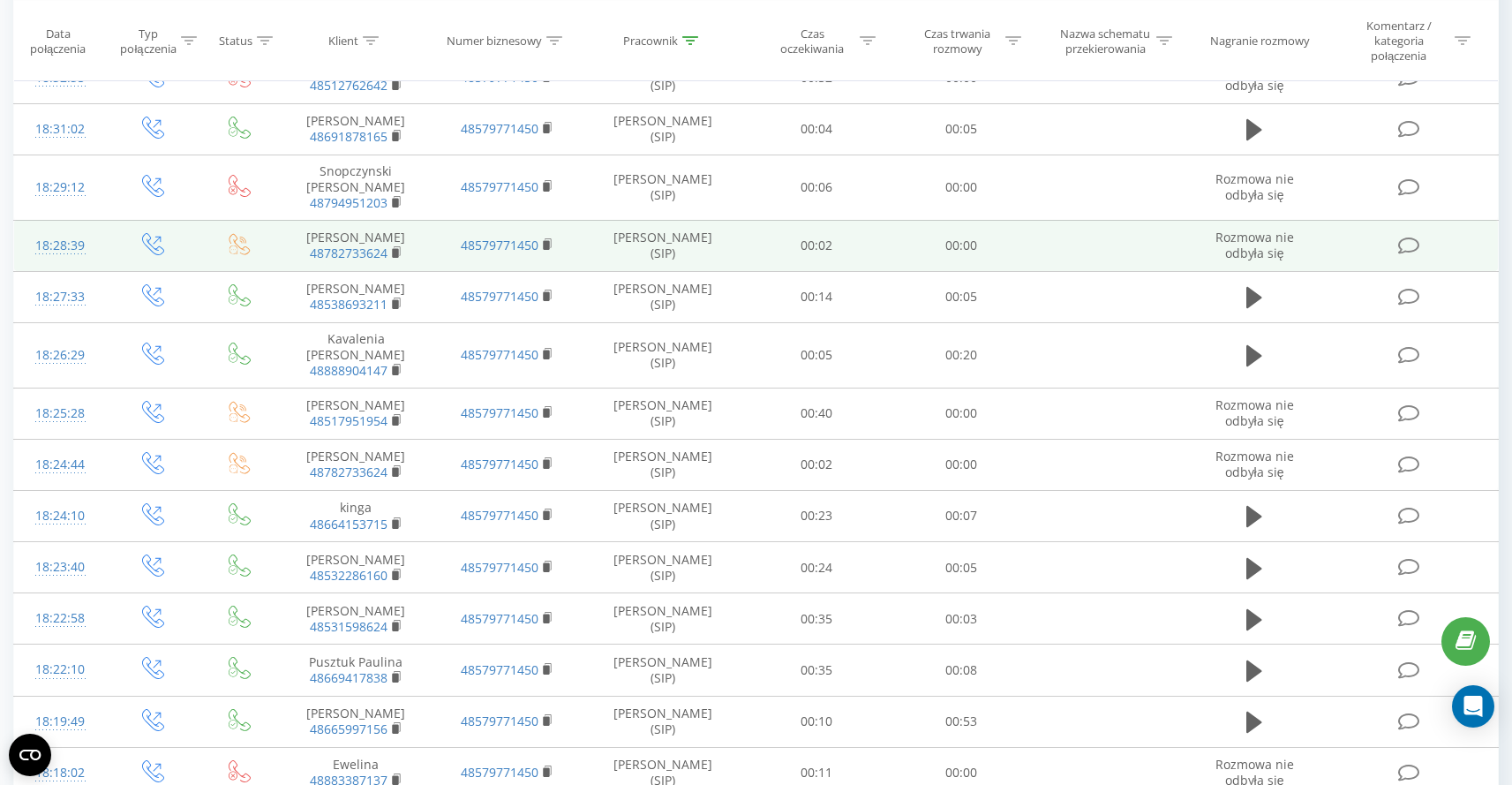 scroll, scrollTop: 0, scrollLeft: 0, axis: both 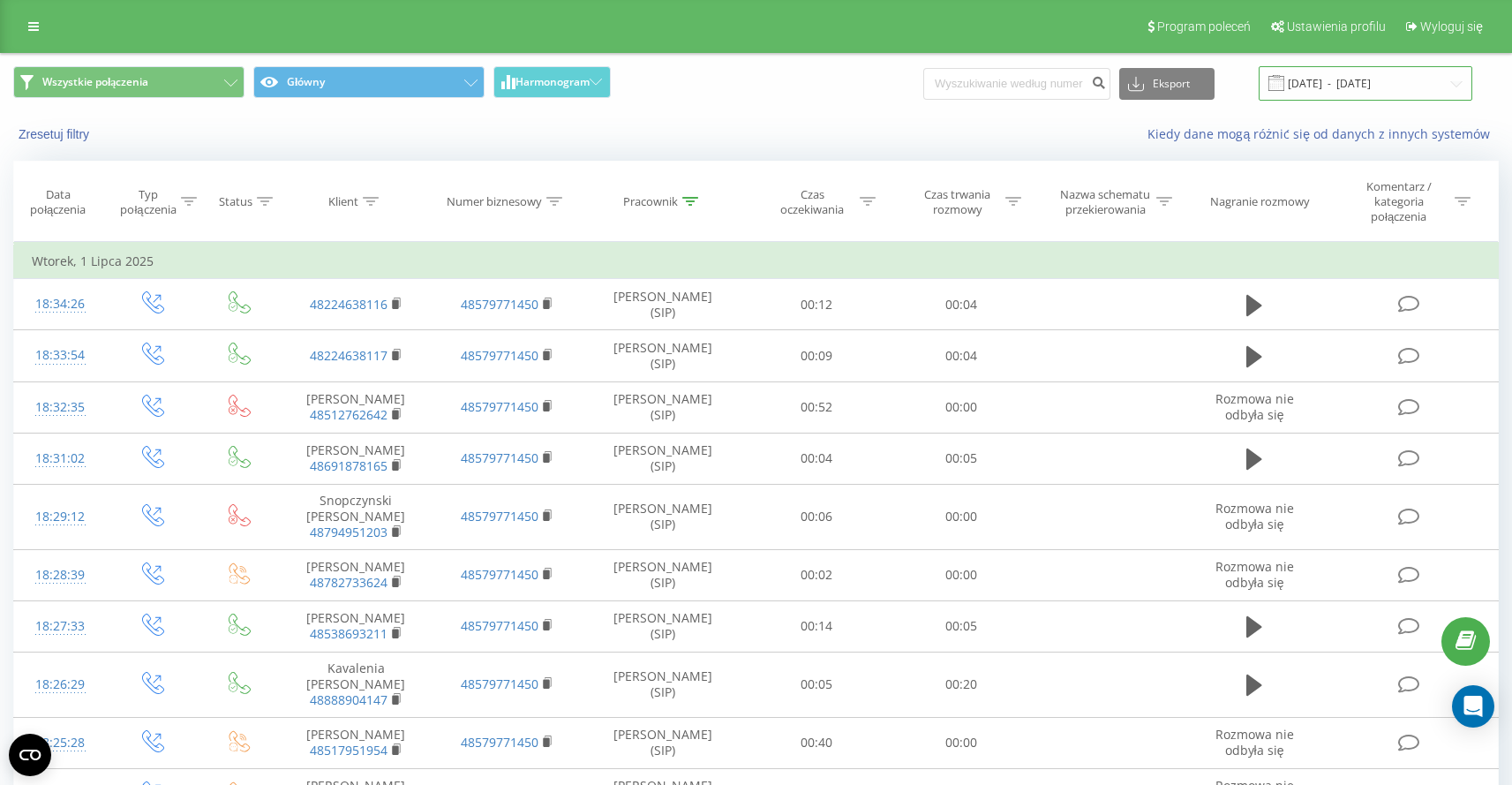click on "[DATE]  -  [DATE]" at bounding box center [1365, 83] 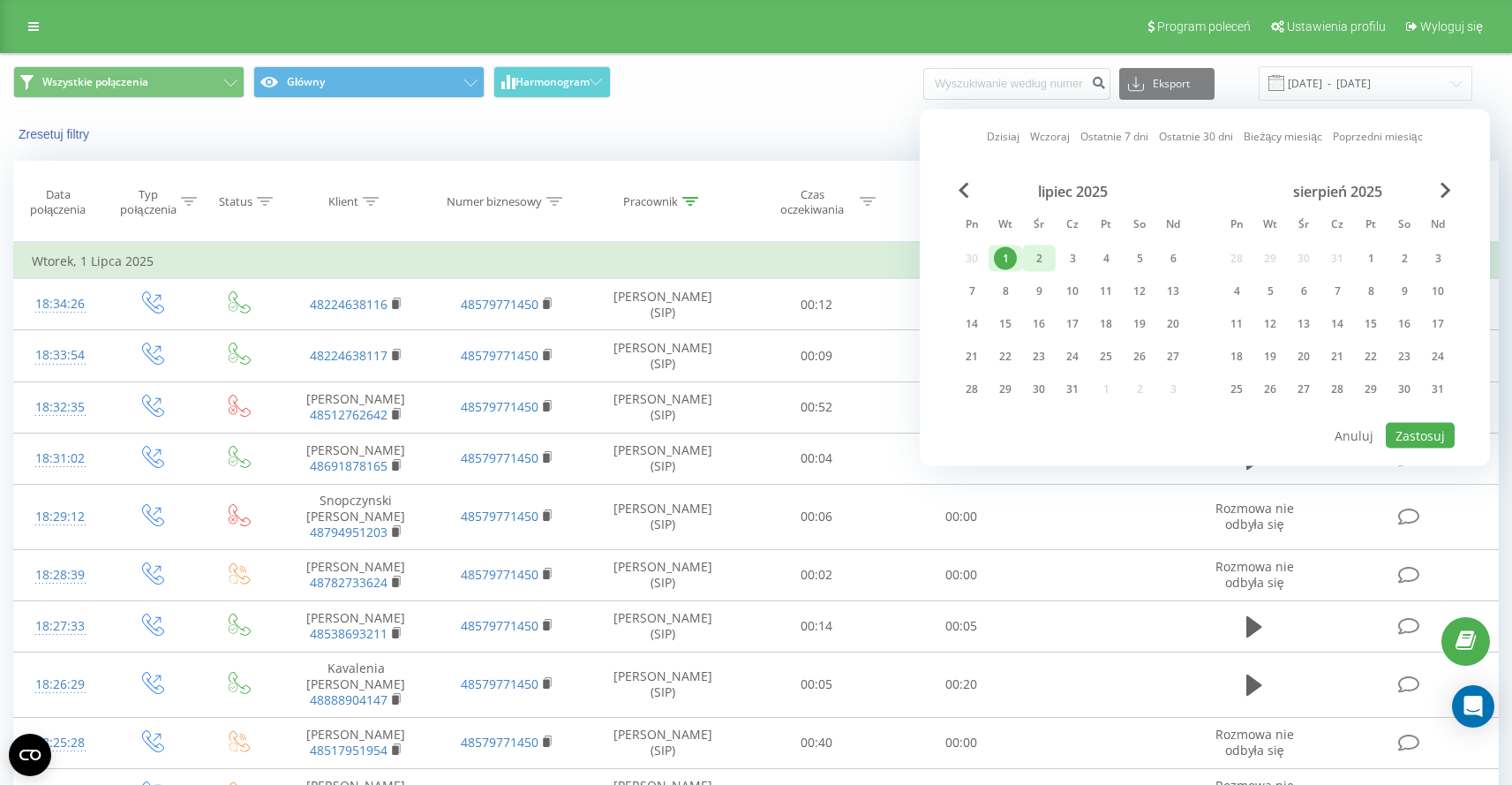 click on "2" at bounding box center [1039, 259] 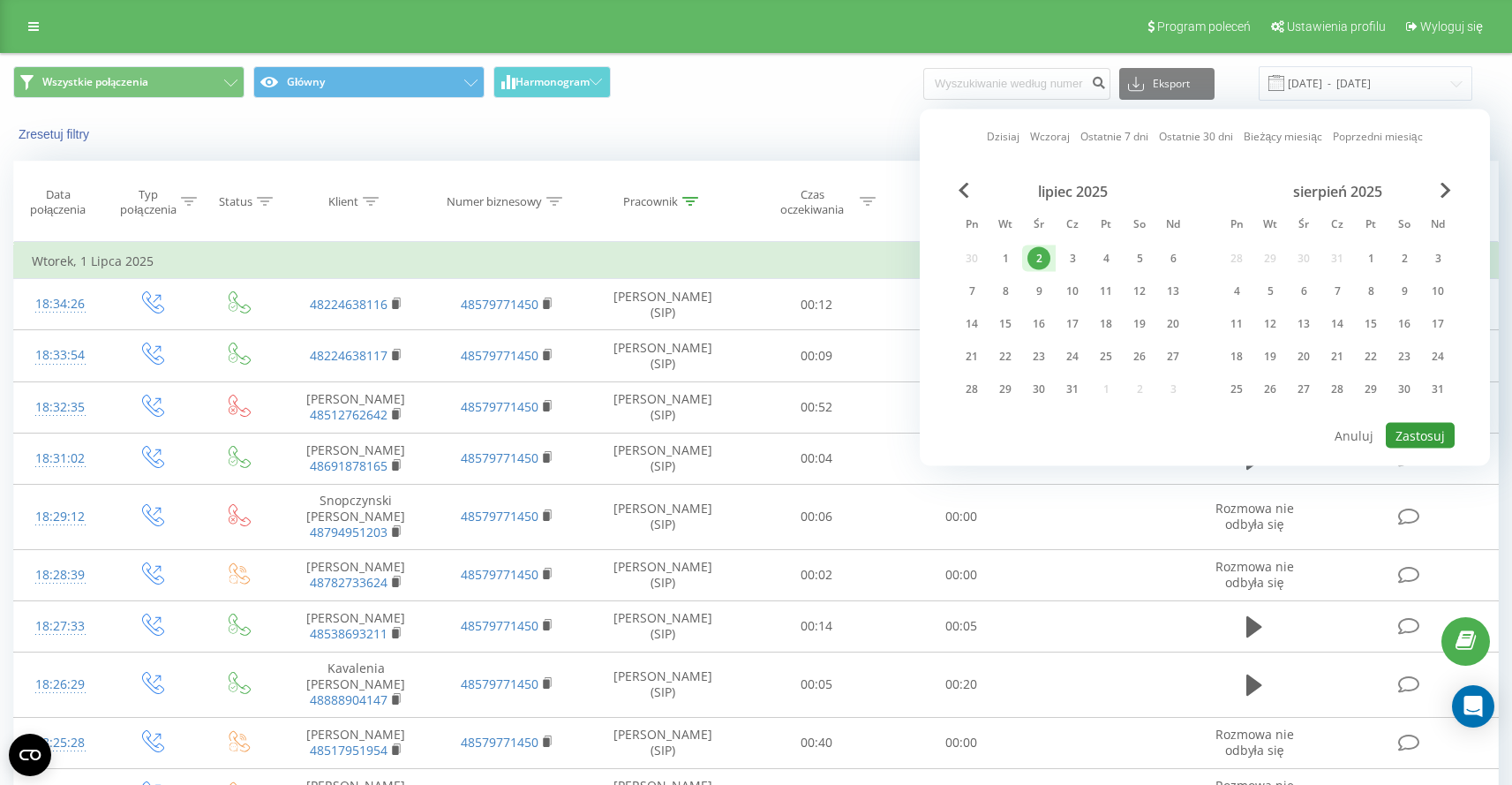 click on "Zastosuj" at bounding box center [1420, 435] 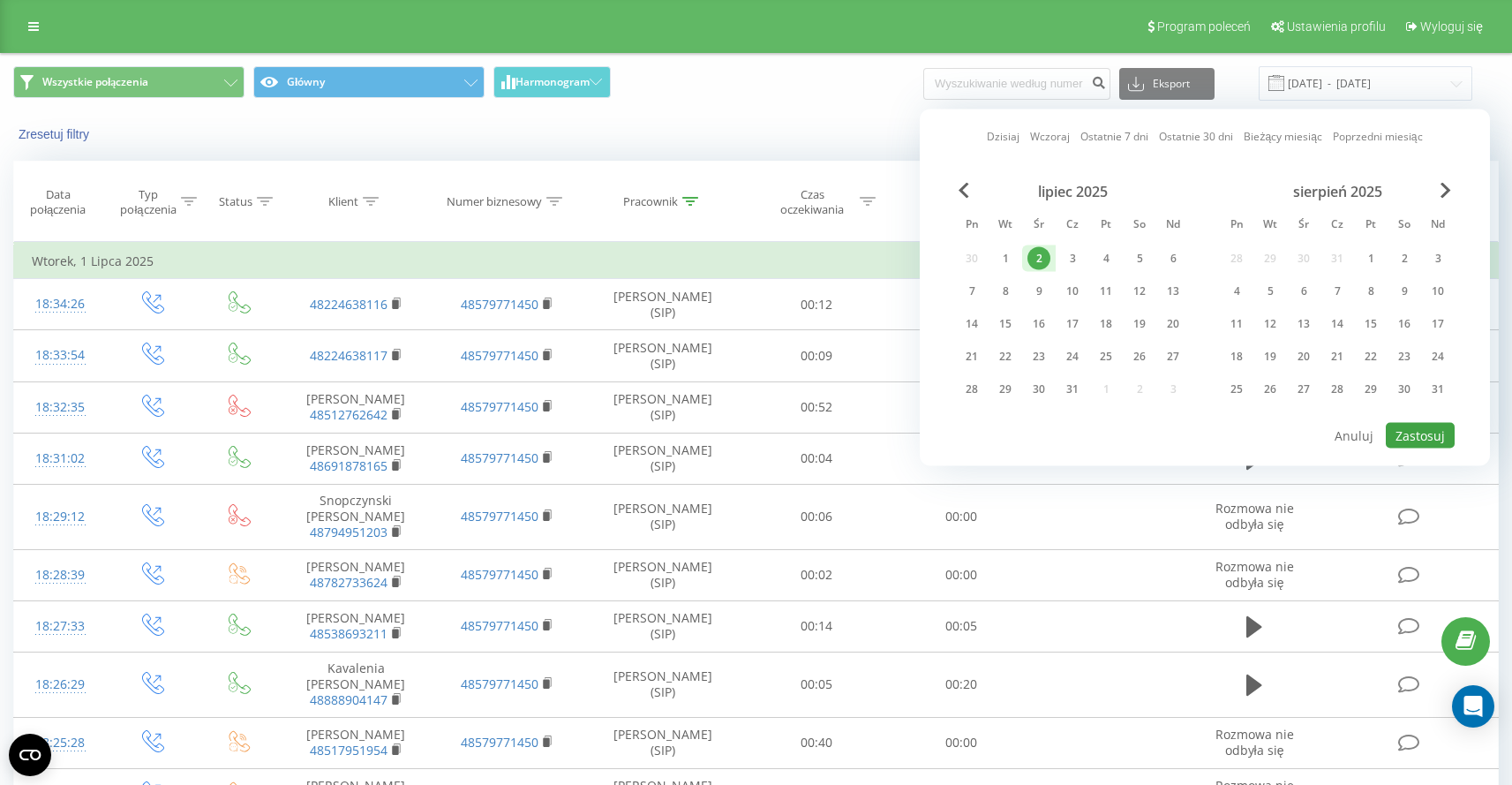 type on "[DATE]  -  [DATE]" 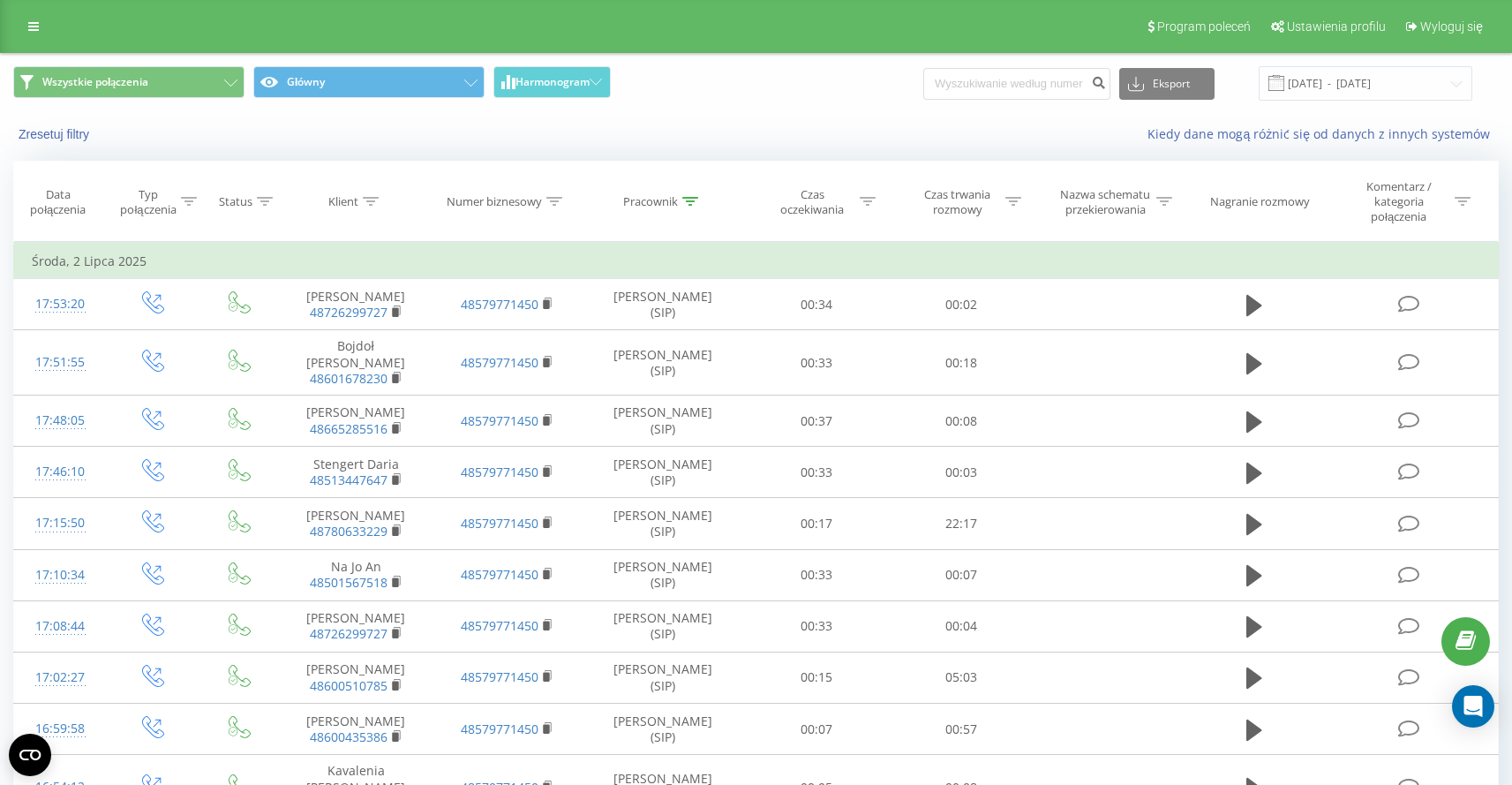click 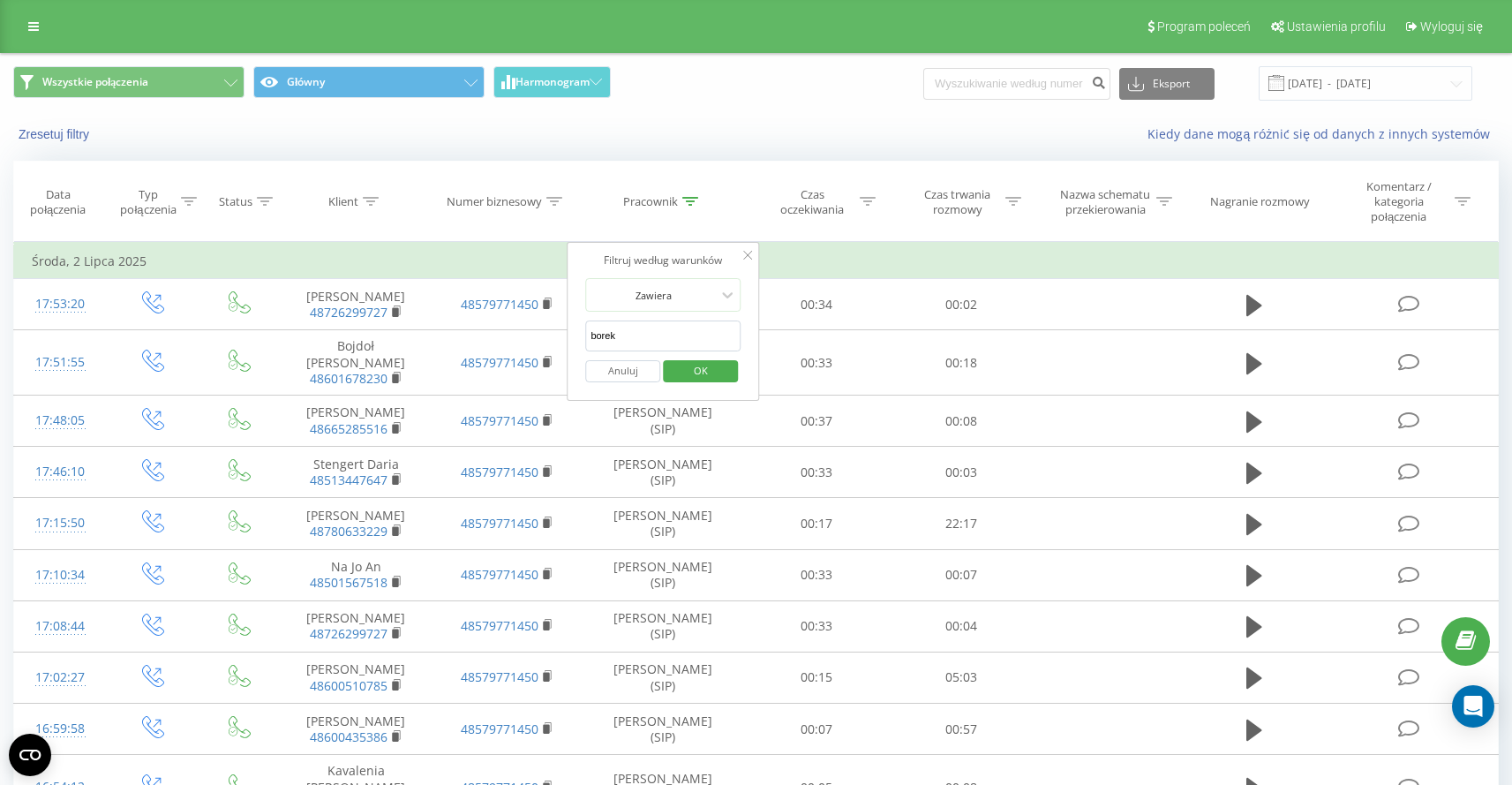 click on "borek" at bounding box center (663, 336) 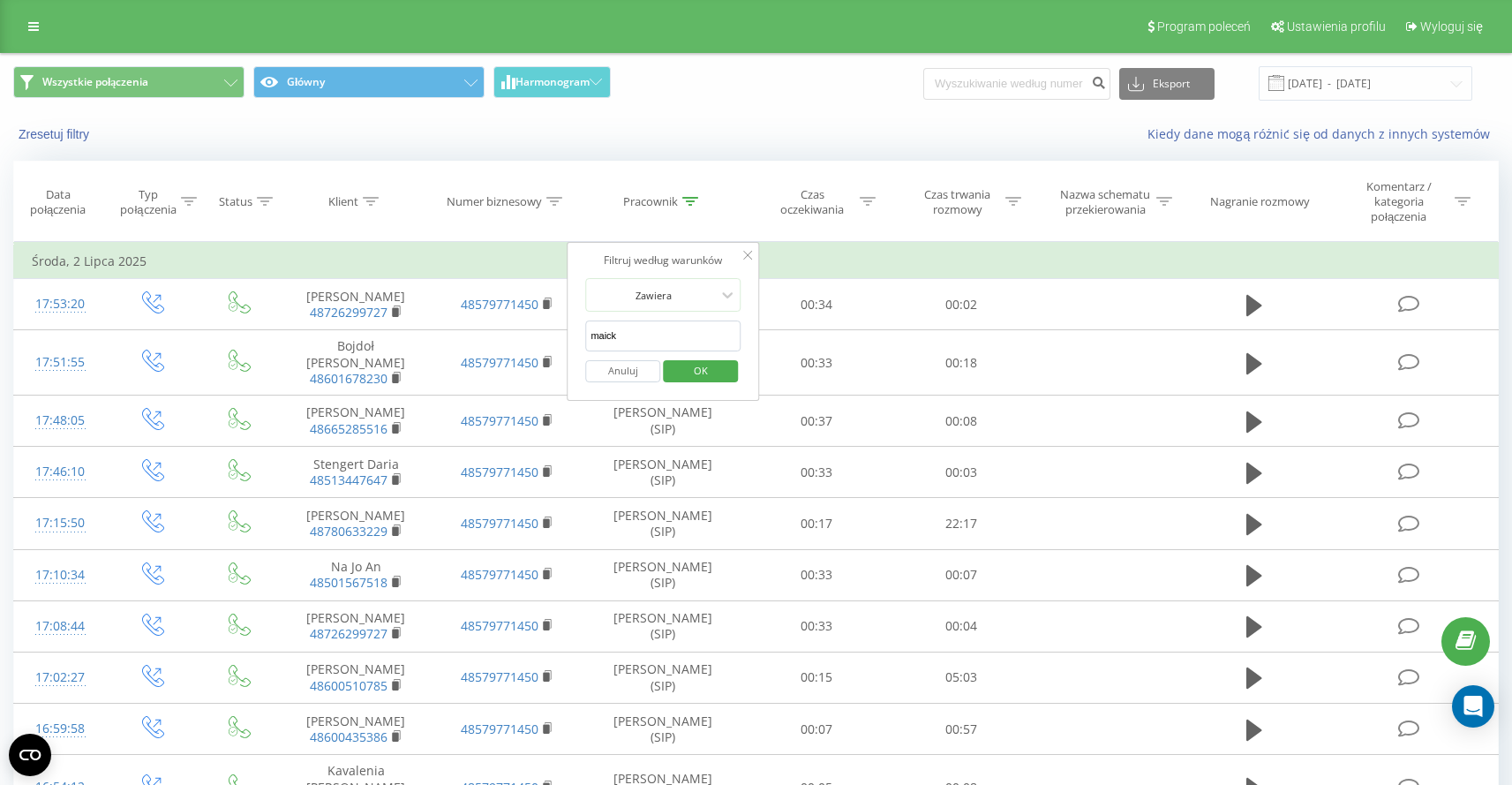 type on "[PERSON_NAME]" 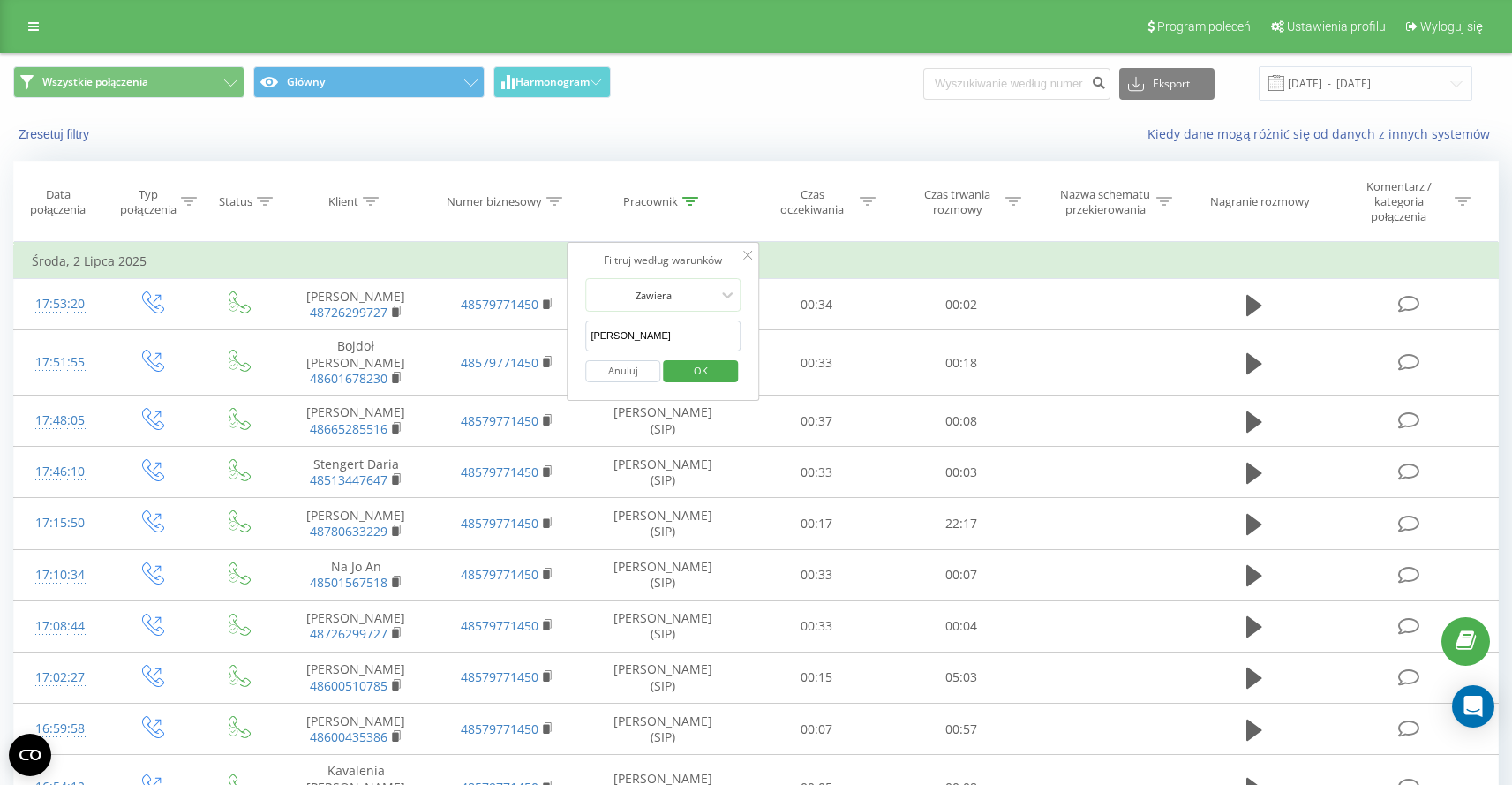 click on "OK" at bounding box center [700, 371] 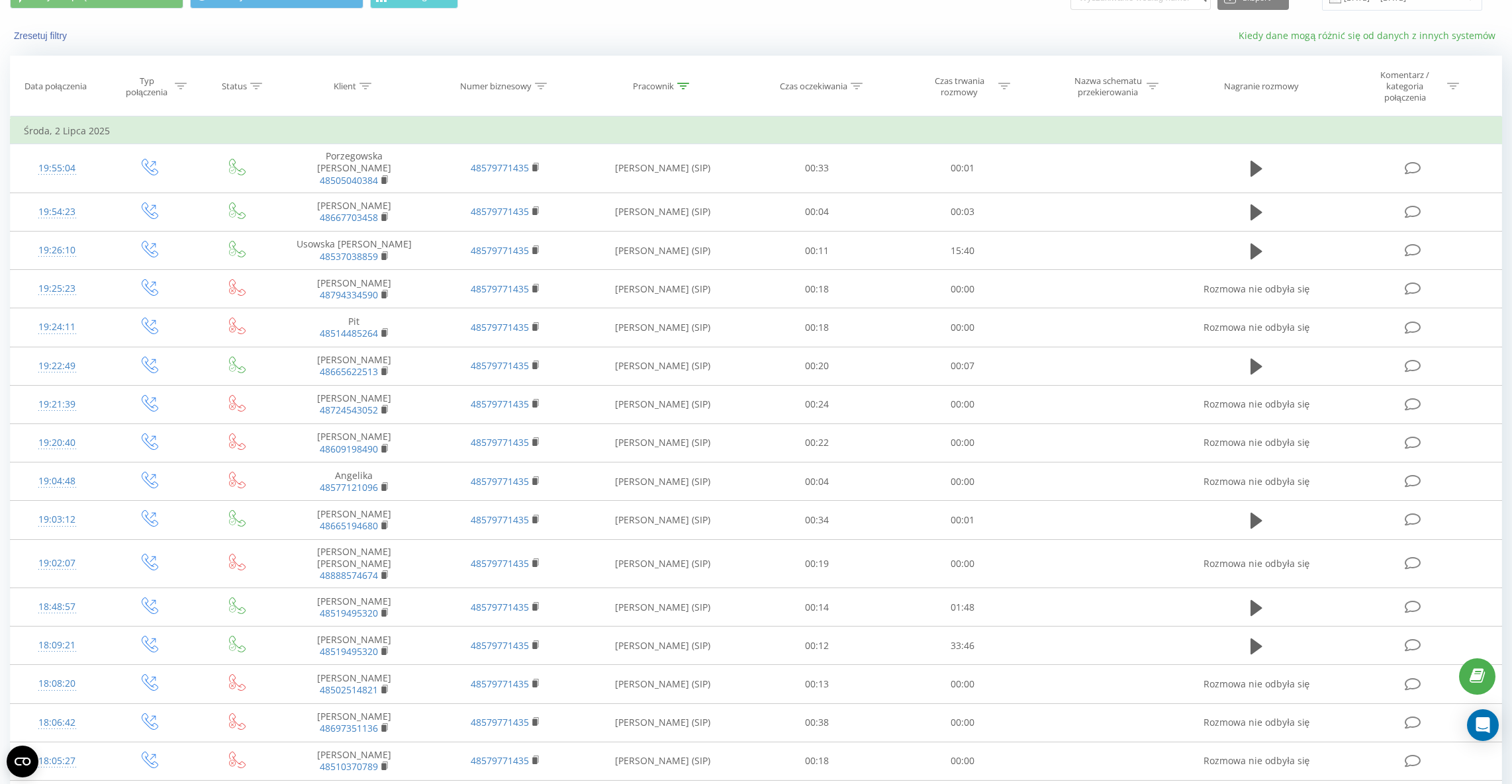scroll, scrollTop: 0, scrollLeft: 0, axis: both 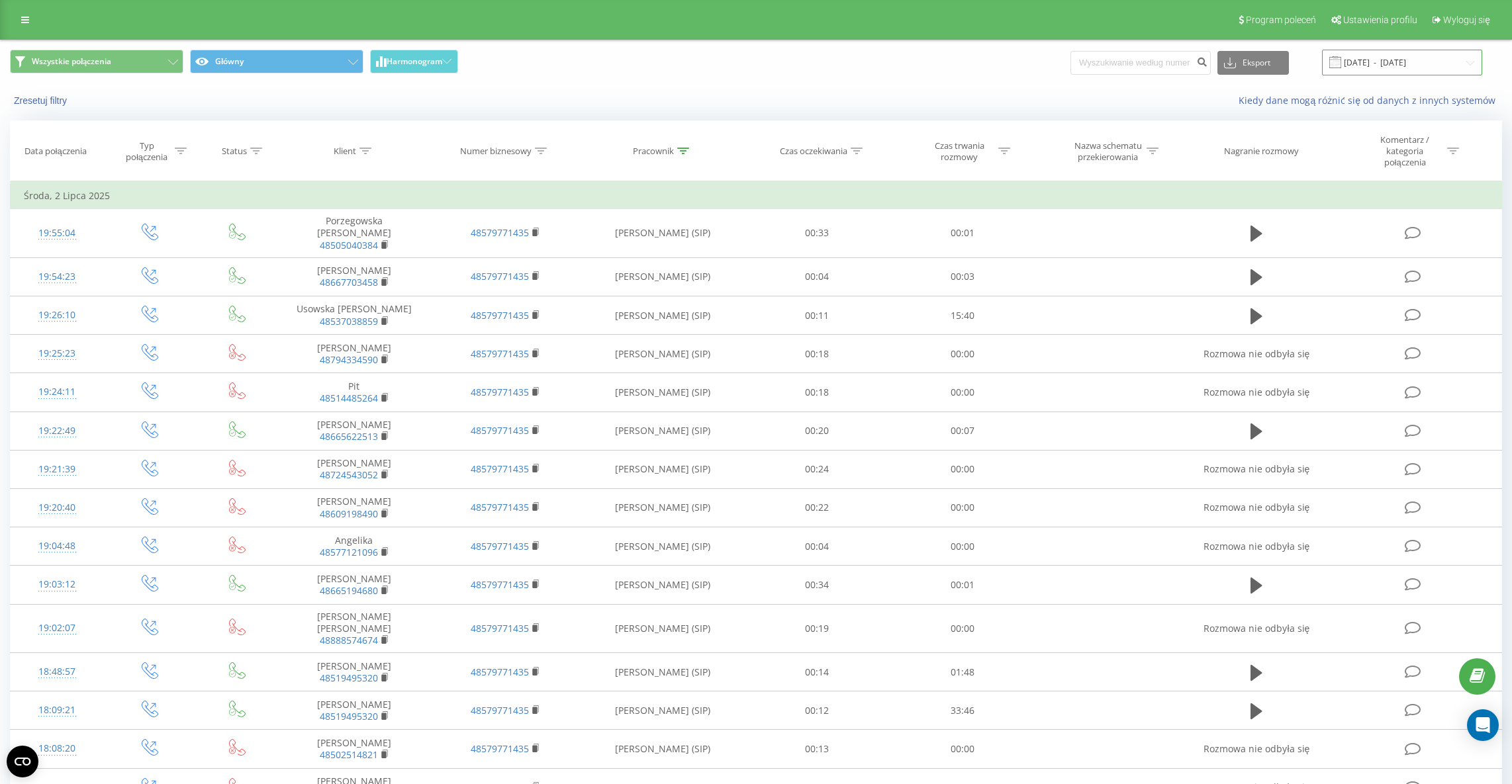 click on "[DATE]  -  [DATE]" at bounding box center (1402, 62) 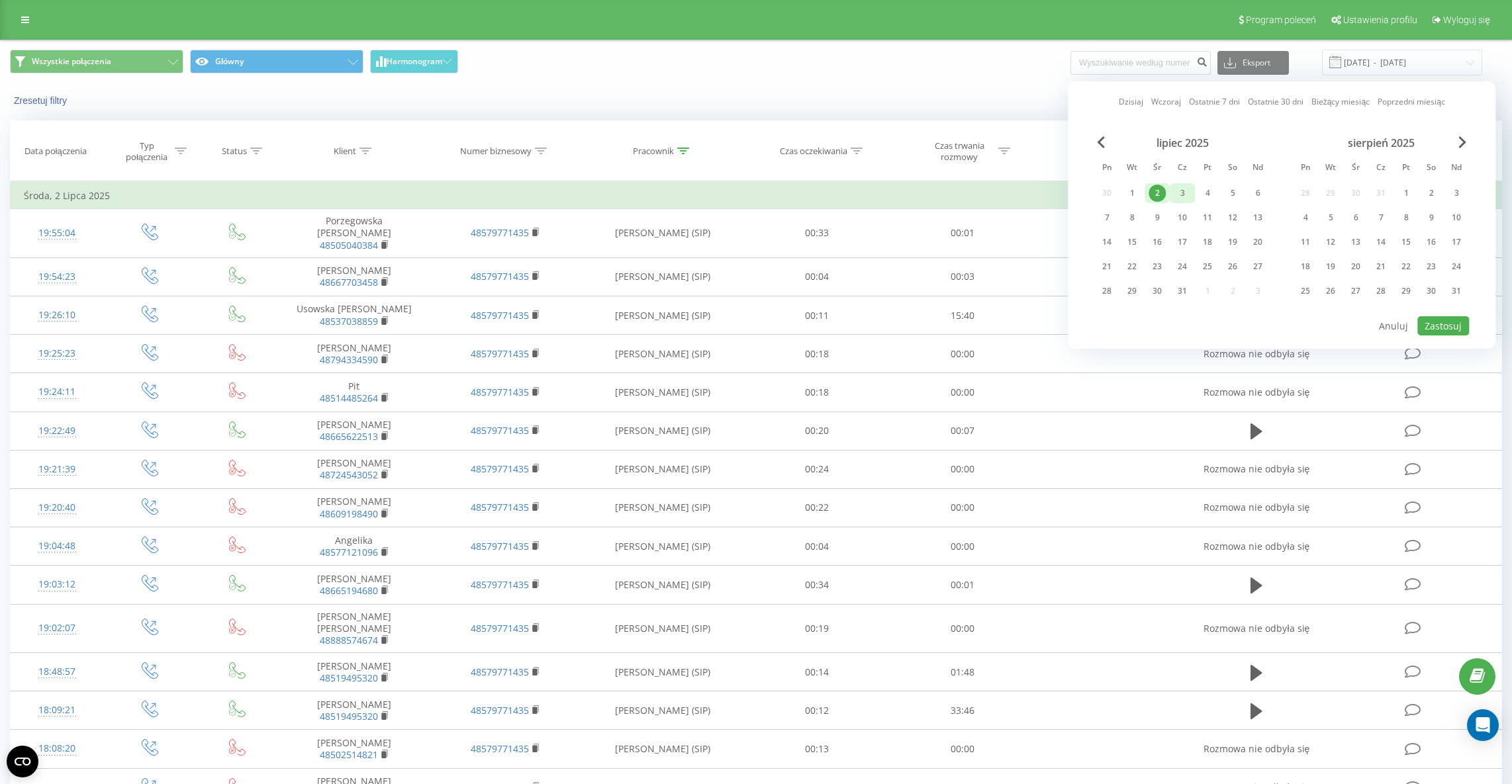 click on "3" at bounding box center (1182, 193) 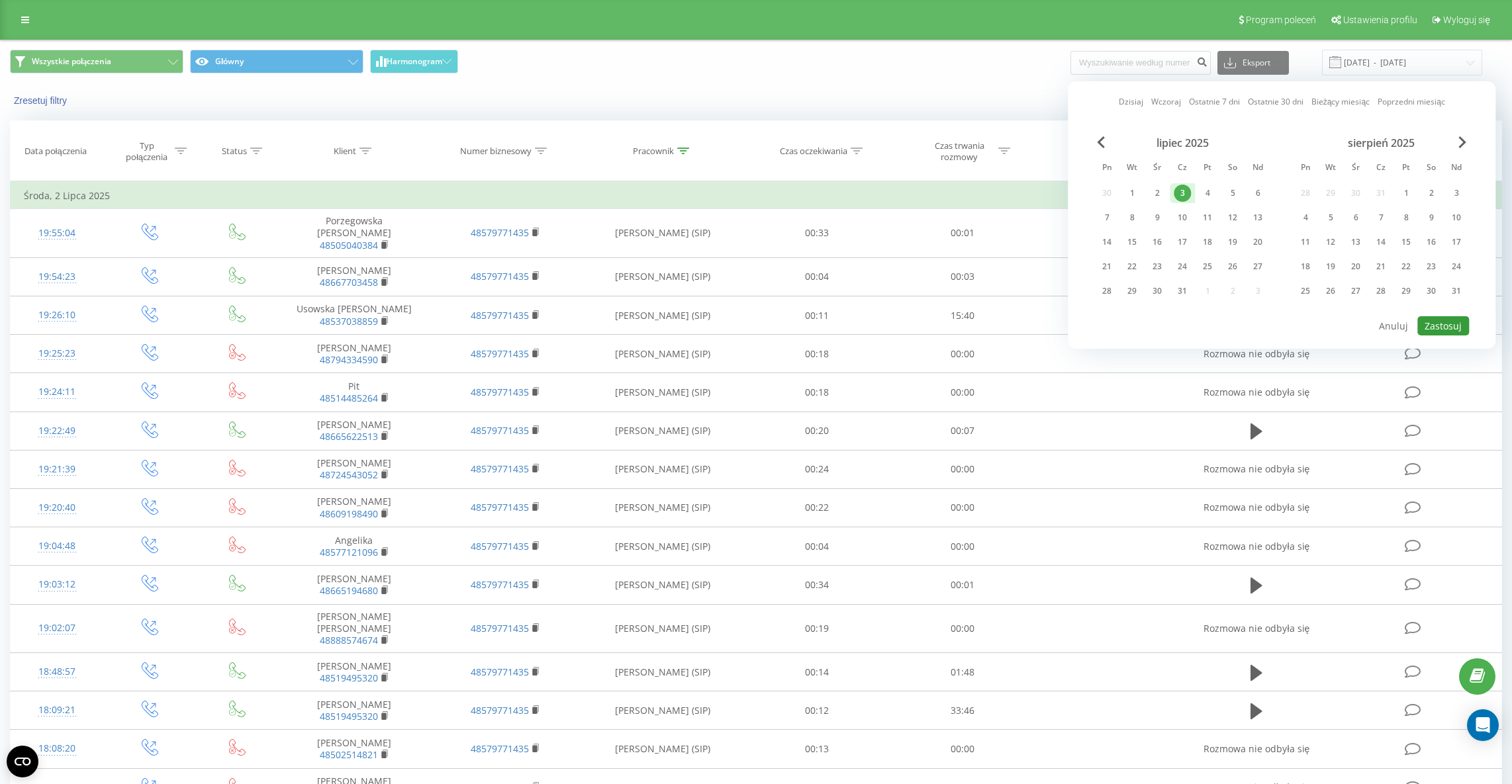 click on "Zastosuj" at bounding box center [1443, 326] 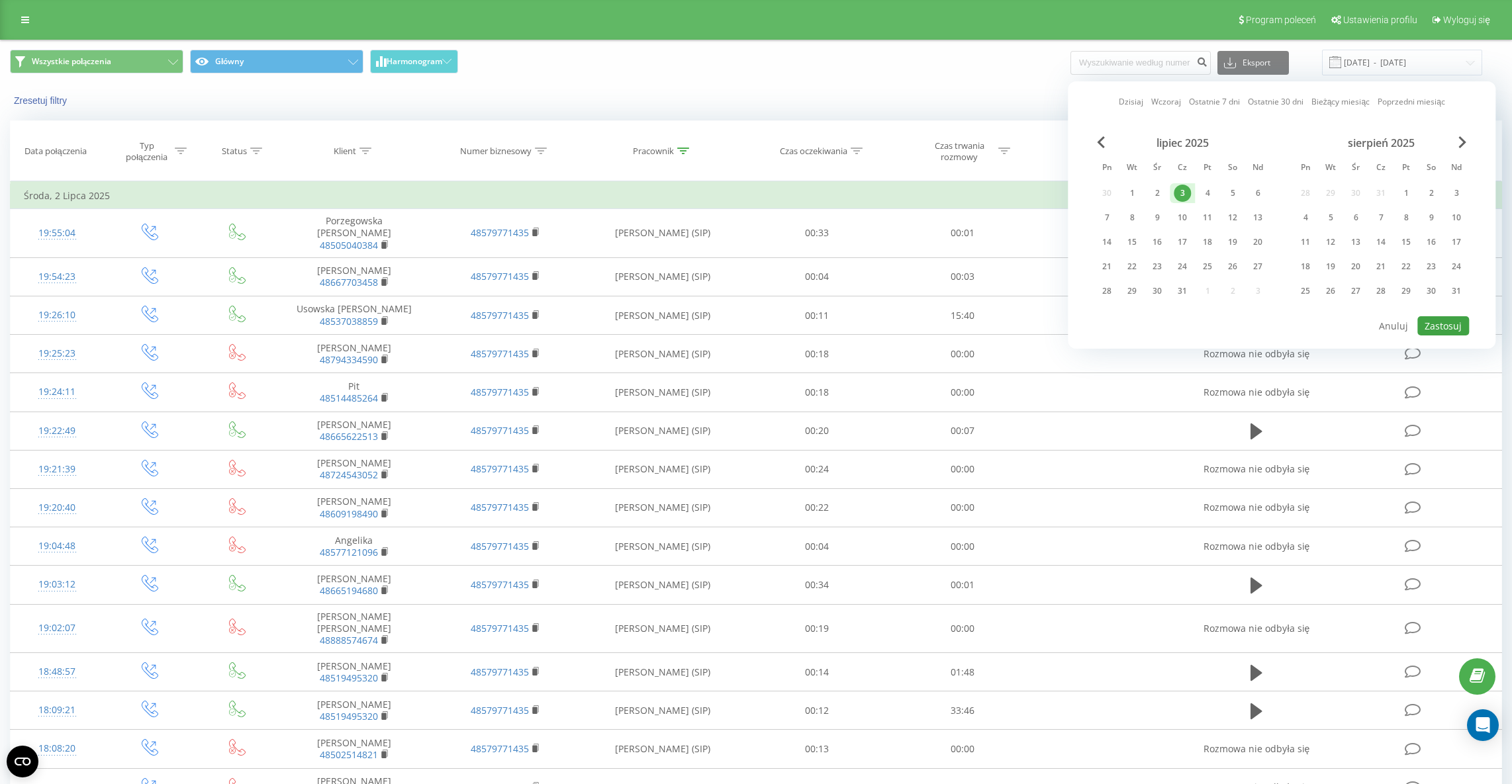 type on "[DATE]  -  [DATE]" 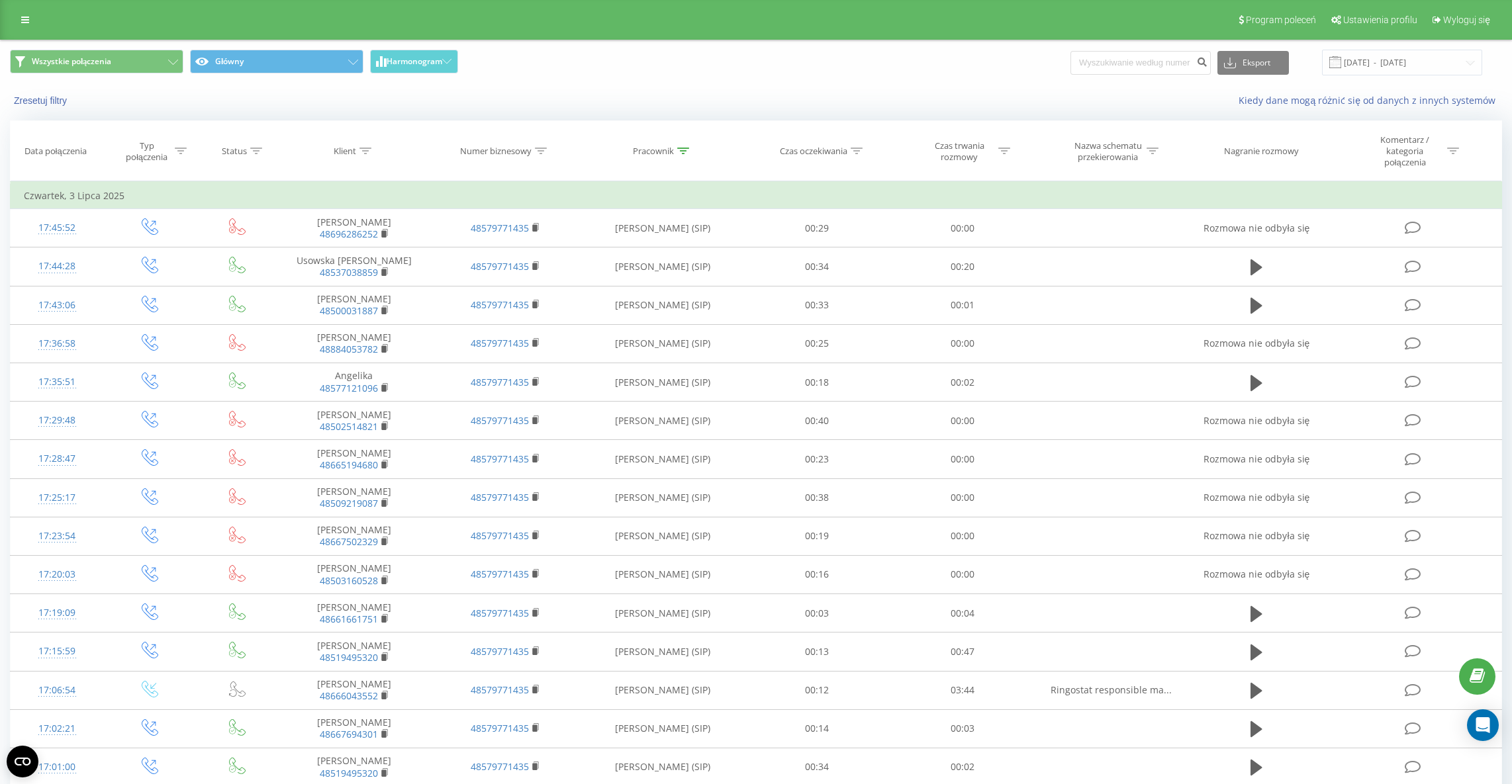click 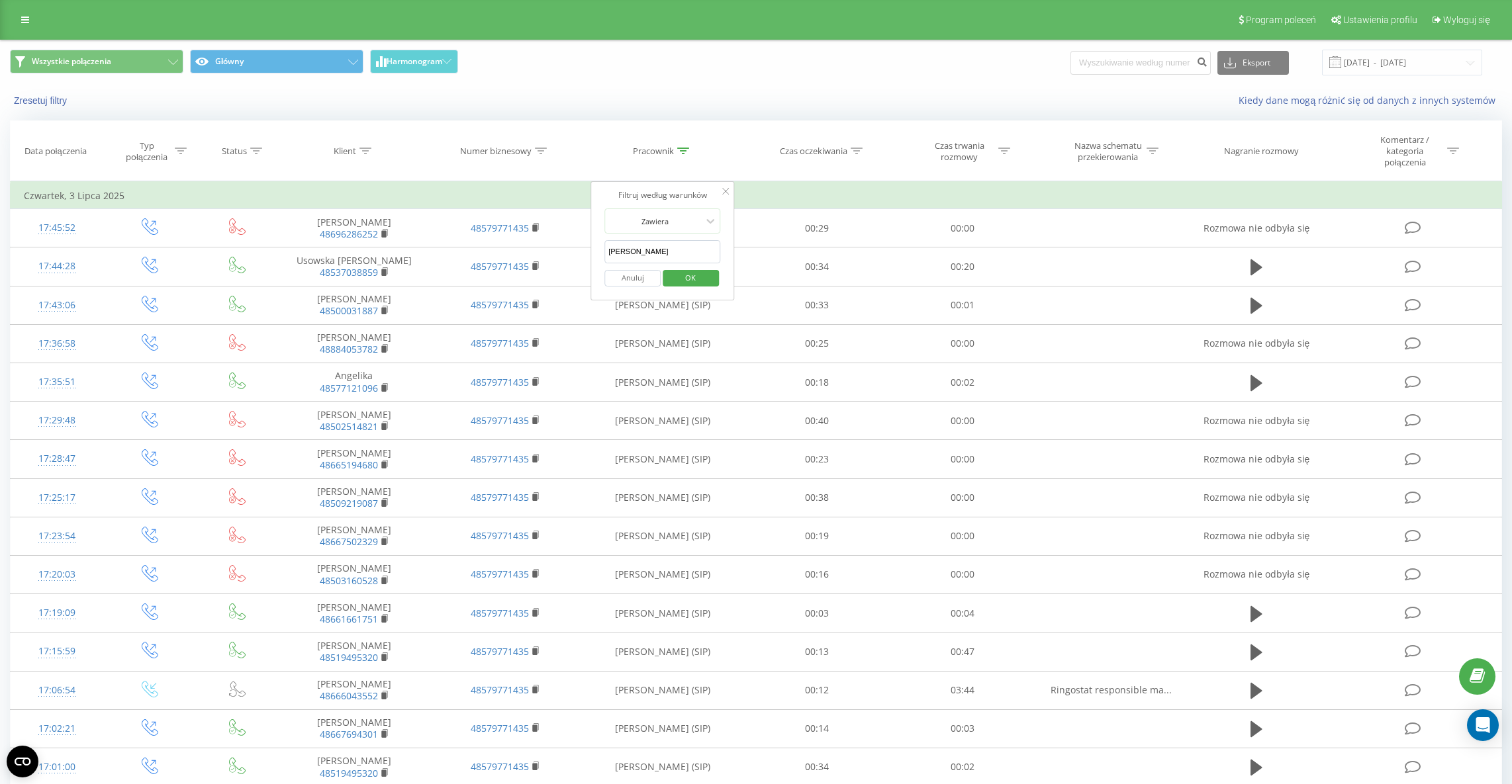 click on "[PERSON_NAME]" at bounding box center (663, 251) 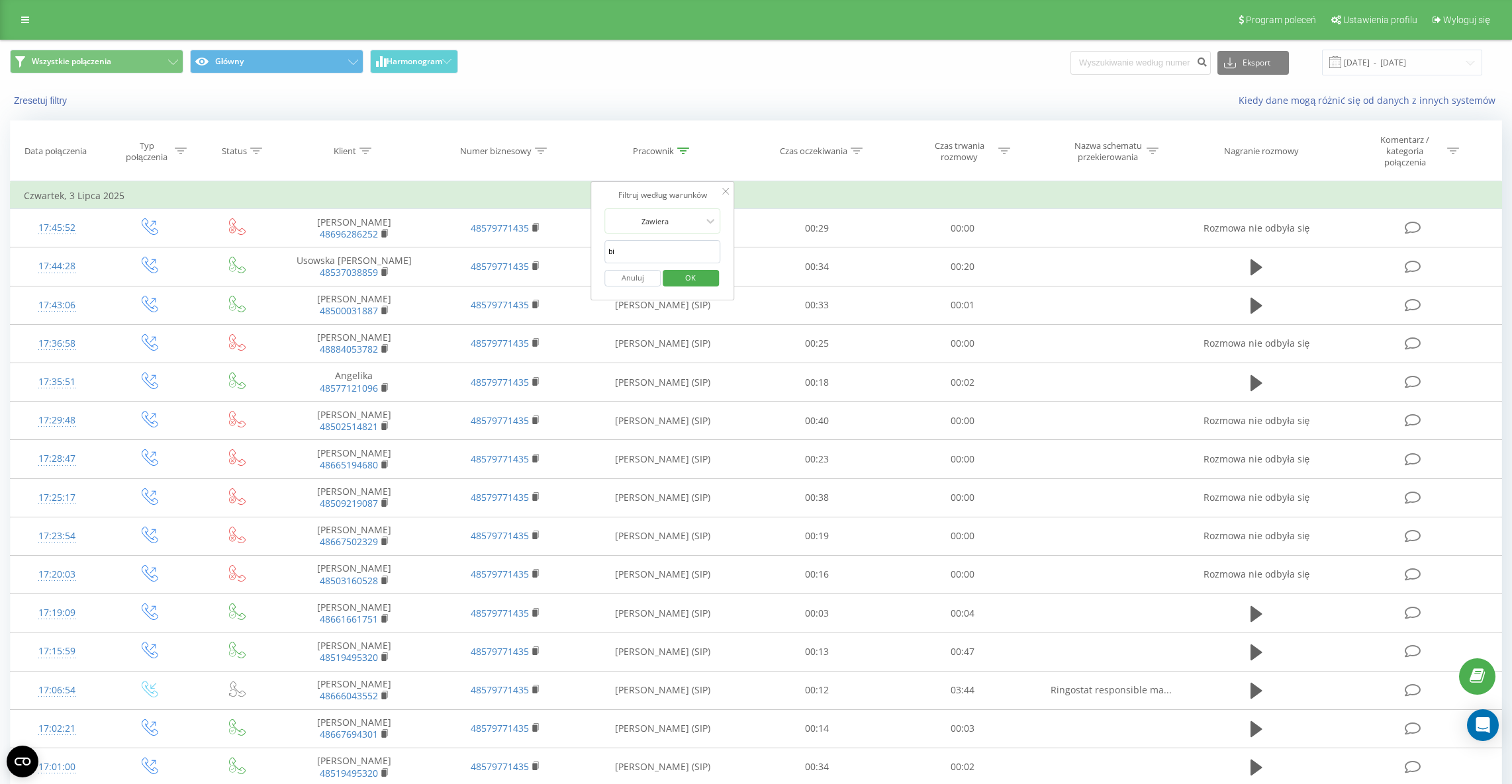 type on "bil" 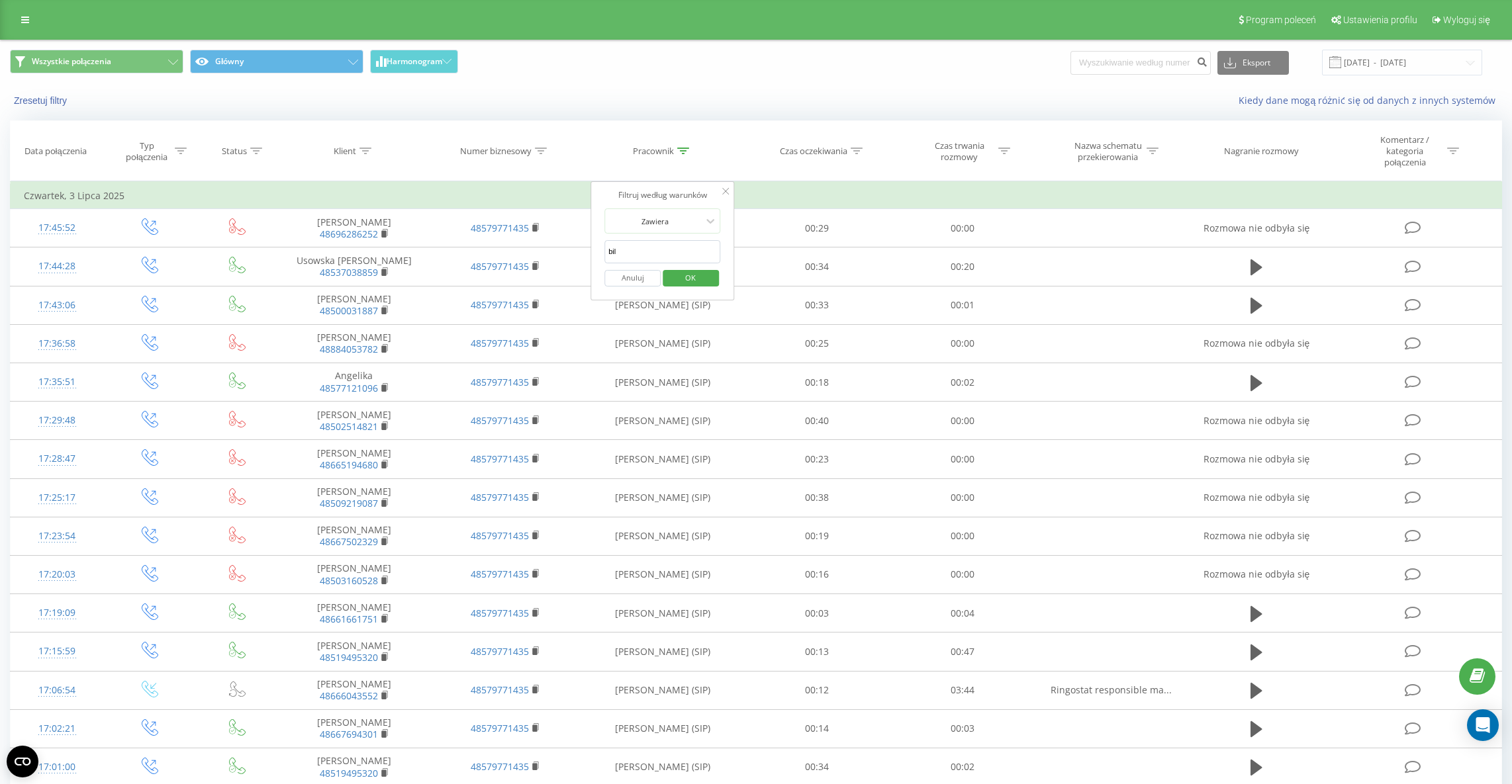 click on "OK" at bounding box center (690, 278) 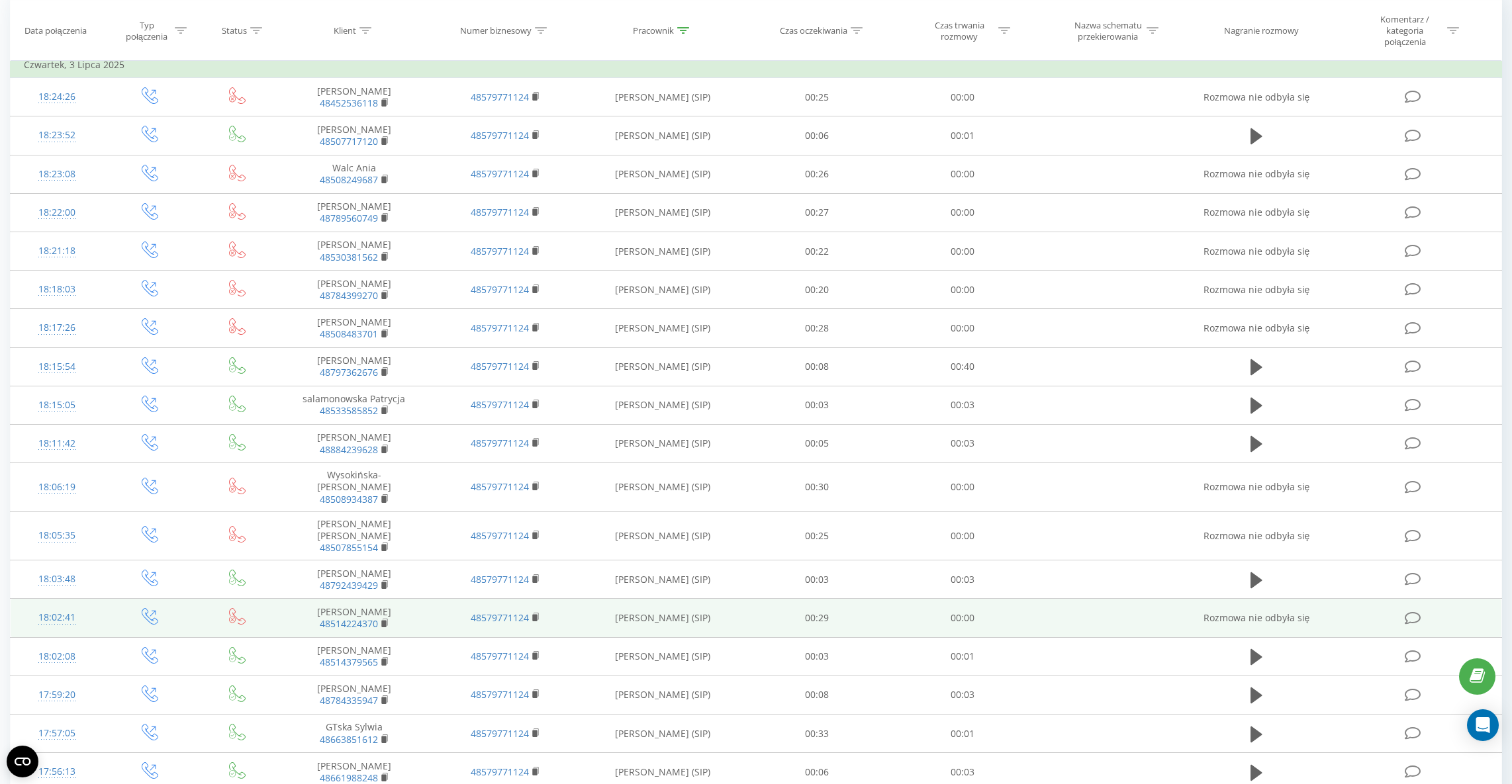 scroll, scrollTop: 0, scrollLeft: 0, axis: both 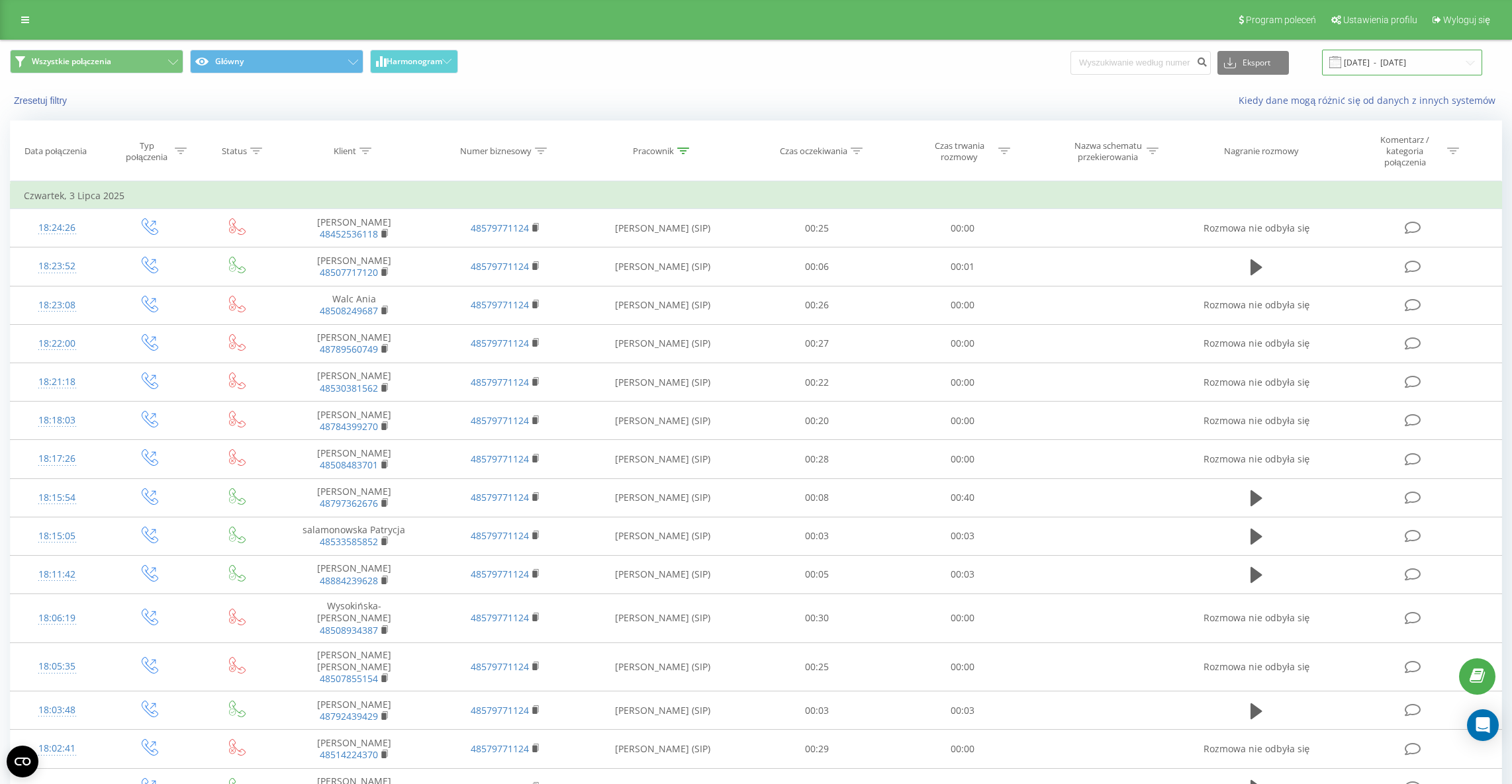 click on "[DATE]  -  [DATE]" at bounding box center [1402, 62] 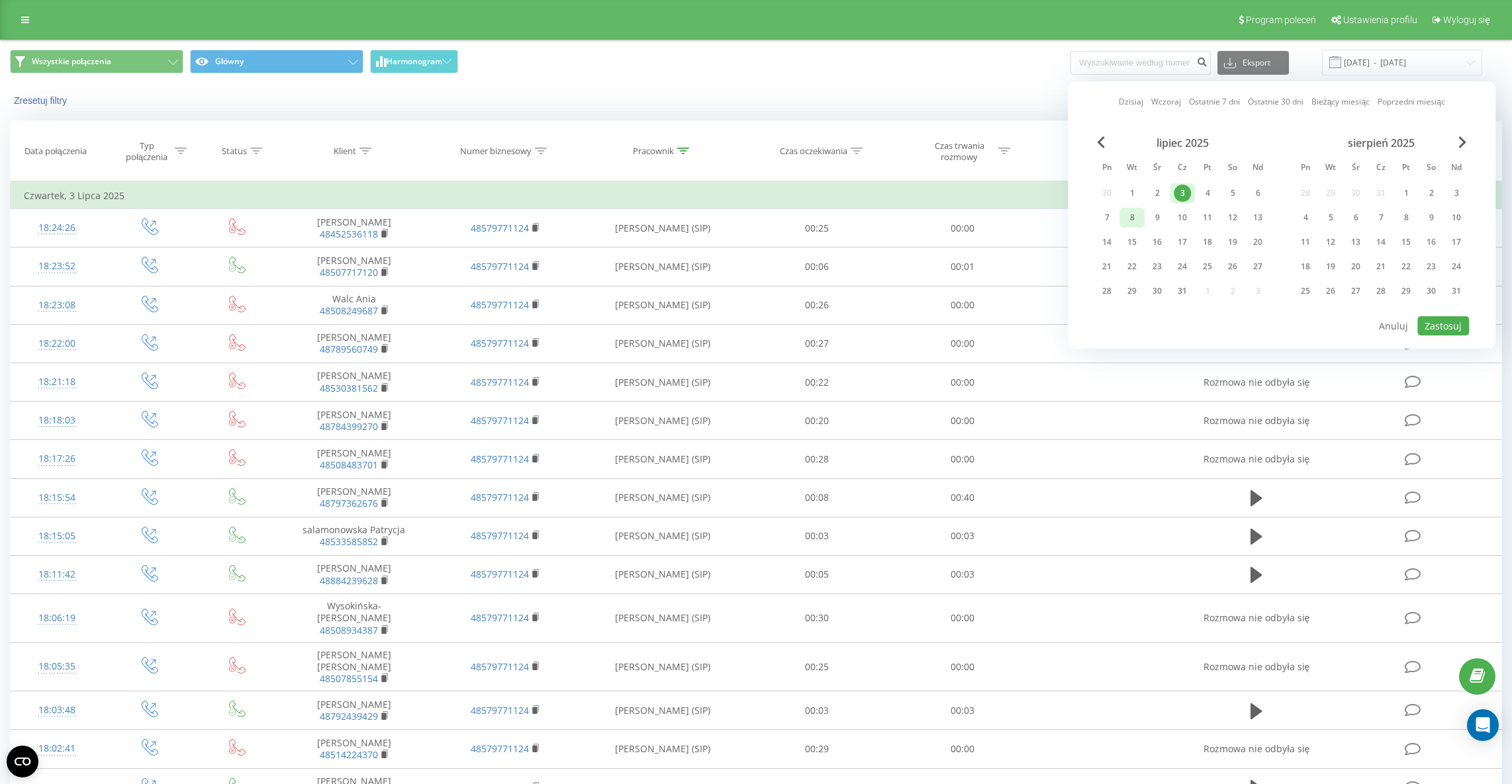 click on "8" at bounding box center [1132, 218] 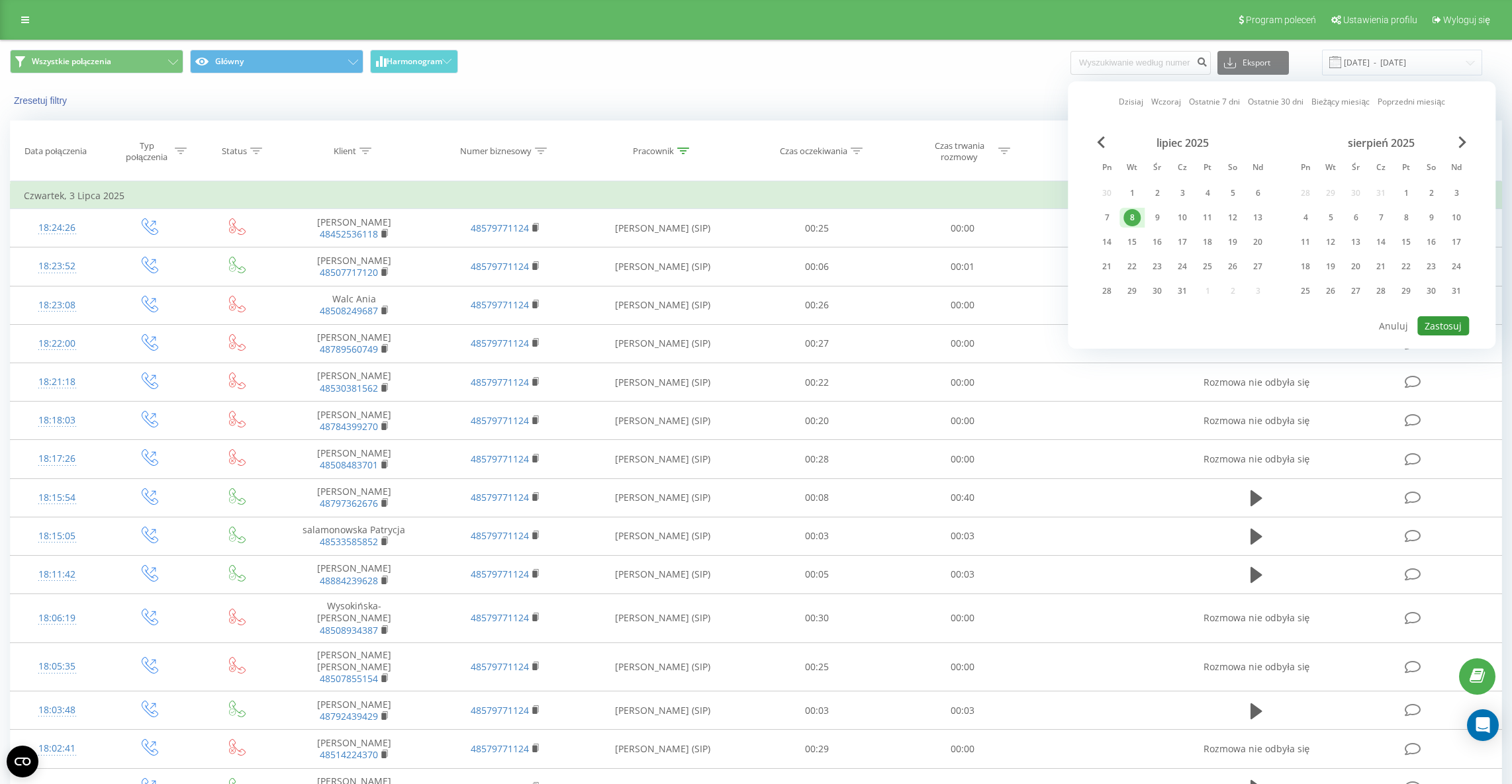 click on "Zastosuj" at bounding box center [1443, 326] 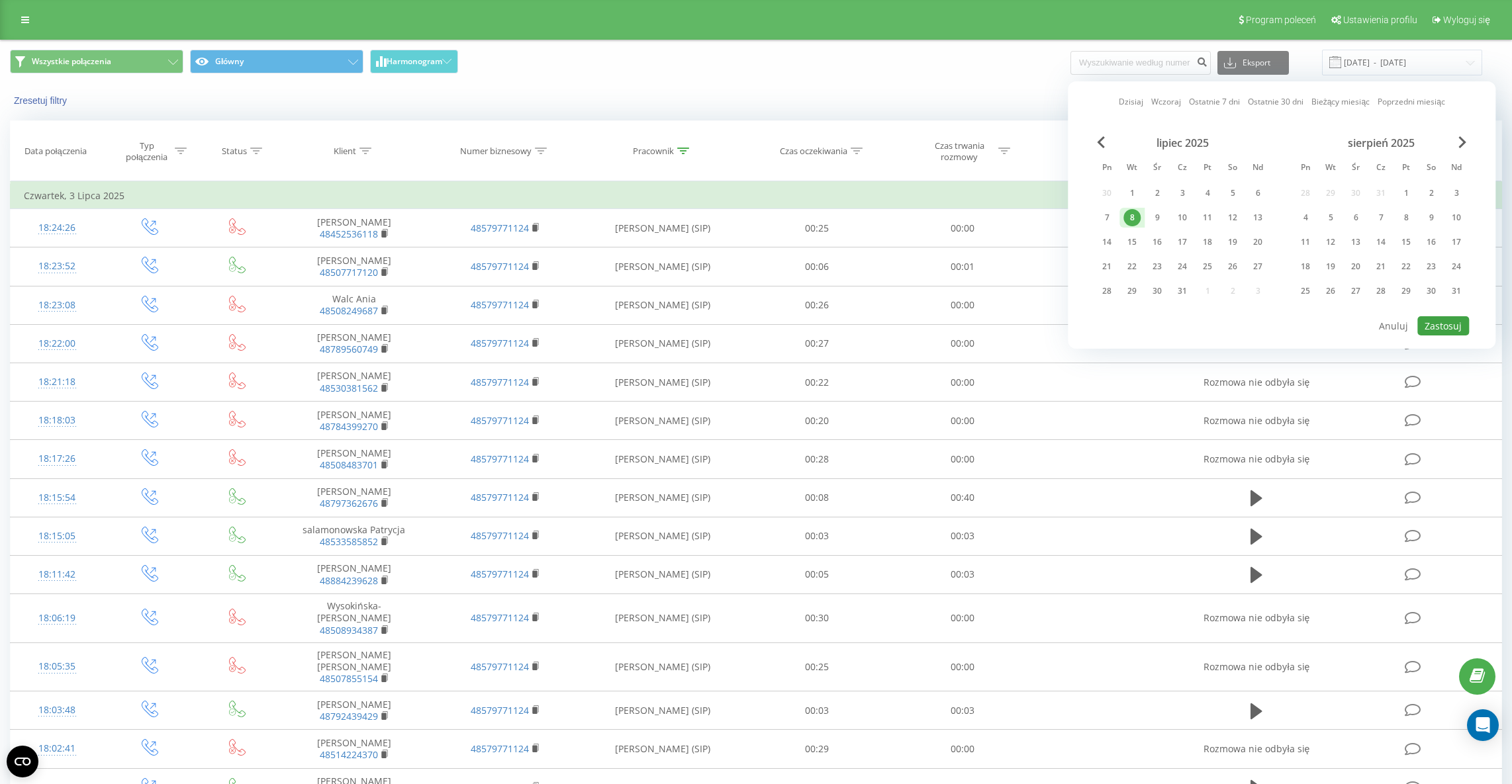 type on "[DATE]  -  [DATE]" 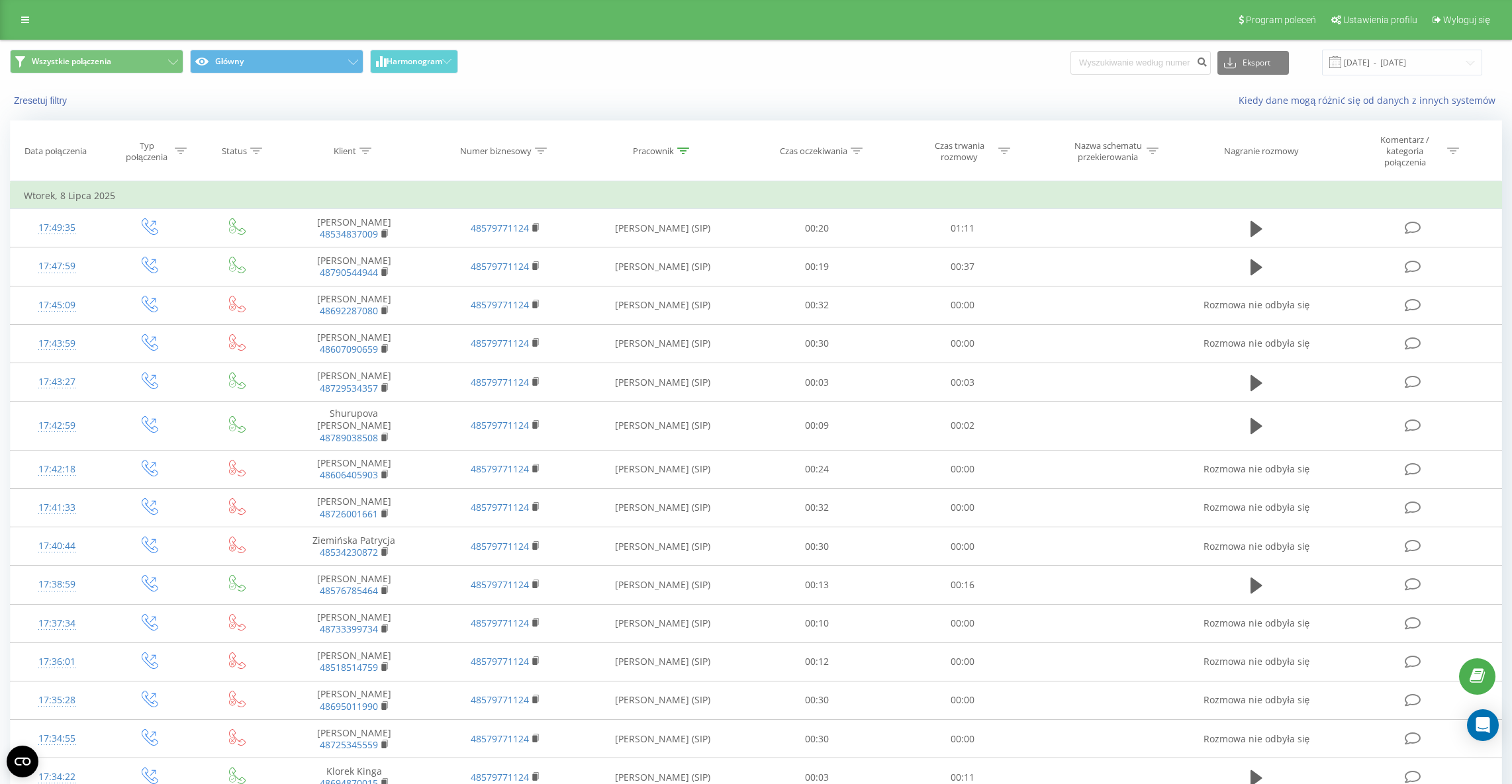 click on "Pracownik" at bounding box center (663, 151) 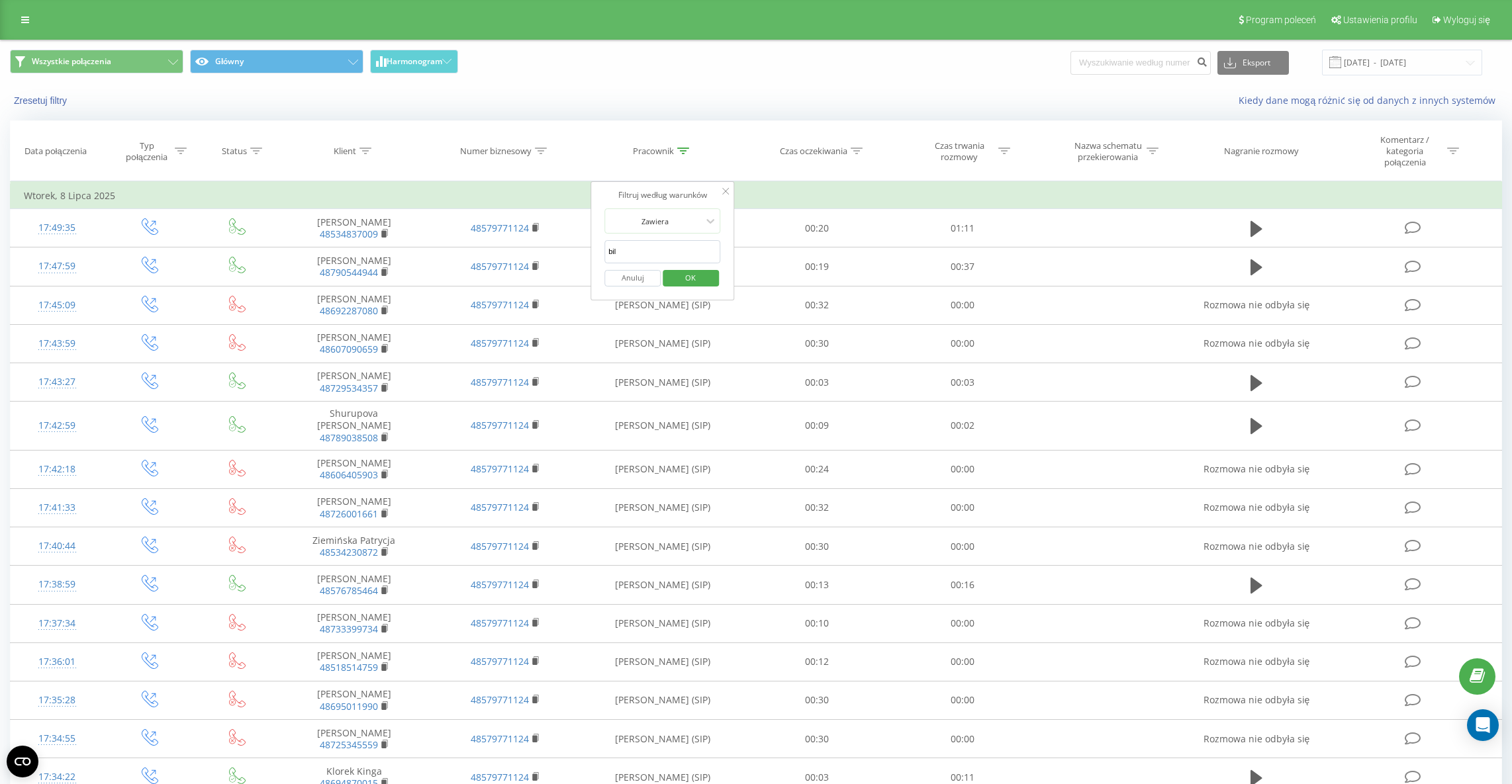 click on "bil" at bounding box center (663, 251) 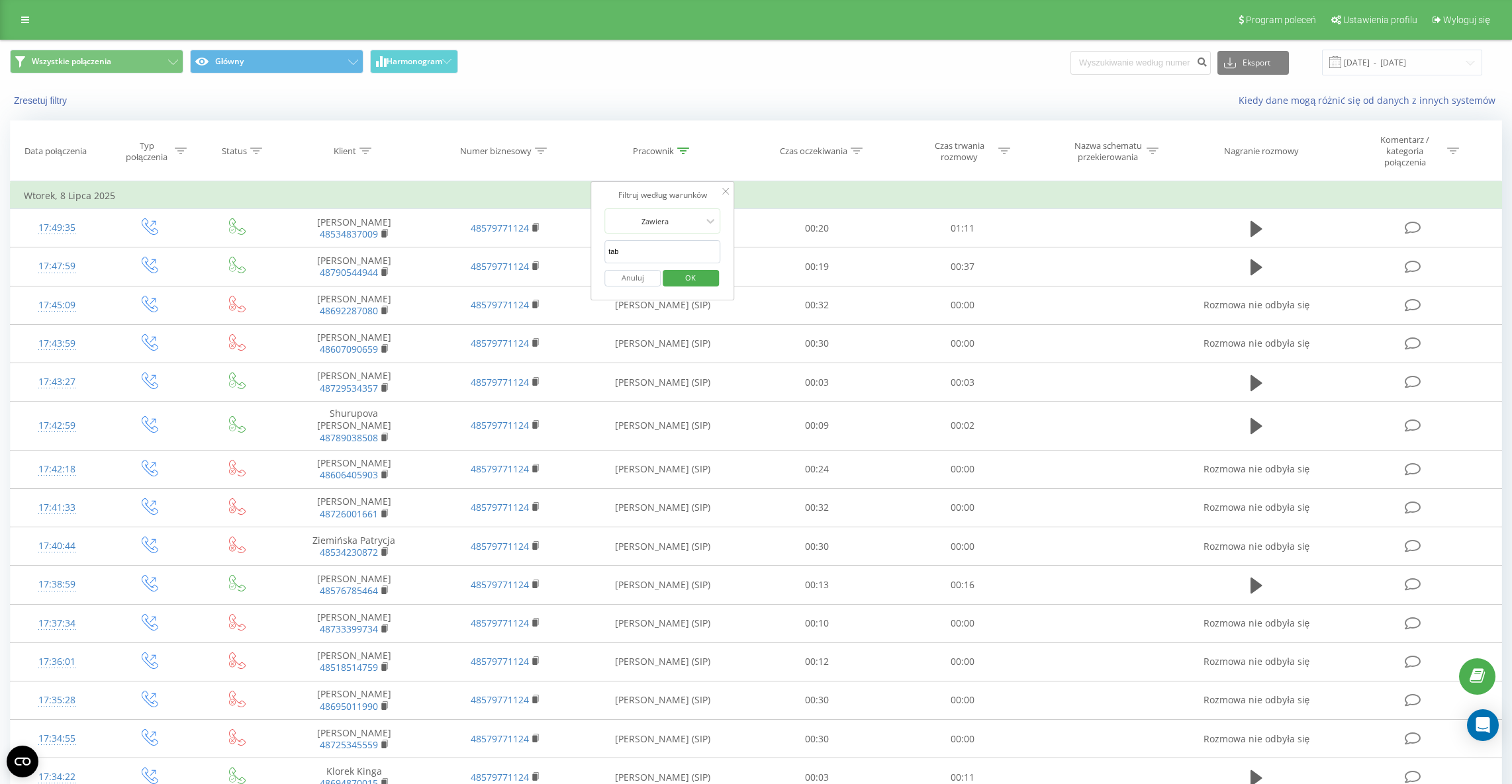 type on "tabor" 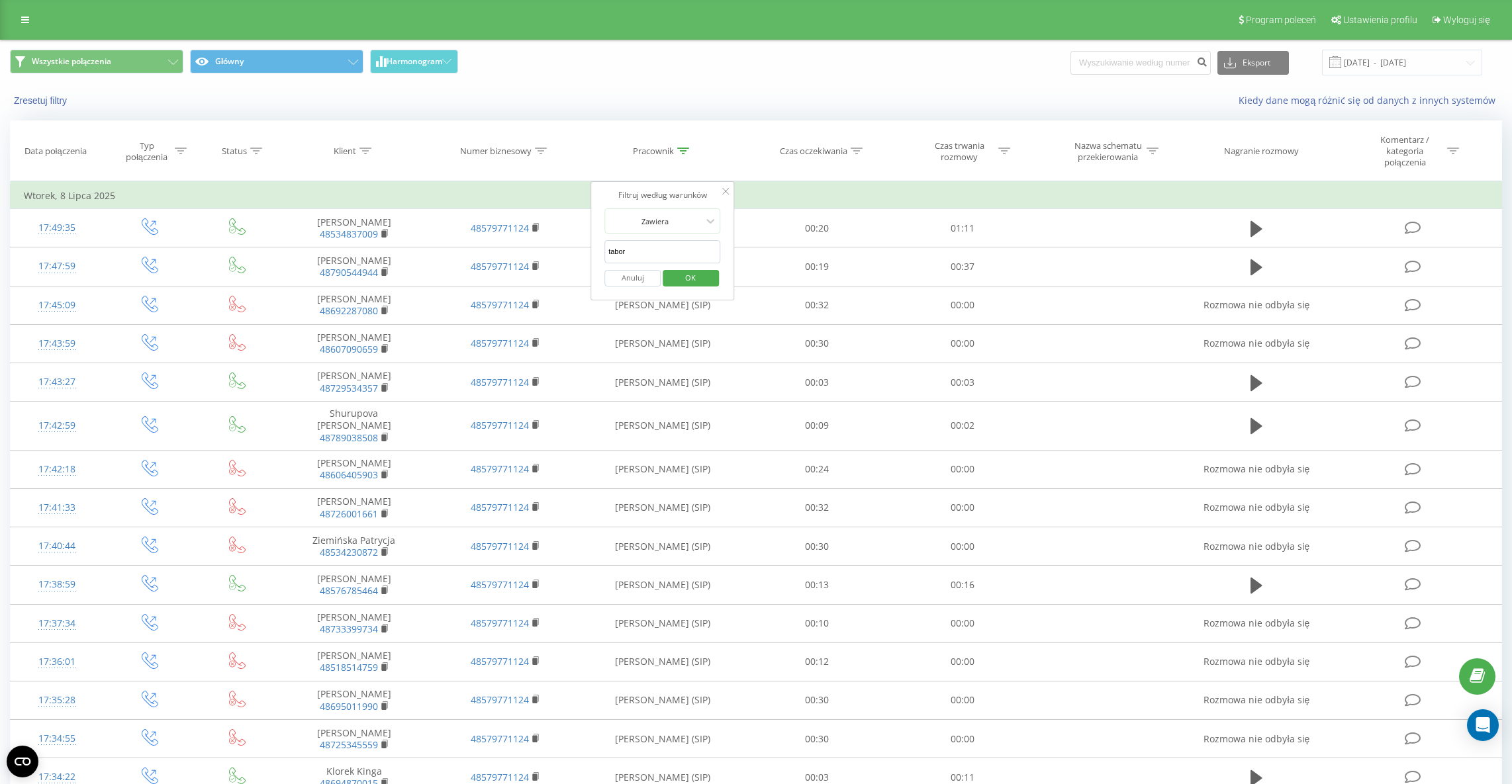 click on "OK" at bounding box center [690, 277] 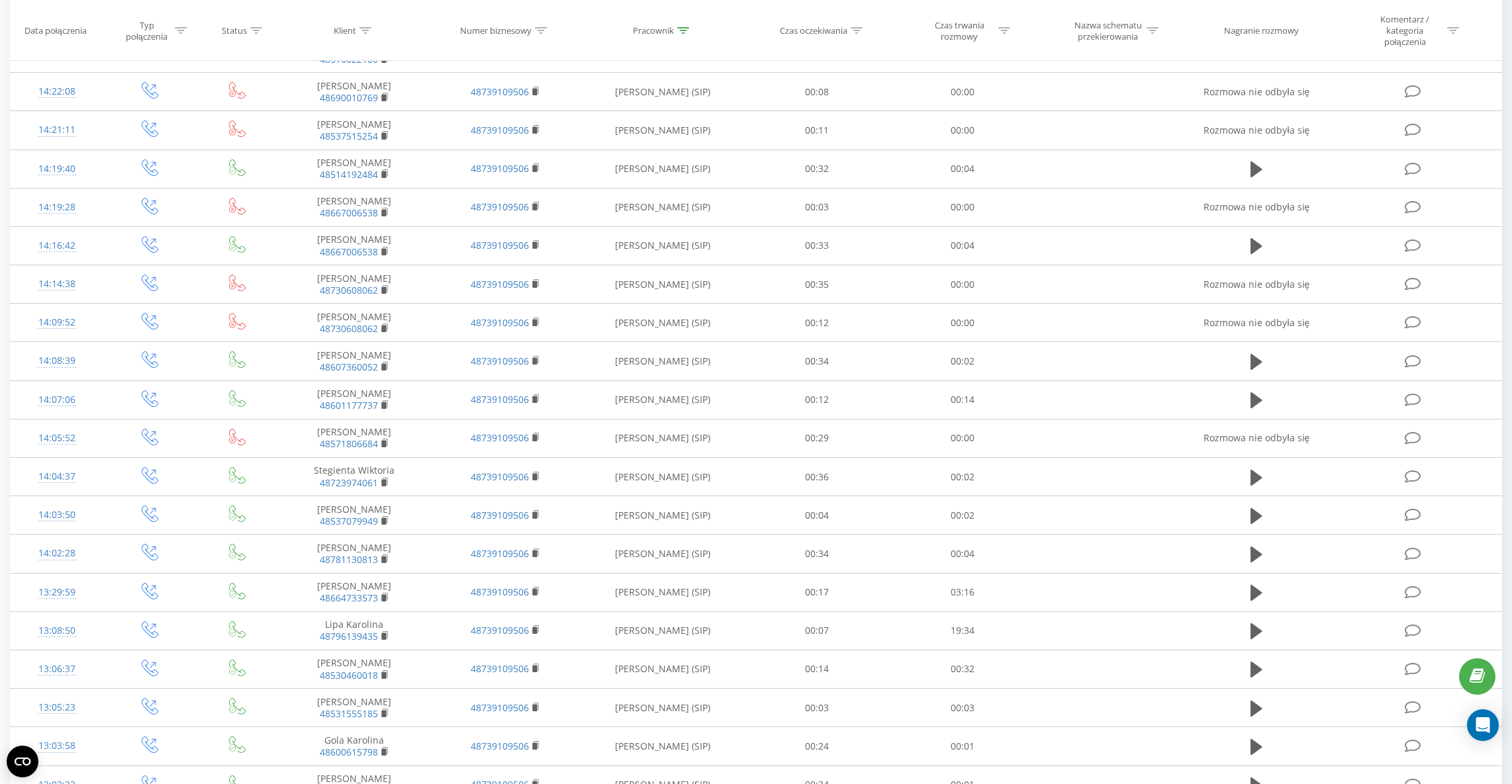 scroll, scrollTop: 3301, scrollLeft: 0, axis: vertical 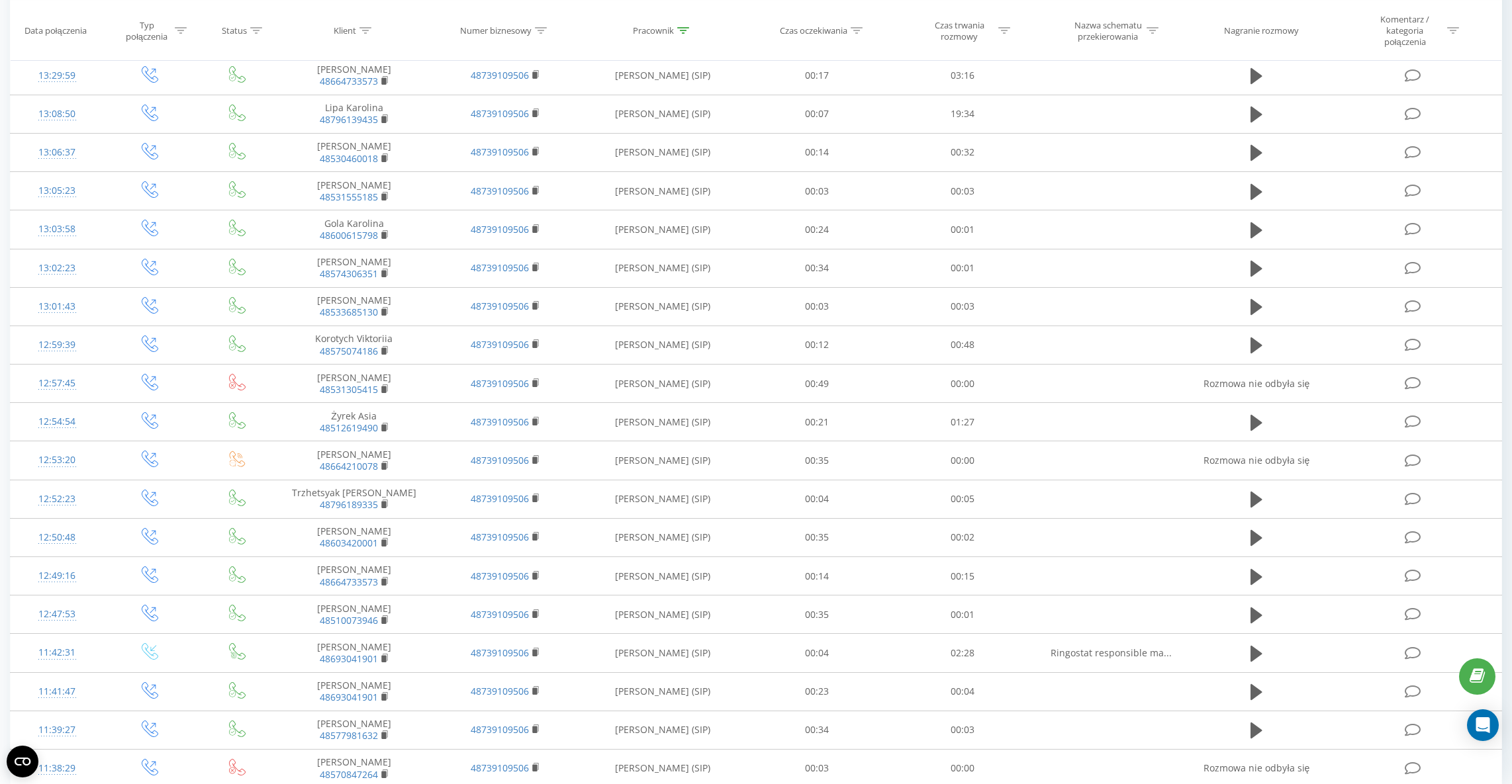 click on "2" at bounding box center [1405, 818] 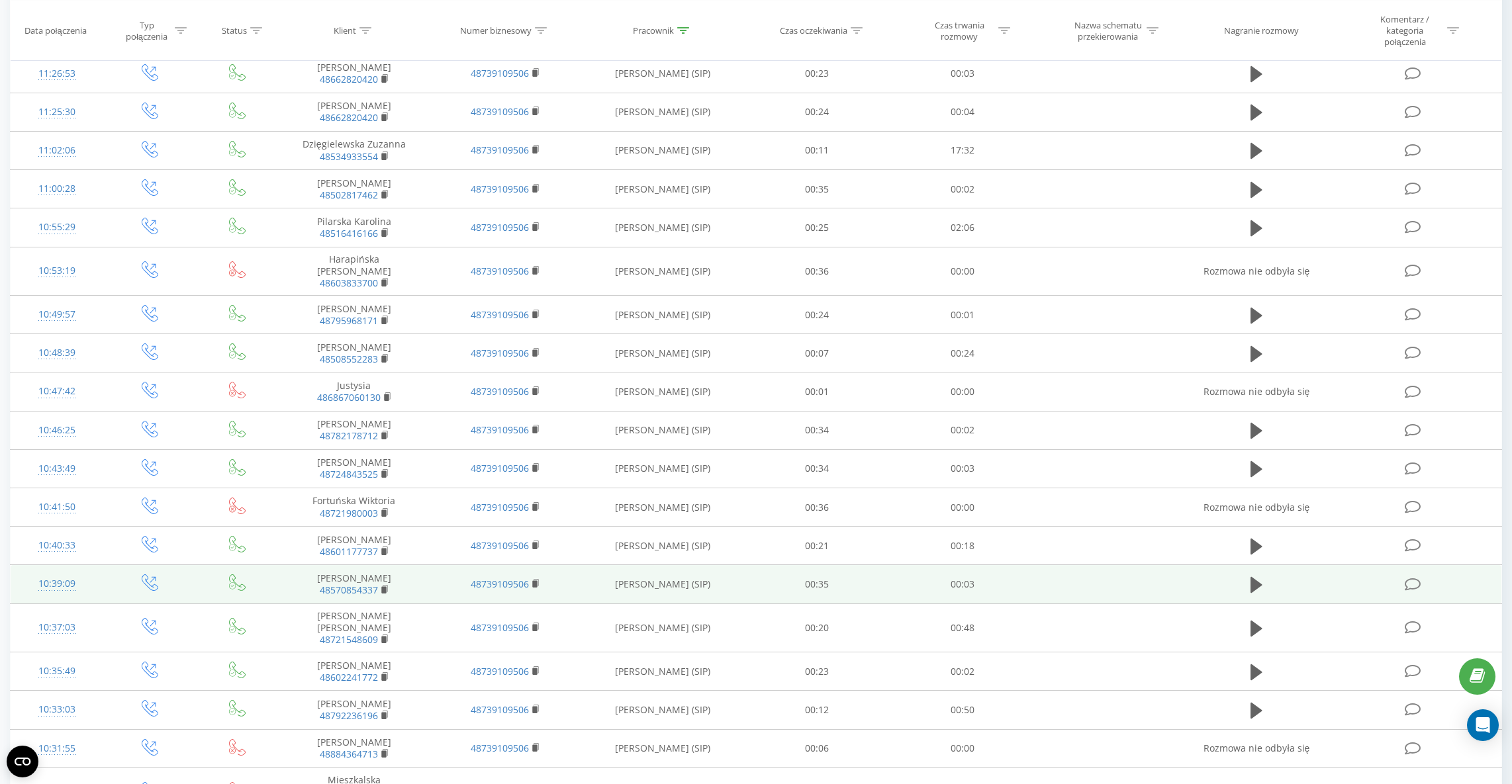 scroll, scrollTop: 660, scrollLeft: 0, axis: vertical 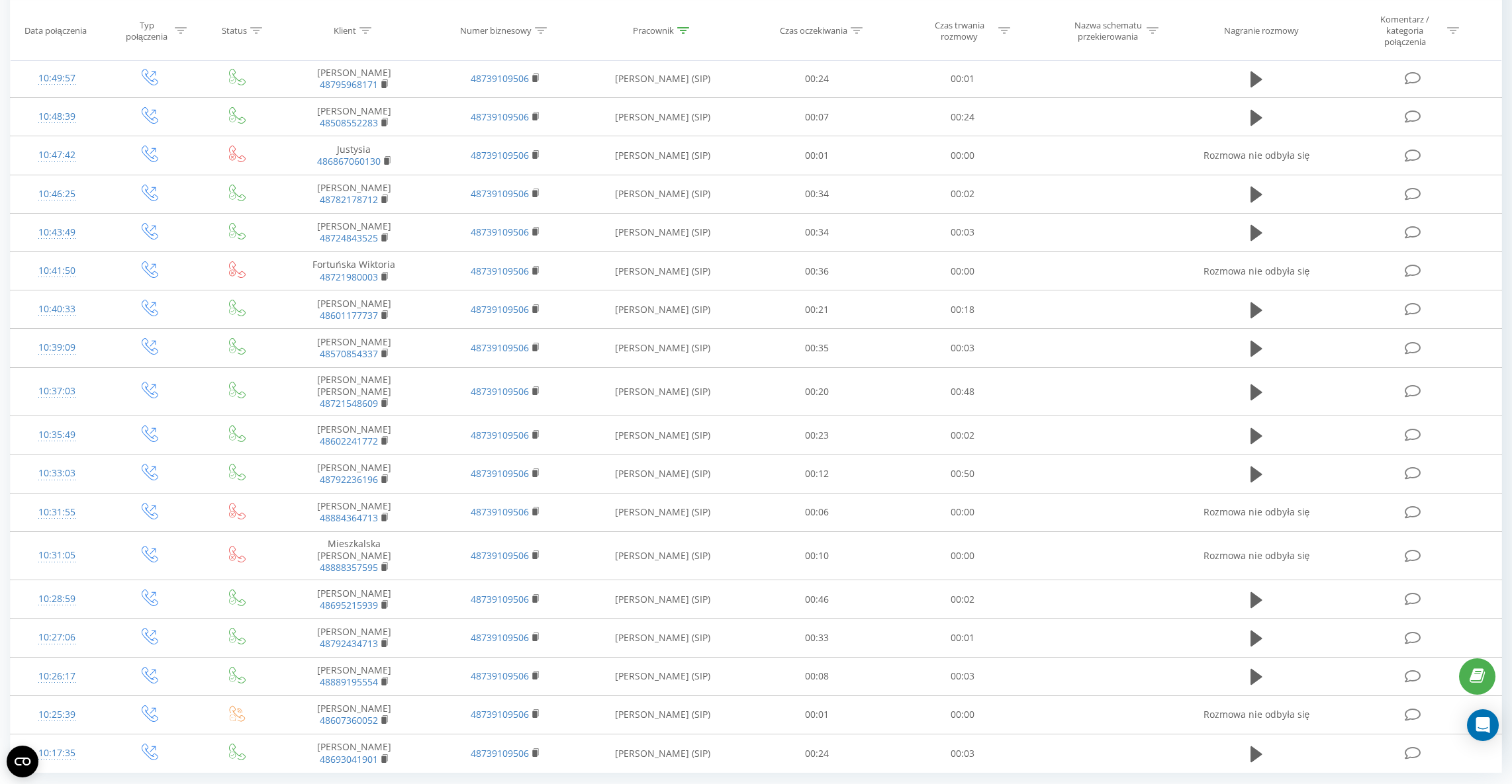 click on "1" at bounding box center [1385, 803] 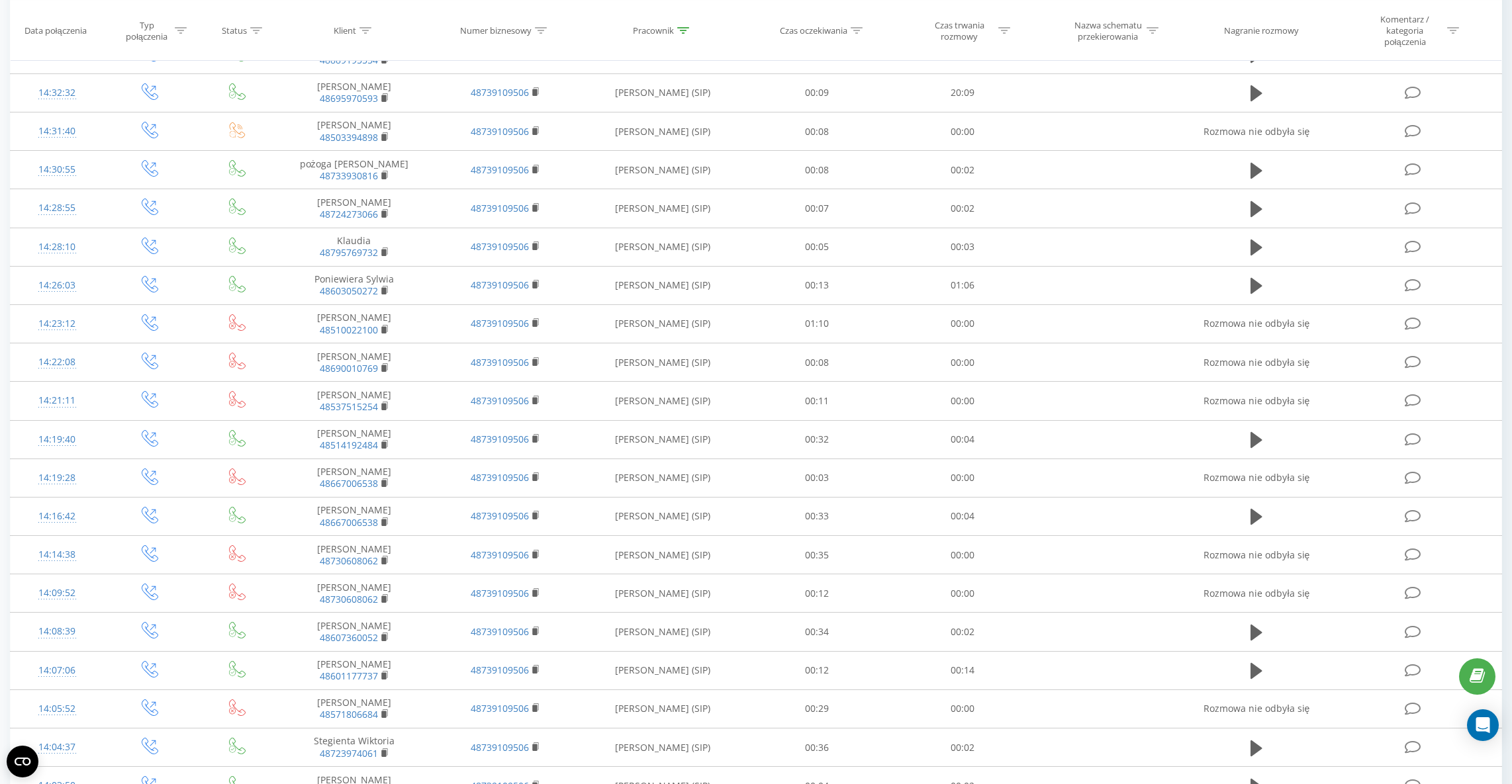 scroll, scrollTop: 0, scrollLeft: 0, axis: both 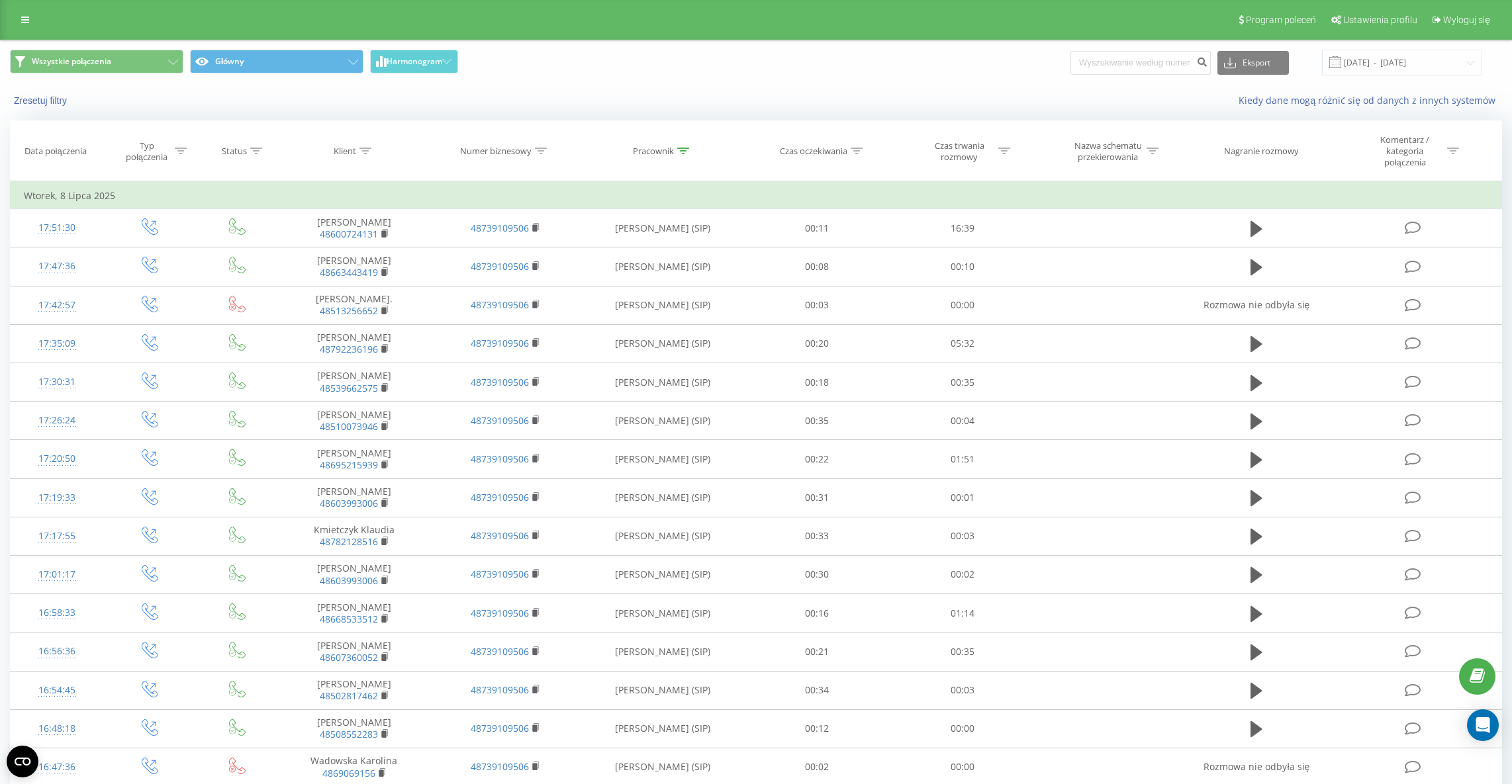 click at bounding box center (1335, 62) 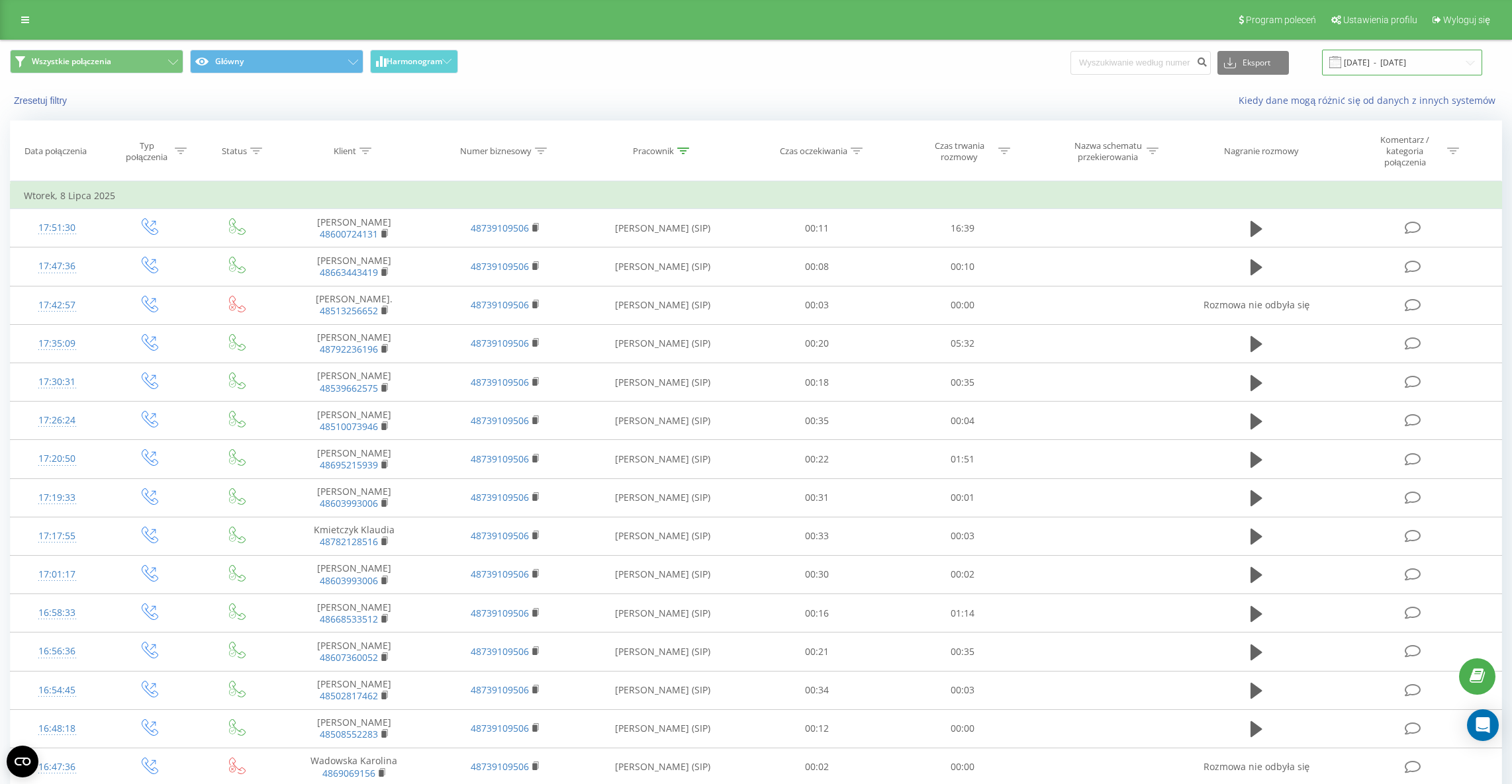 click on "[DATE]  -  [DATE]" at bounding box center (1402, 62) 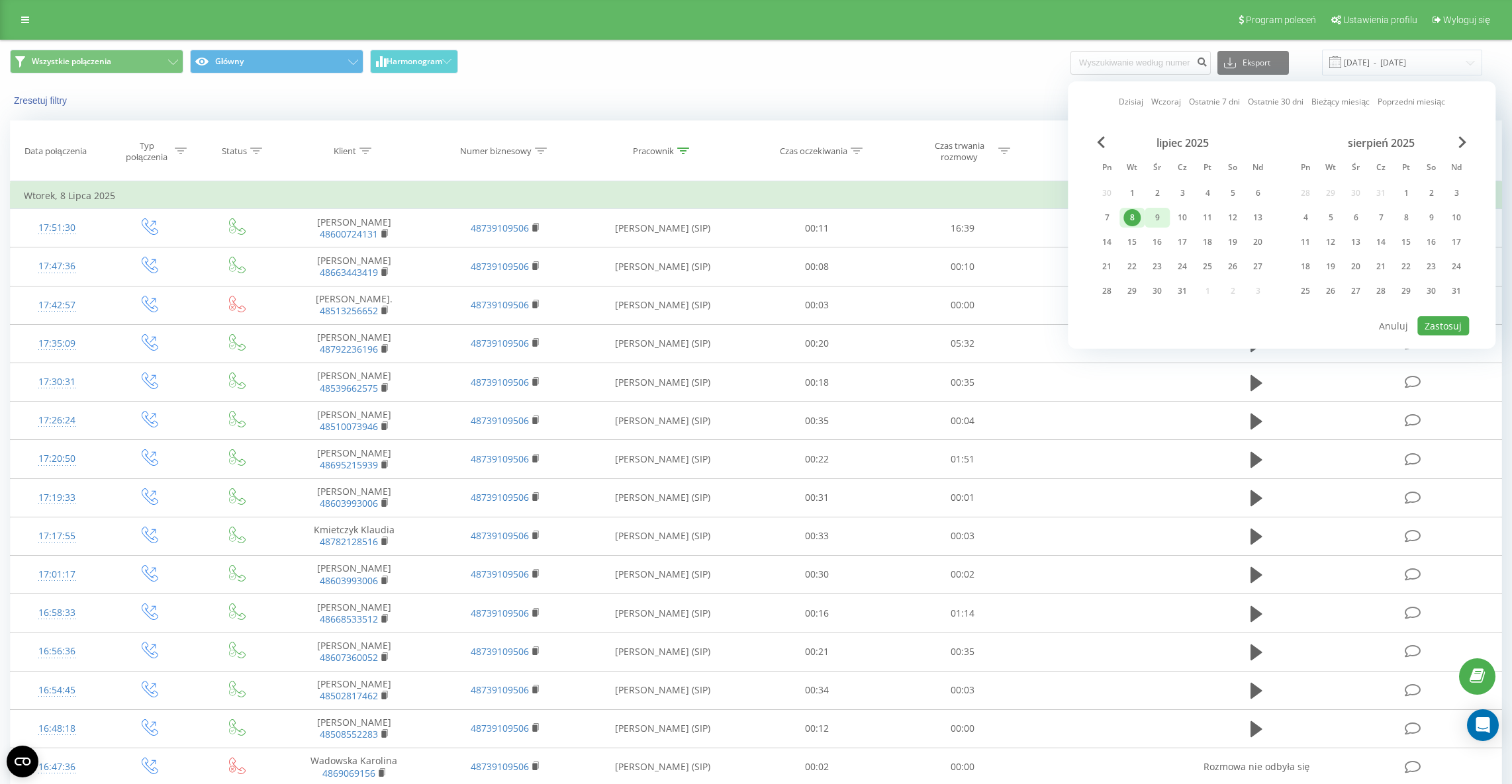 click on "9" at bounding box center (1157, 218) 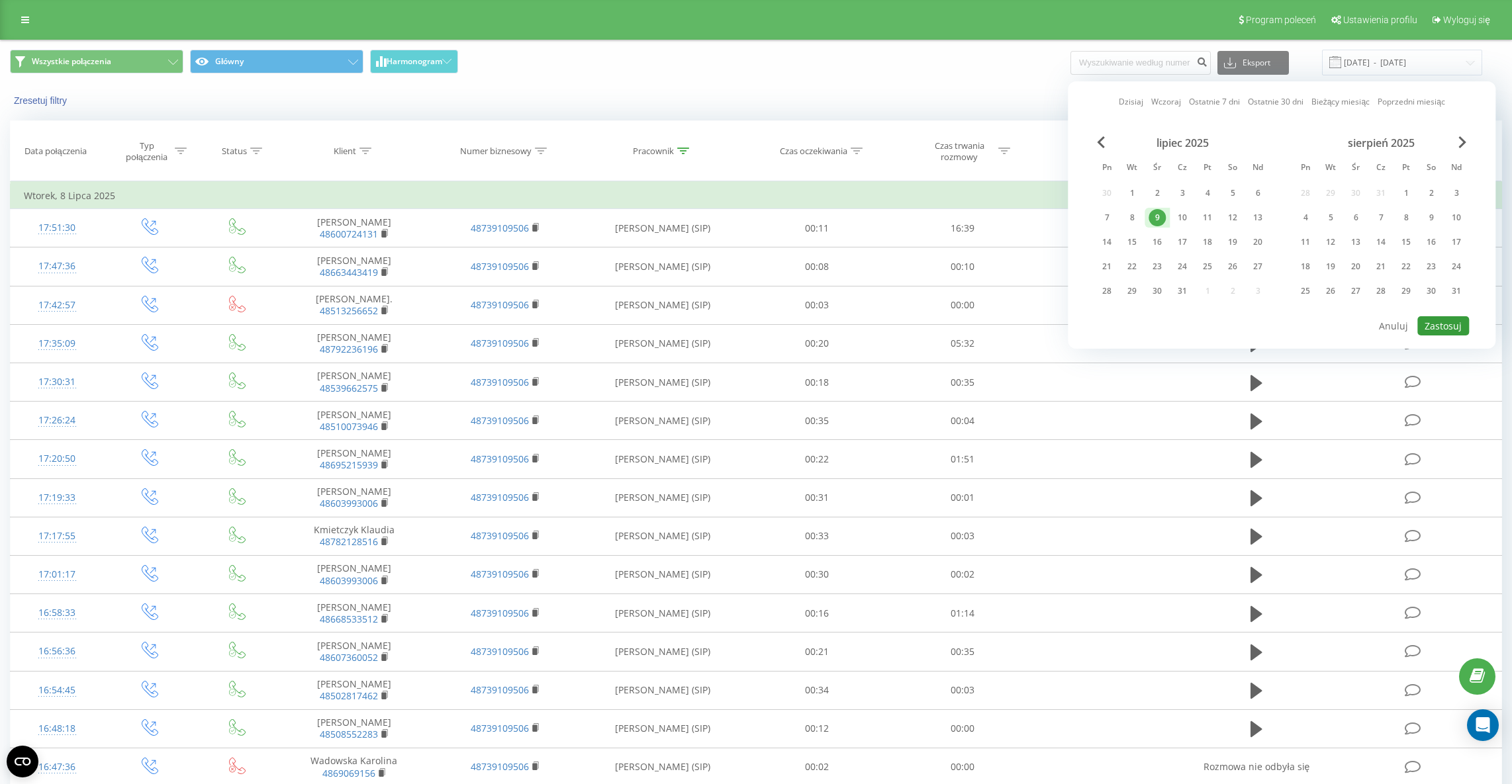 click on "Zastosuj" at bounding box center (1443, 326) 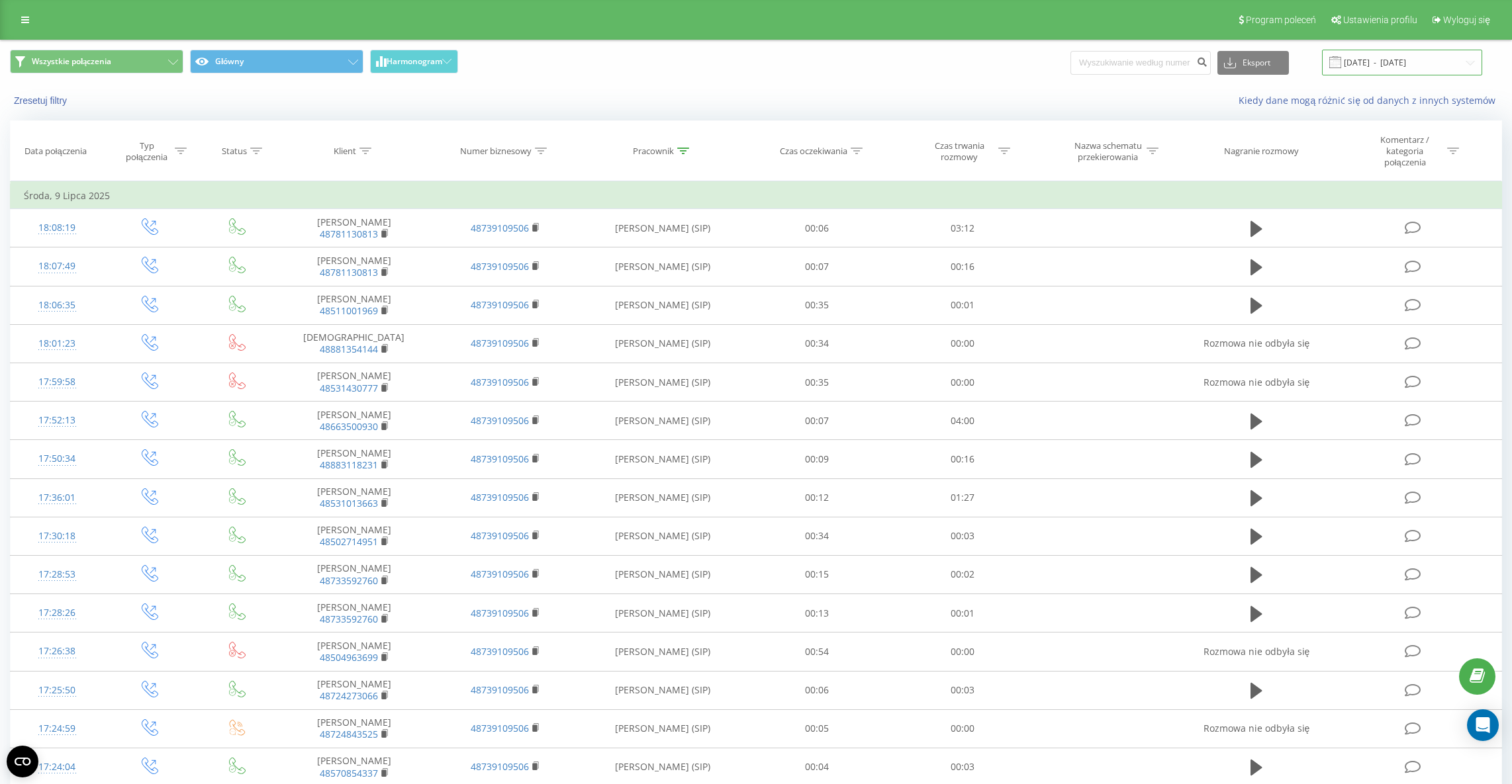 click on "[DATE]  -  [DATE]" at bounding box center (1402, 62) 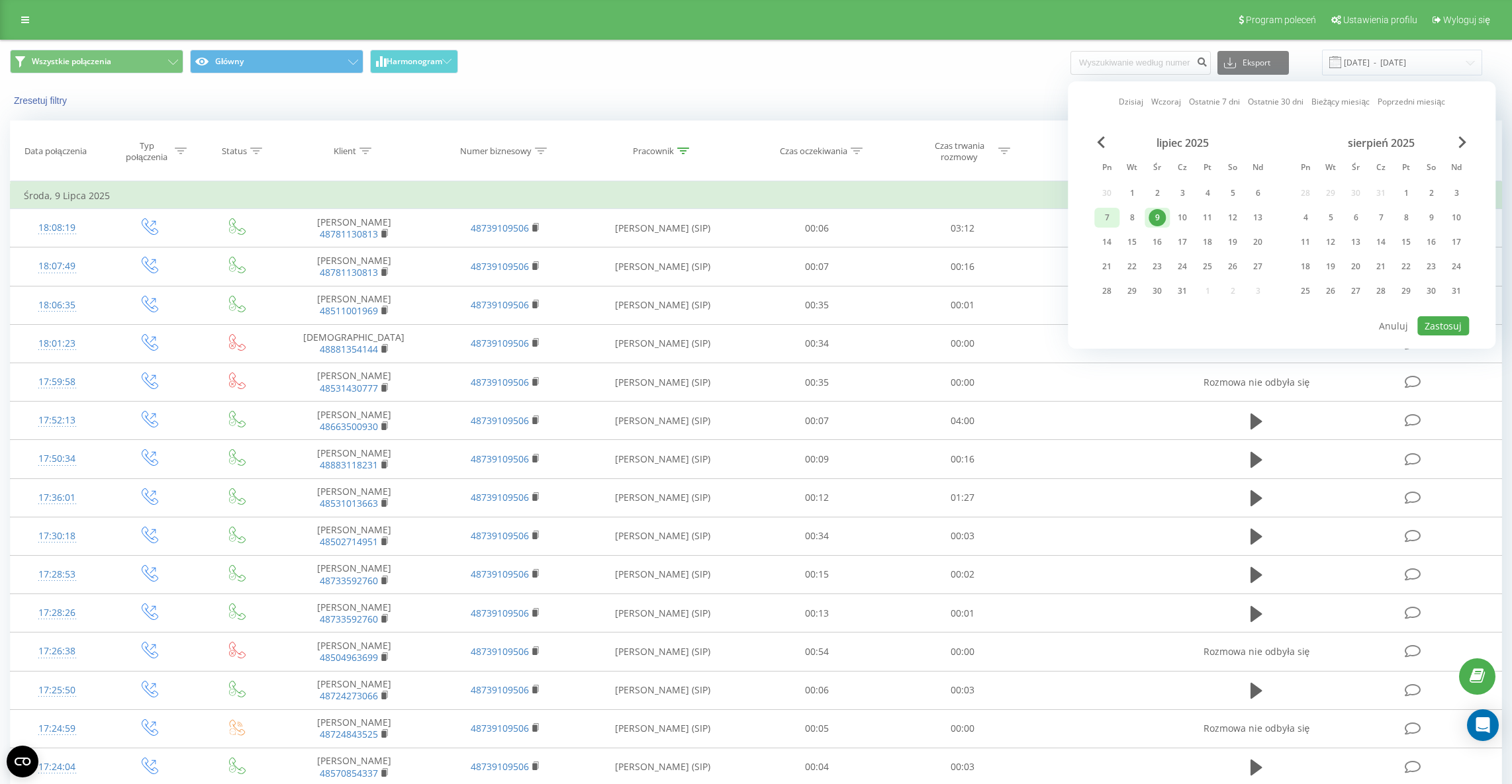 click on "7" at bounding box center (1107, 218) 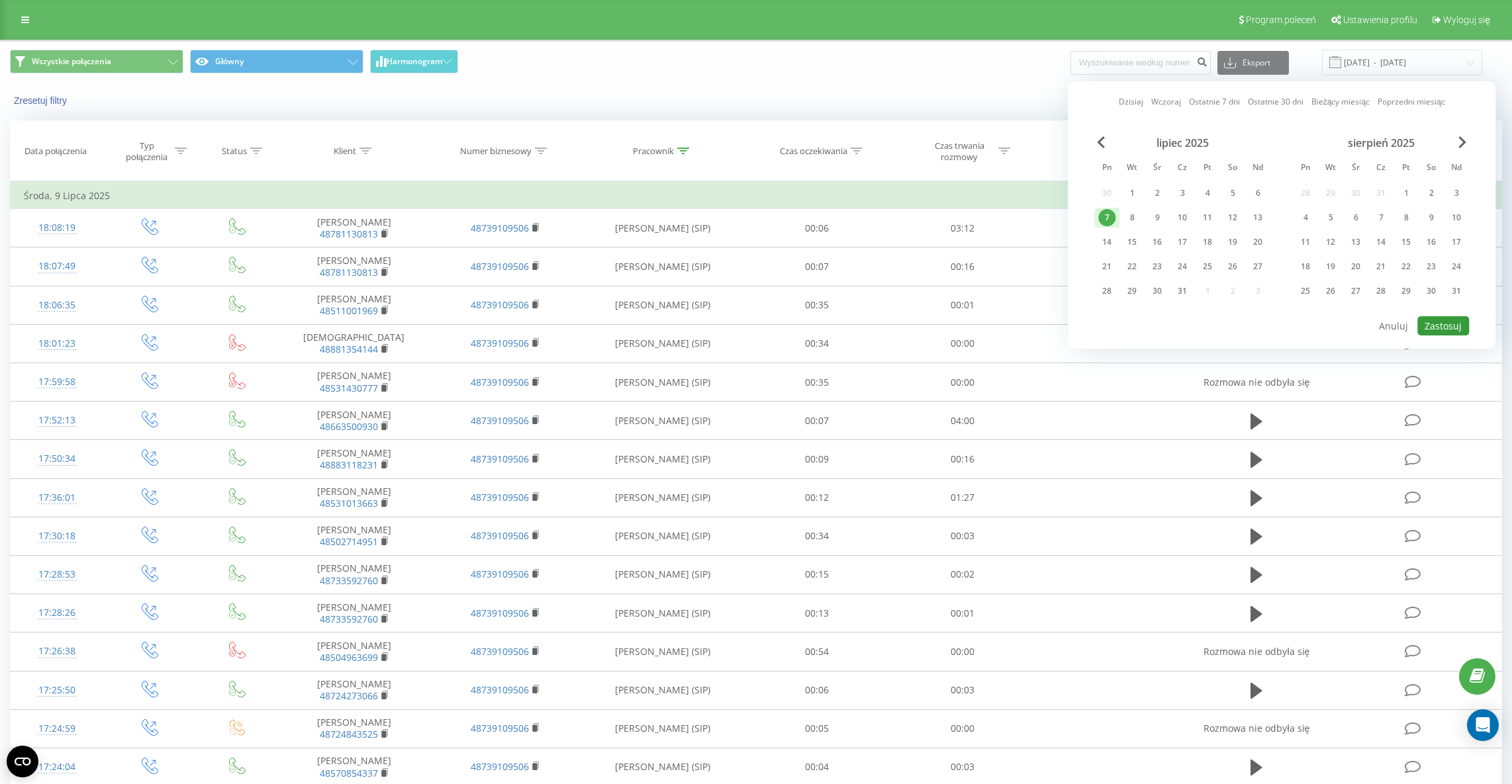 click on "Zastosuj" at bounding box center [1443, 326] 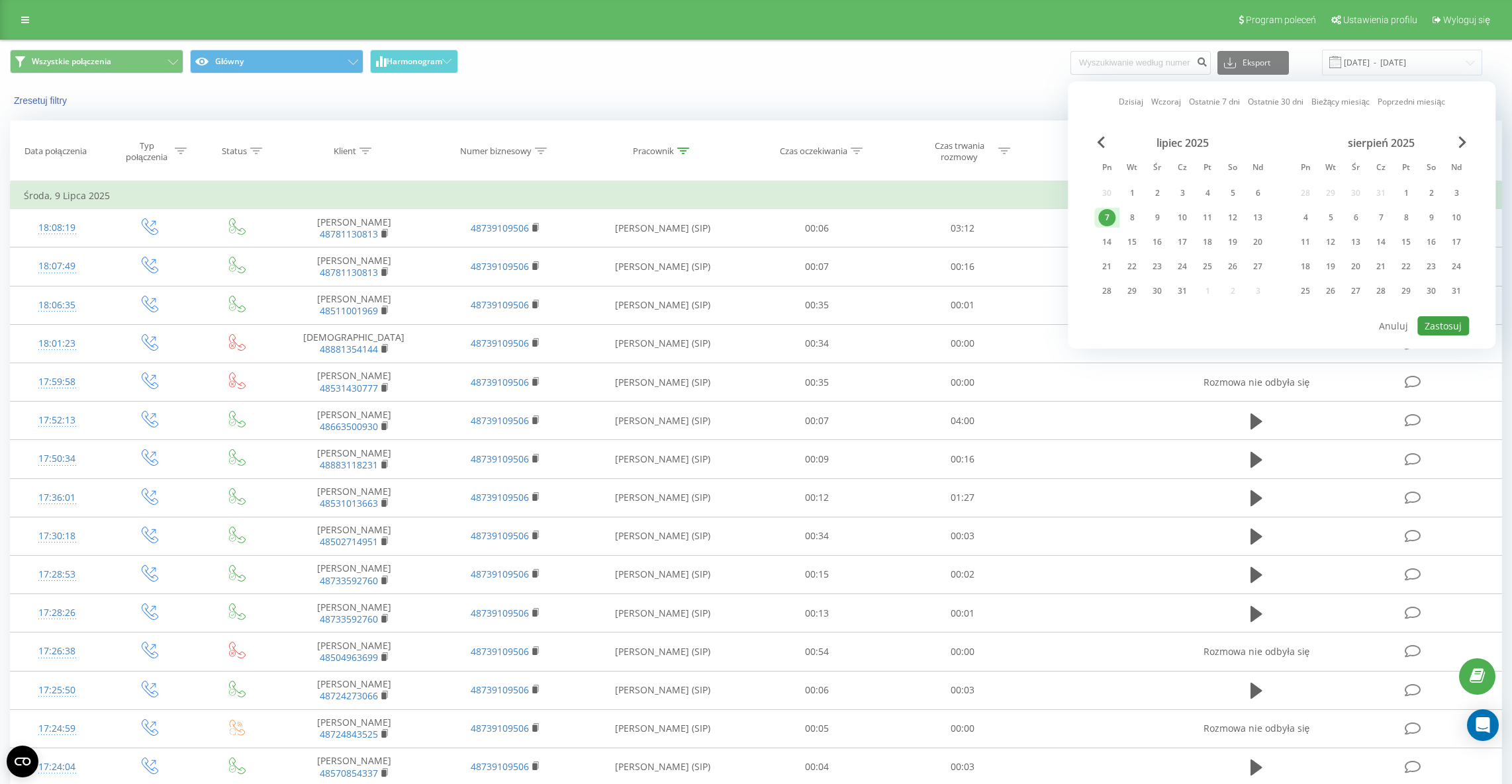 type on "[DATE]  -  [DATE]" 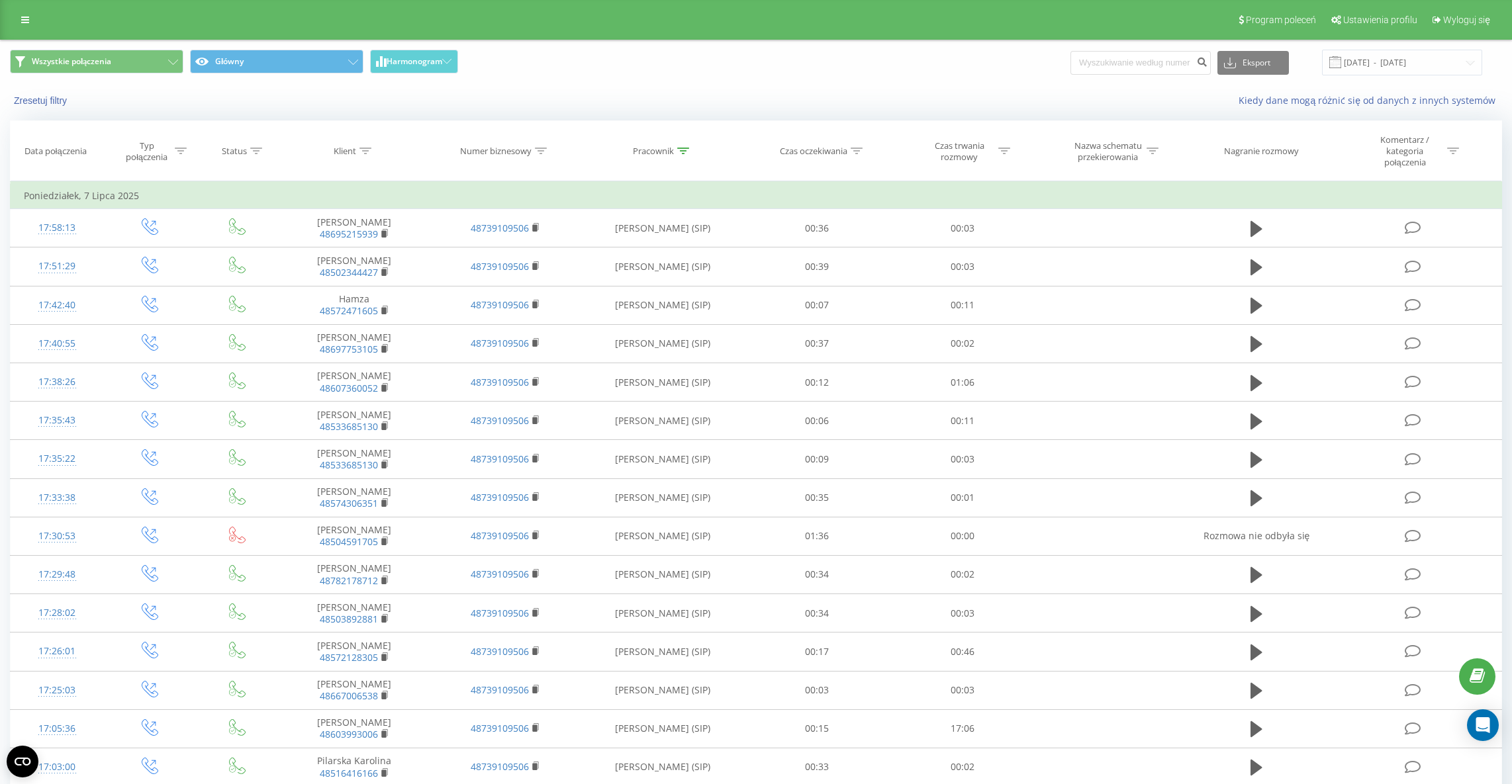 click 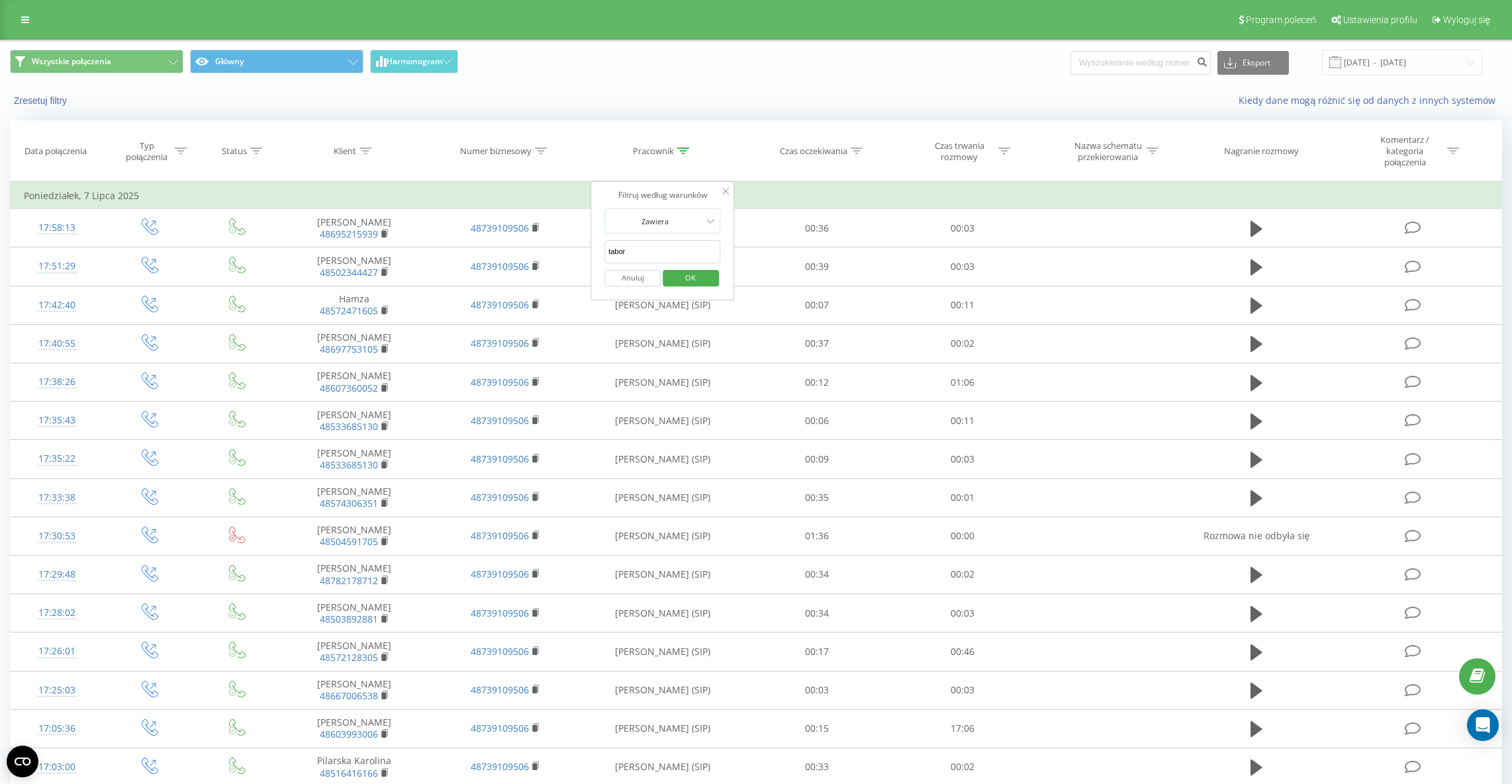 click on "tabor" at bounding box center [663, 251] 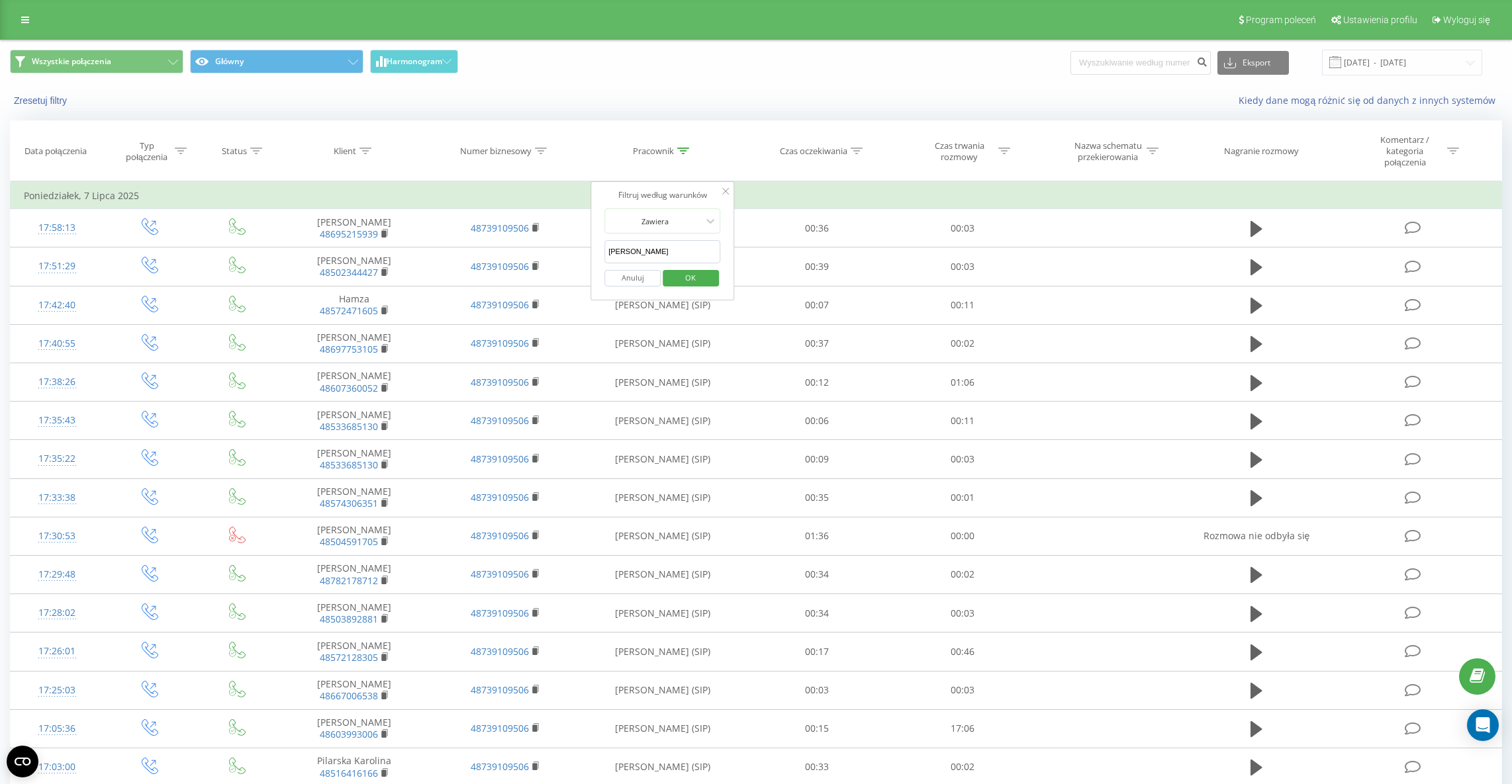 type on "[PERSON_NAME]" 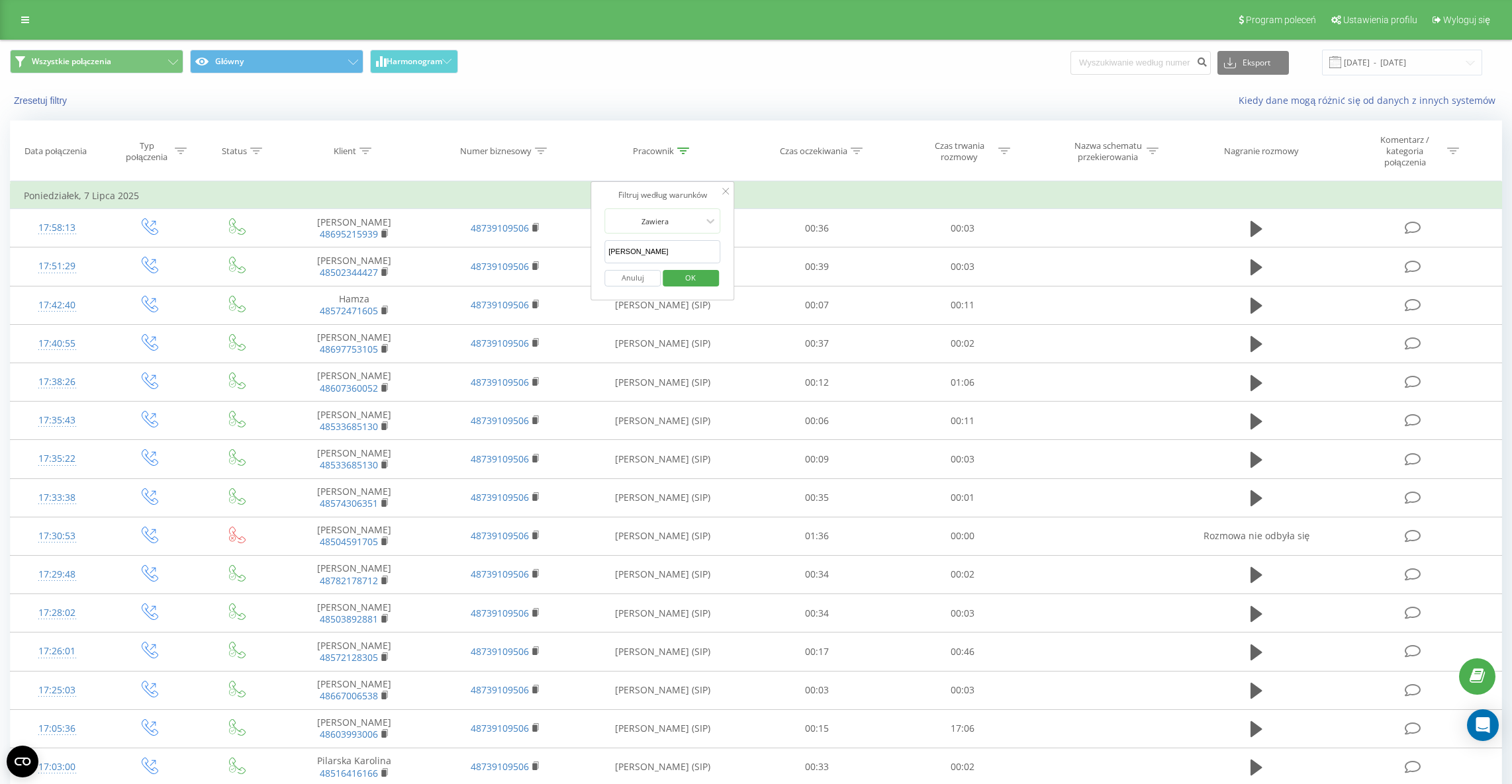 click on "OK" at bounding box center [690, 277] 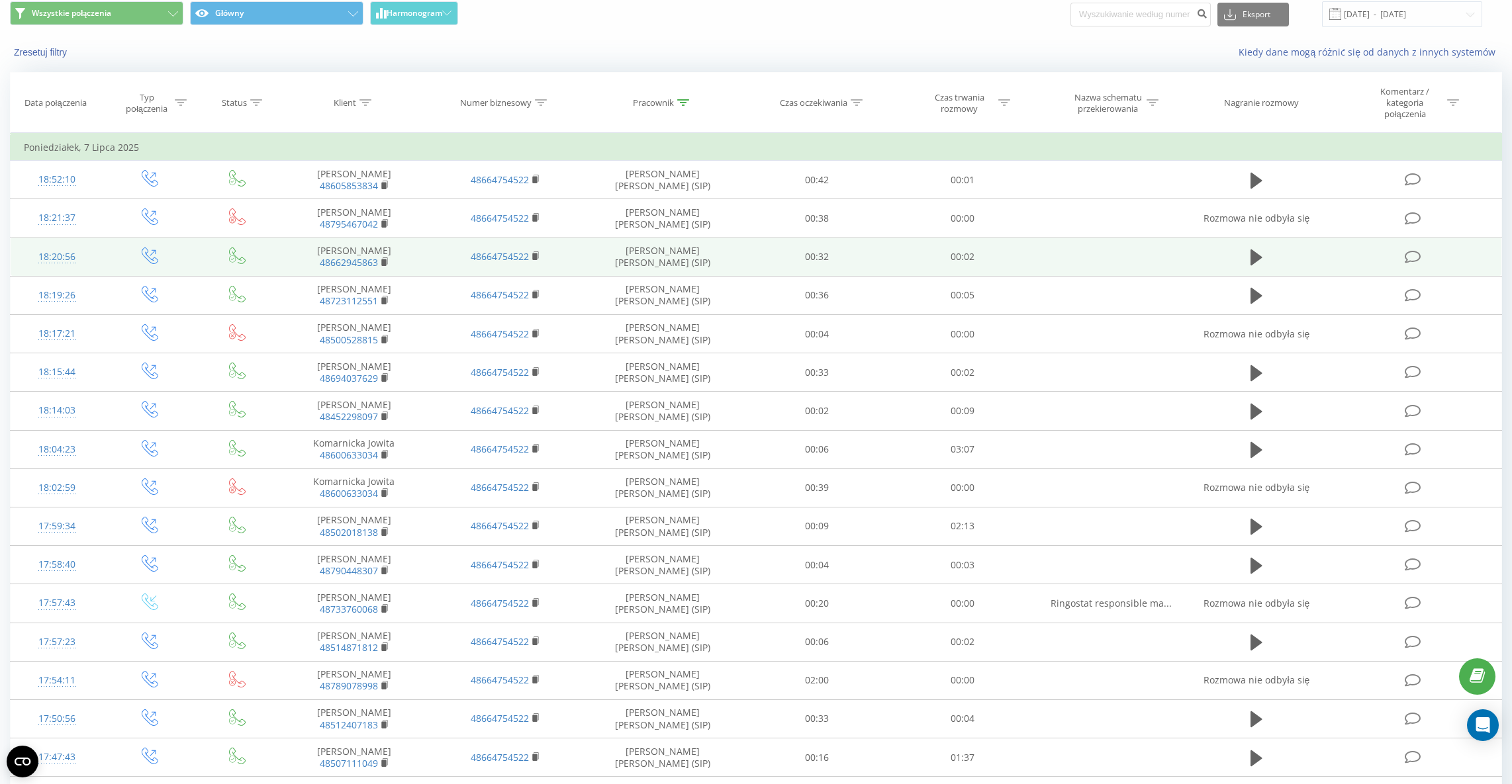 scroll, scrollTop: 49, scrollLeft: 0, axis: vertical 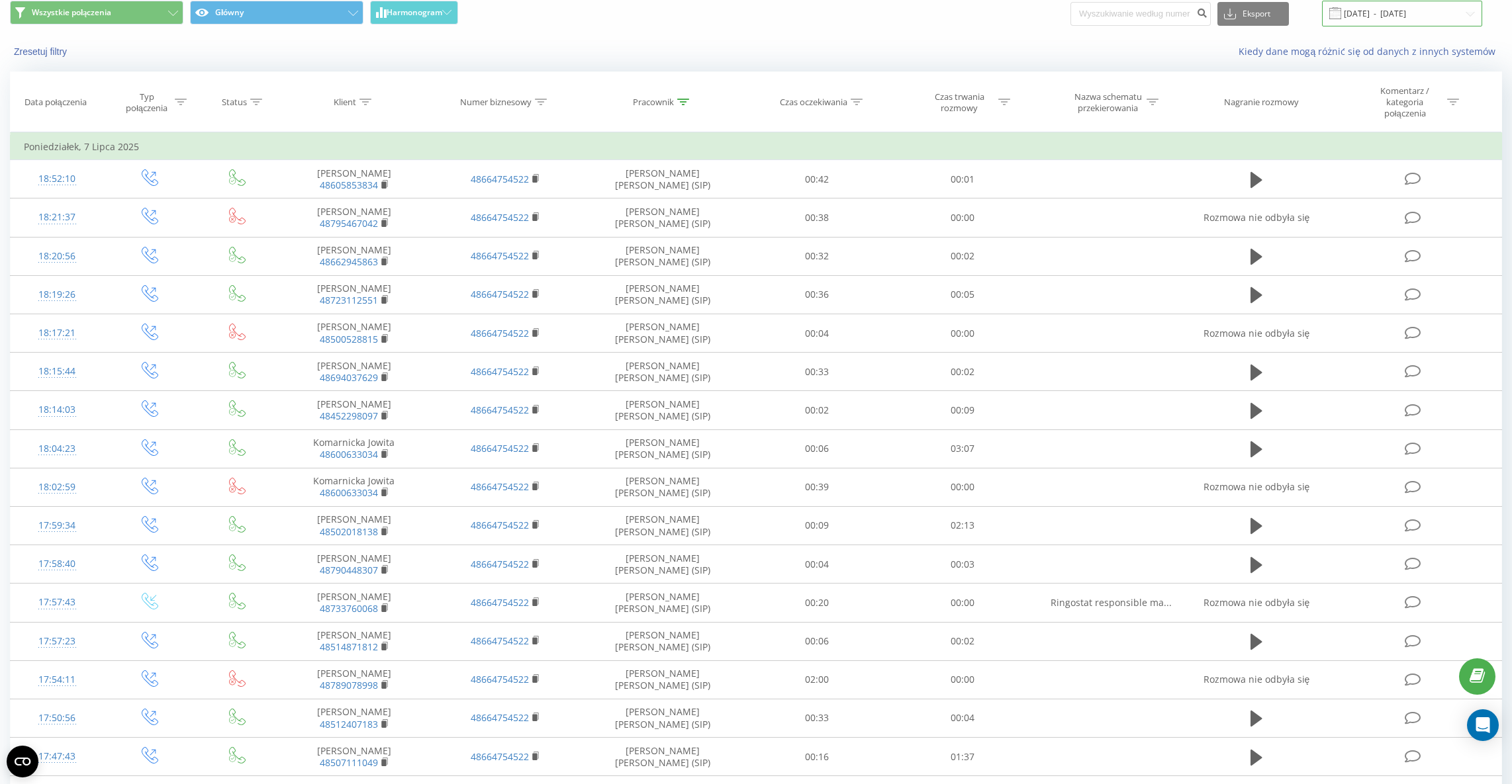 click on "[DATE]  -  [DATE]" at bounding box center (1402, 13) 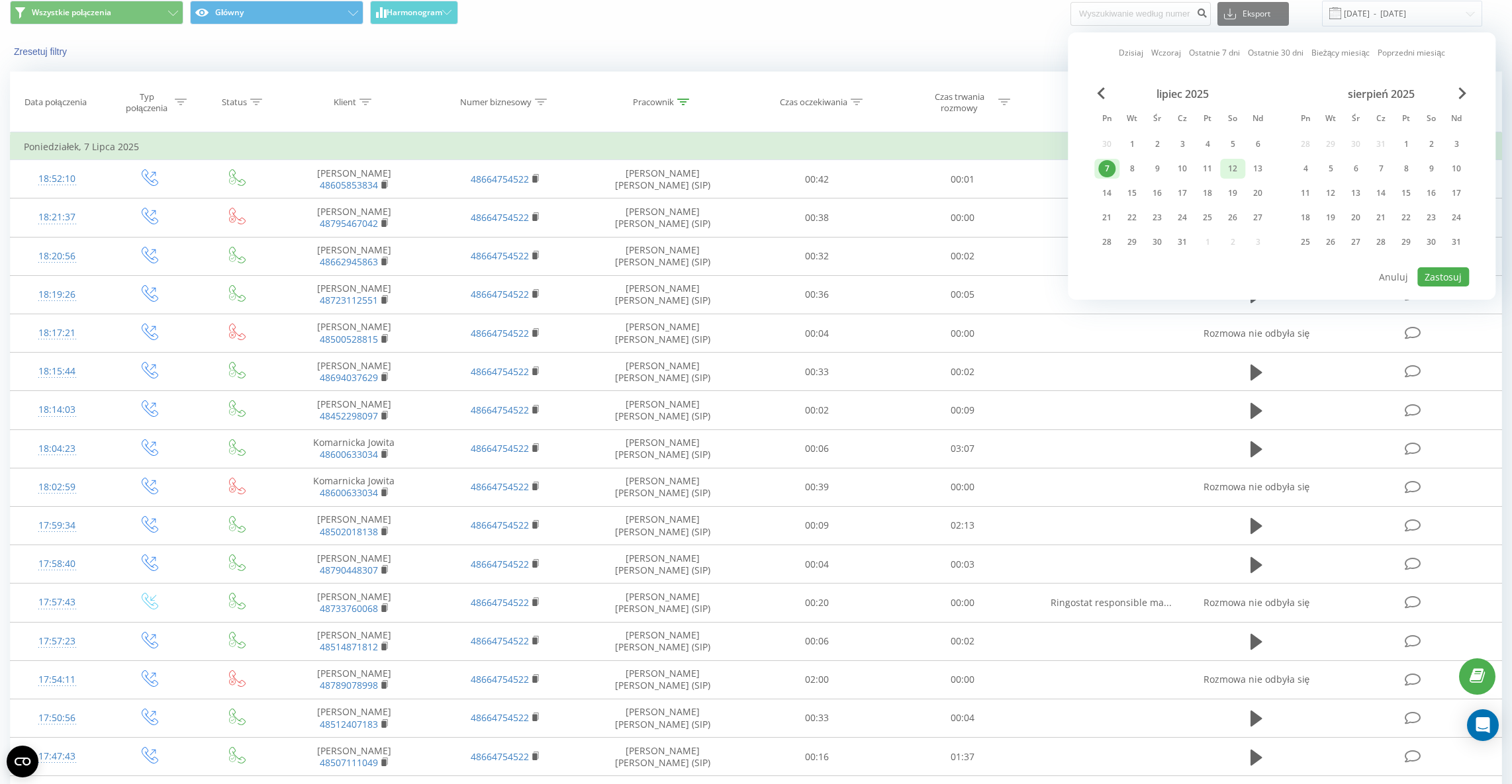 click on "12" at bounding box center [1233, 169] 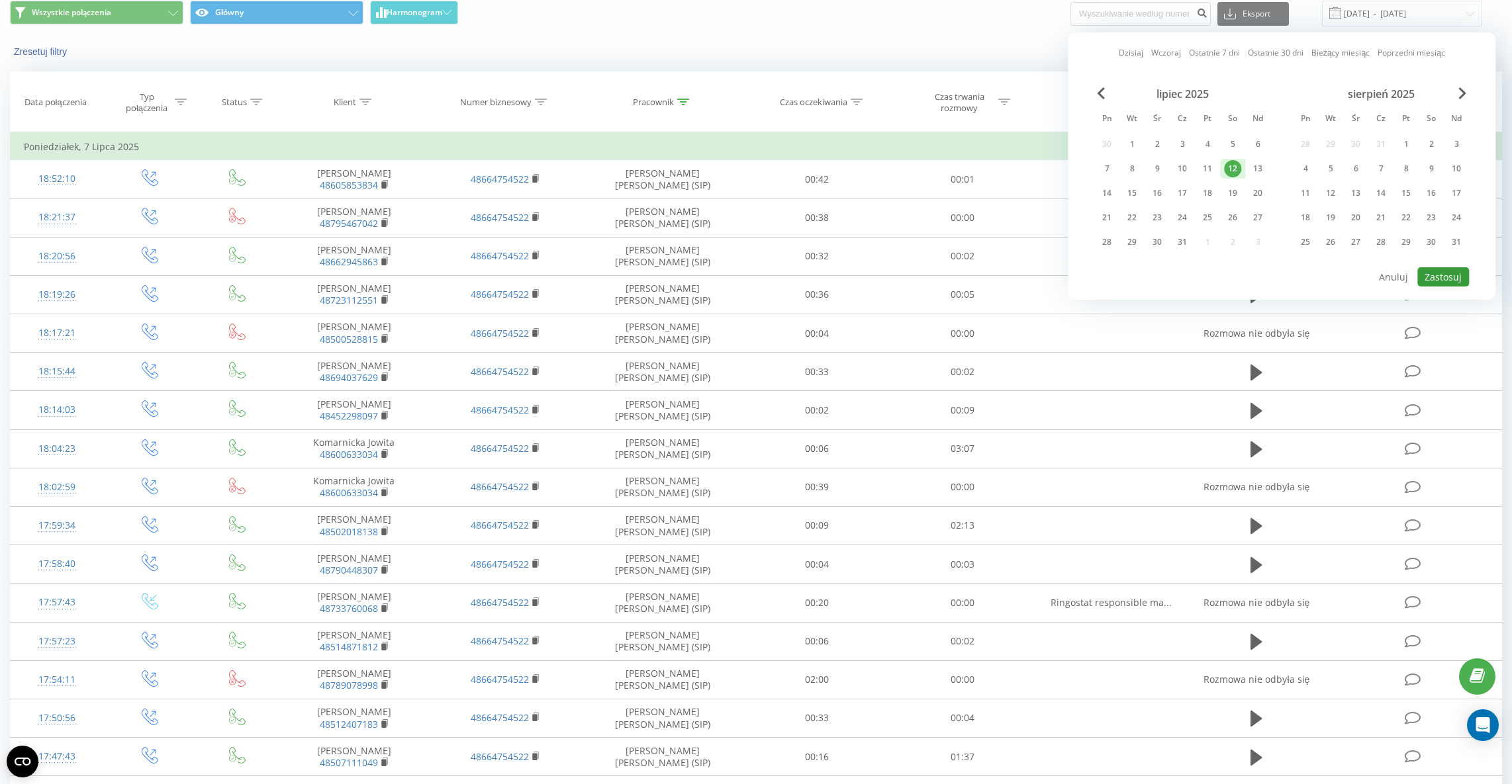 click on "Zastosuj" at bounding box center [1443, 277] 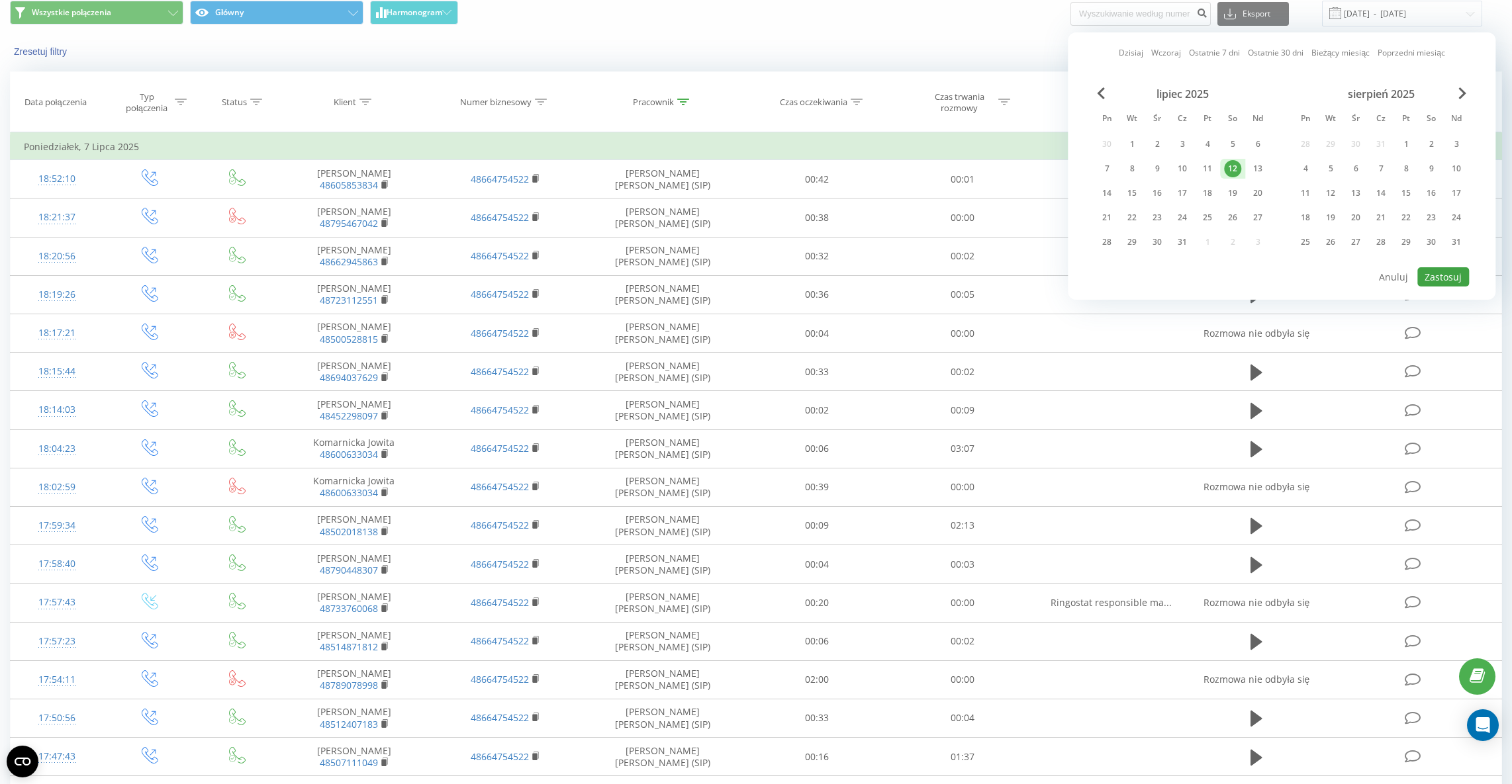 type on "[DATE]  -  [DATE]" 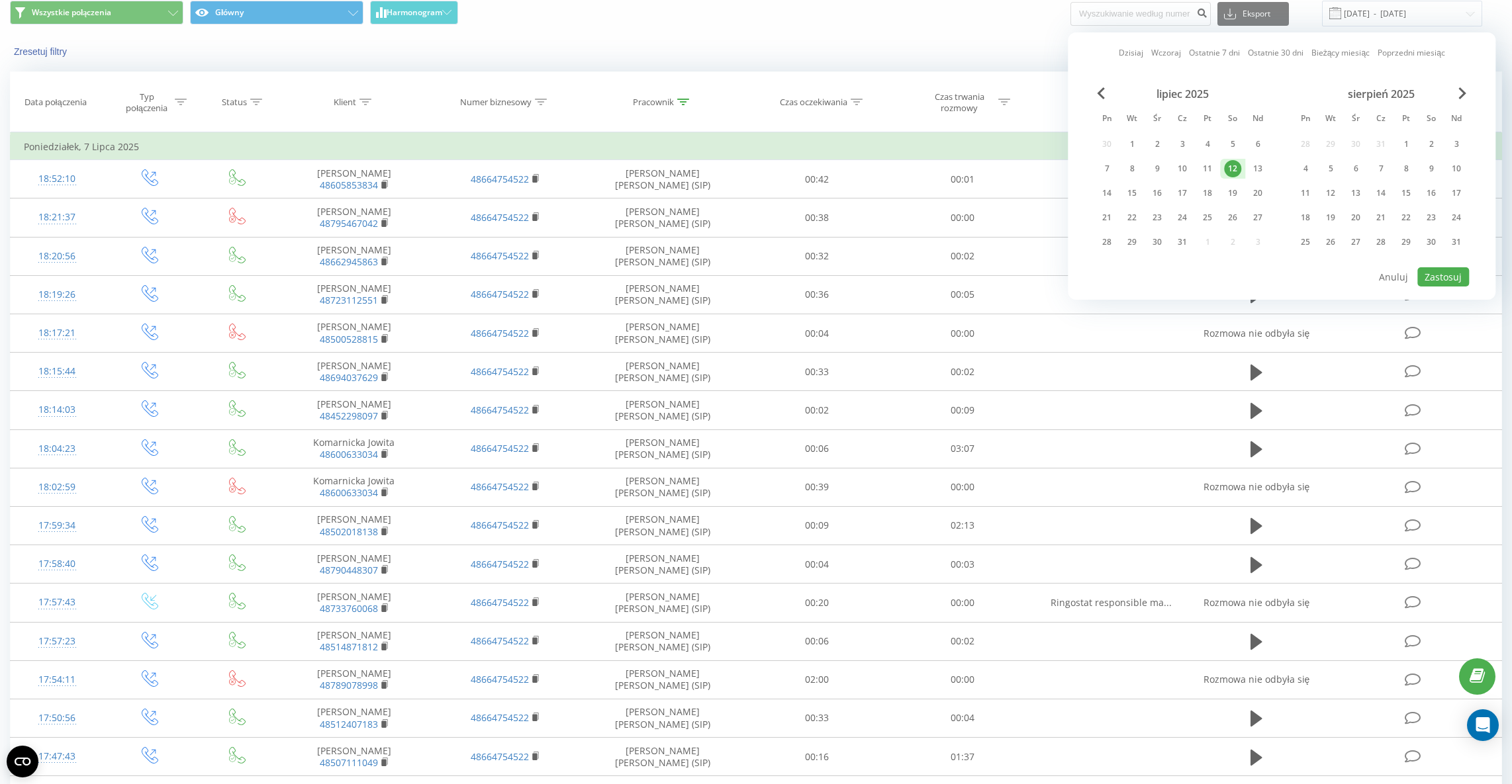 scroll, scrollTop: 0, scrollLeft: 0, axis: both 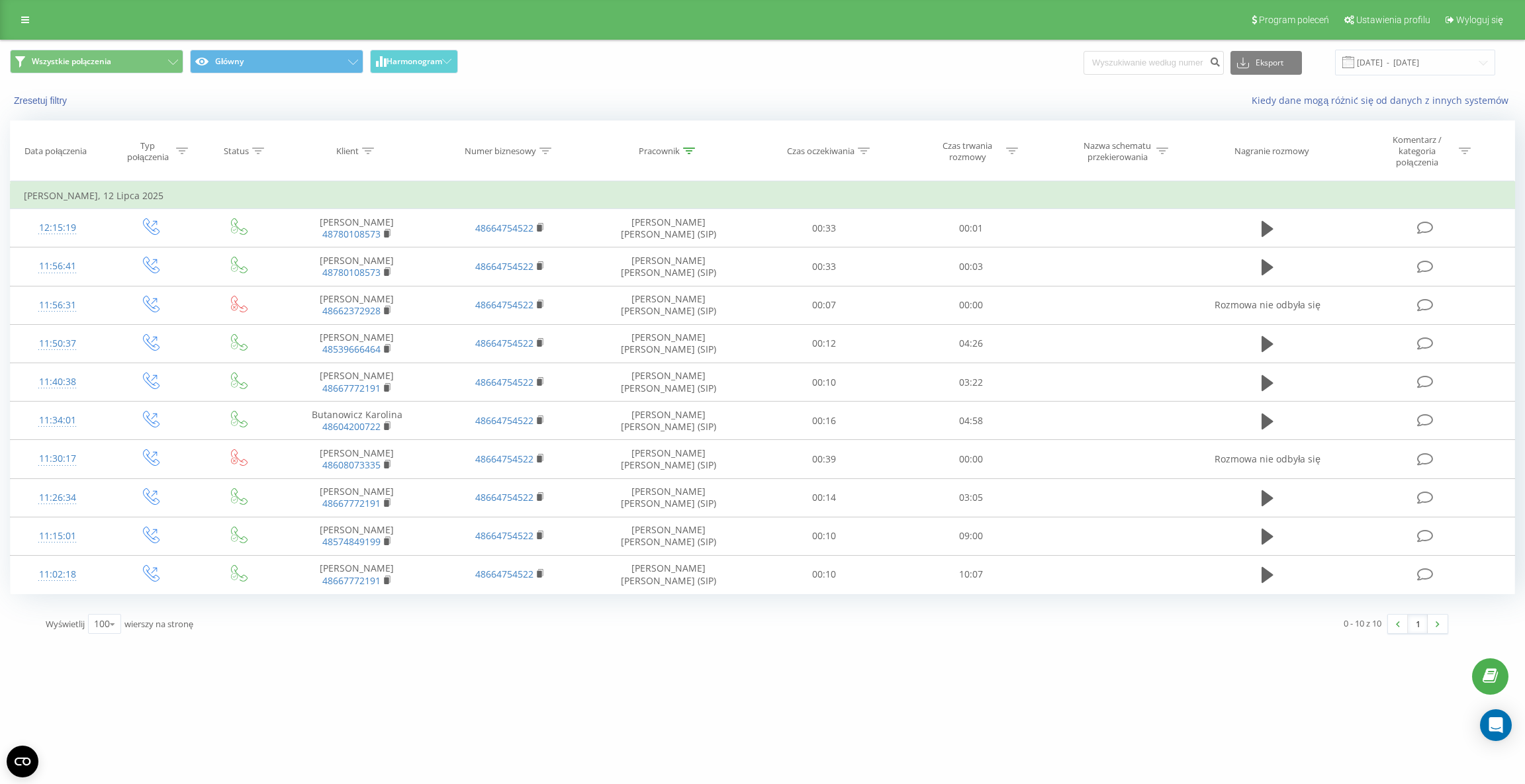 click 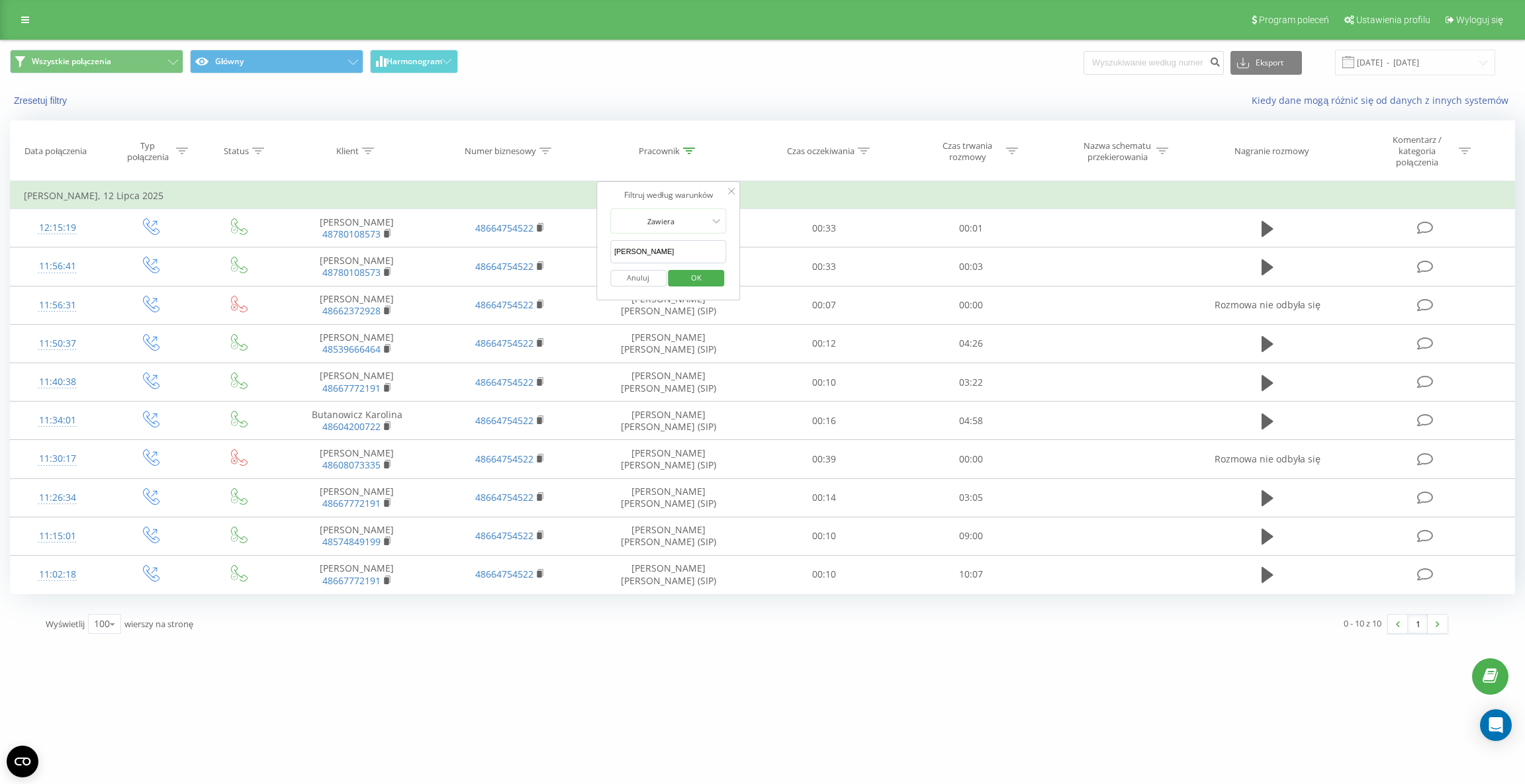 click on "[PERSON_NAME]" at bounding box center [669, 251] 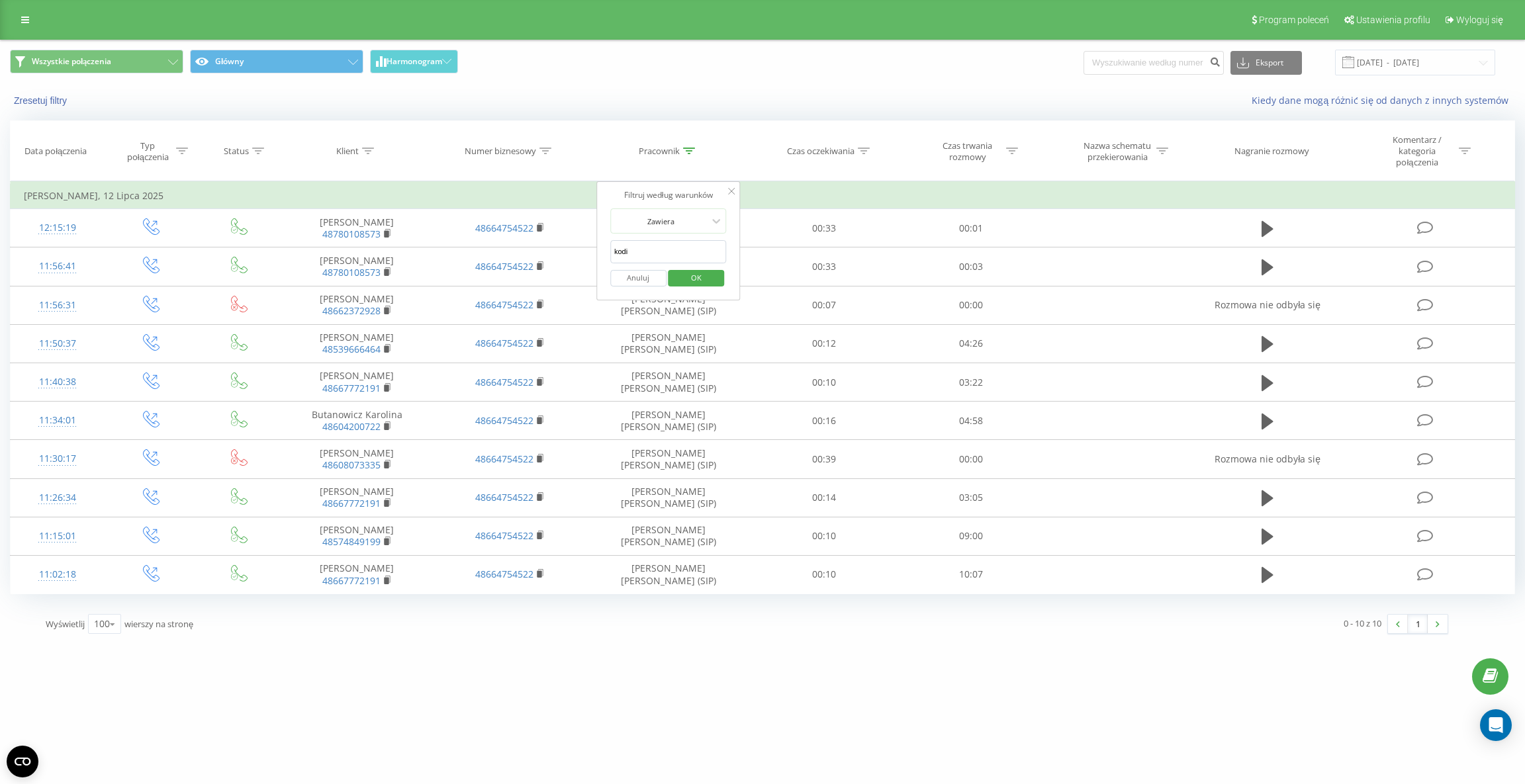 type on "kodiy" 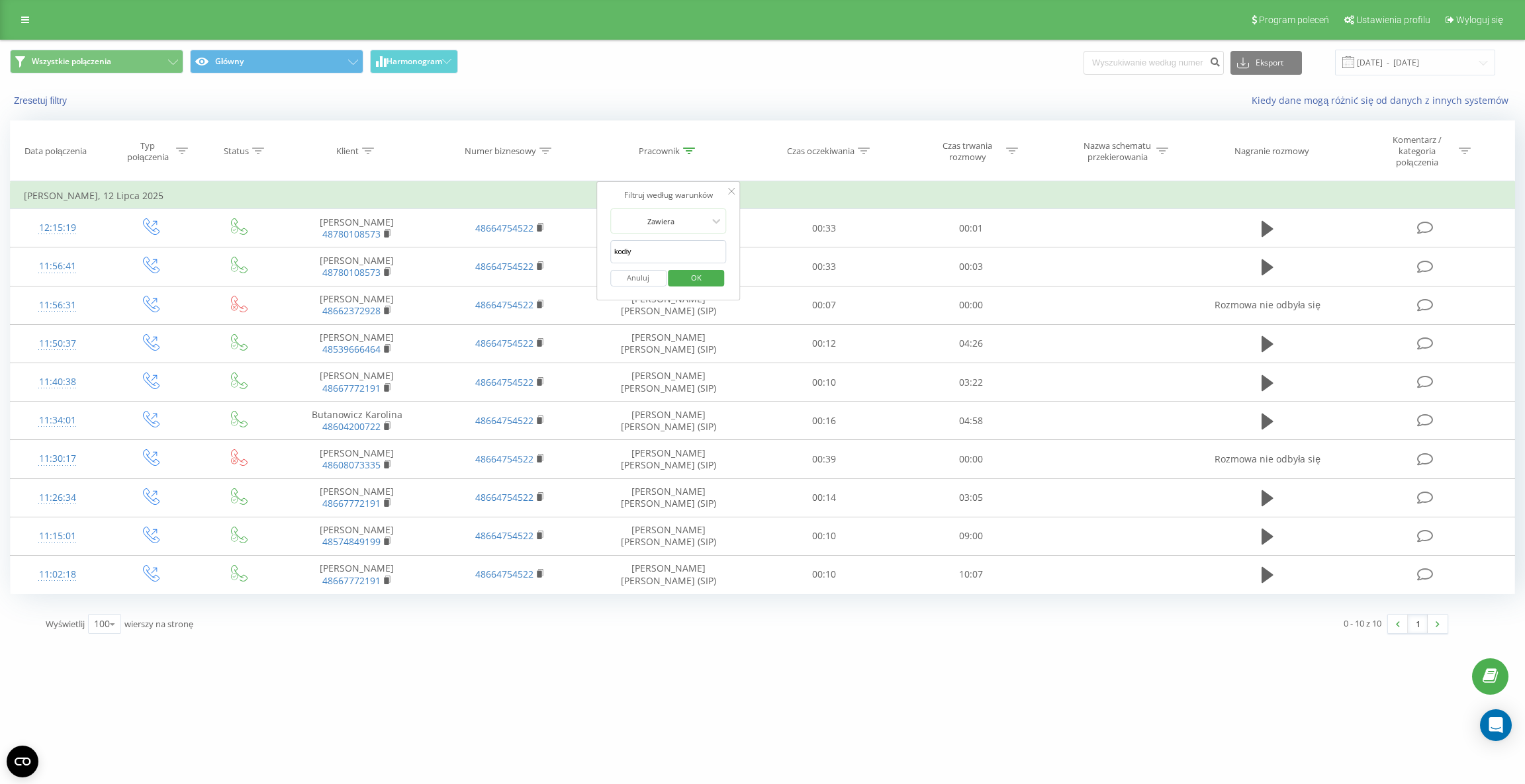 click on "OK" at bounding box center [696, 277] 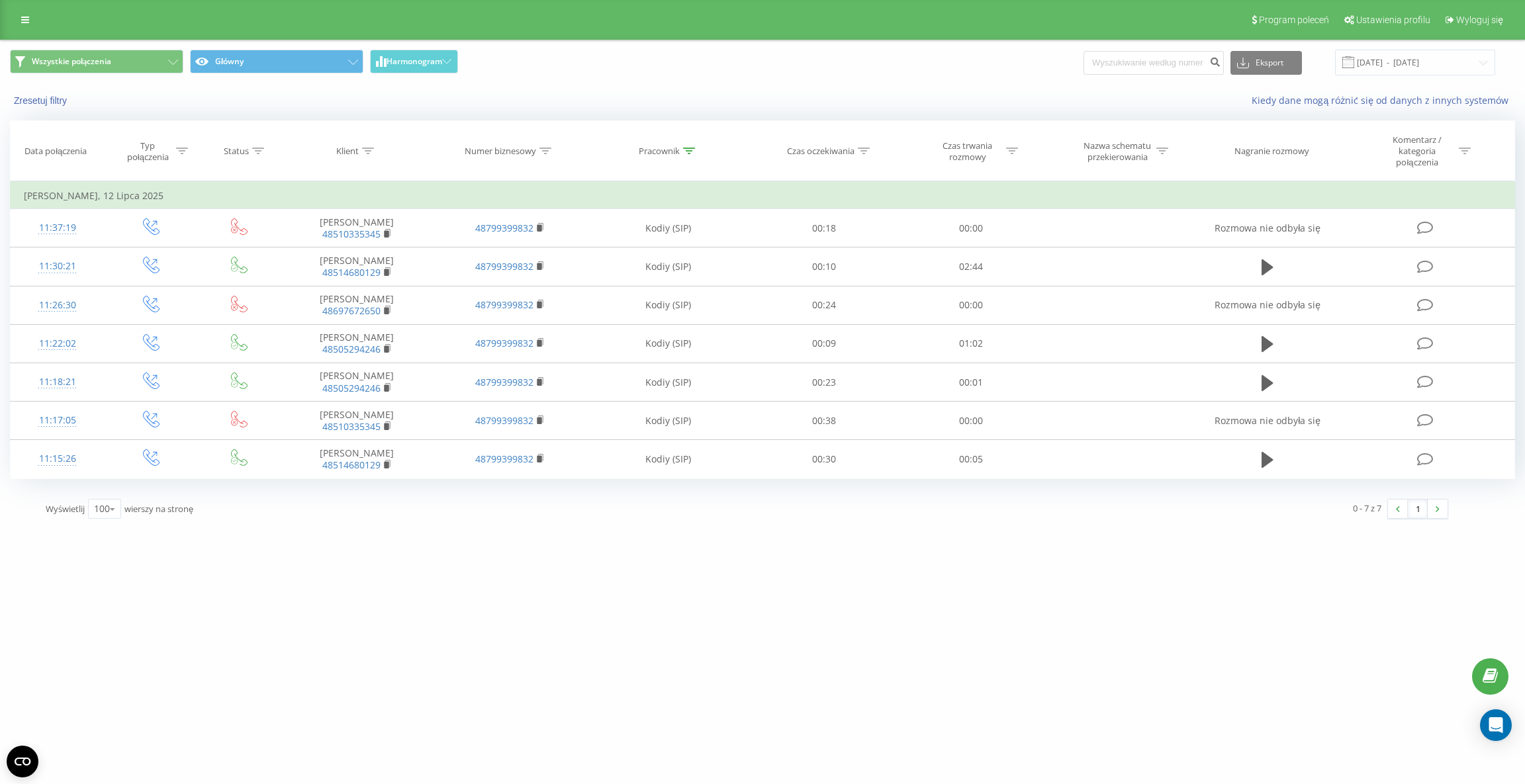 click on "[DOMAIN_NAME] Projekty [DOMAIN_NAME] Panel Informacyjny Centrum obsługi Dziennik połączeń Dziennik wiadomości Raport o nieodebranych połączeniach, na które nie odzwoniono Połączenia w czasie rzeczywistym NEW Analityka Program poleceń Ustawienia profilu Wyloguj się Wszystkie połączenia Główny Harmonogram Eksport .csv .xls .xlsx [DATE]  -  [DATE] Zresetuj filtry Kiedy [PERSON_NAME] różnić się od danych z innych systemów Data połączenia Typ połączenia Status Klient Numer biznesowy Pracownik Czas oczekiwania Czas trwania rozmowy Nazwa schematu przekierowania Nagranie rozmowy Komentarz / kategoria połączenia Filtruj według warunków Jest równe Wprowadź wartość Anuluj OK Filtruj według warunków Jest równe Wprowadź wartość Anuluj OK Filtruj według warunków Zawiera Anuluj OK Filtruj według warunków Zawiera Anuluj OK Filtruj według warunków Zawiera kodiy Anuluj OK Filtruj według warunków Jest równe Anuluj OK Filtruj według warunków Jest równe Anuluj OK Zawiera Anuluj" at bounding box center (762, 392) 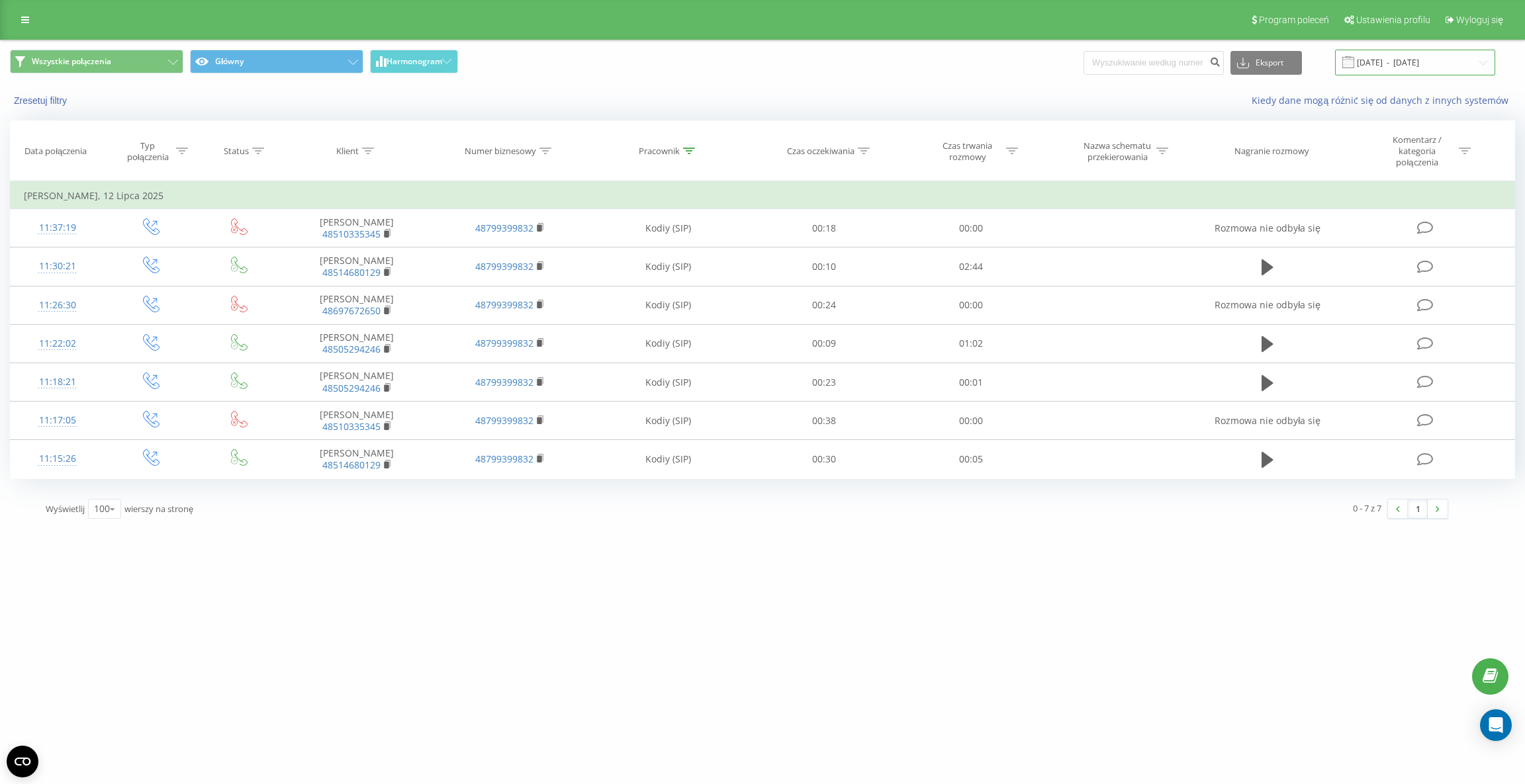 click on "[DATE]  -  [DATE]" at bounding box center [1415, 62] 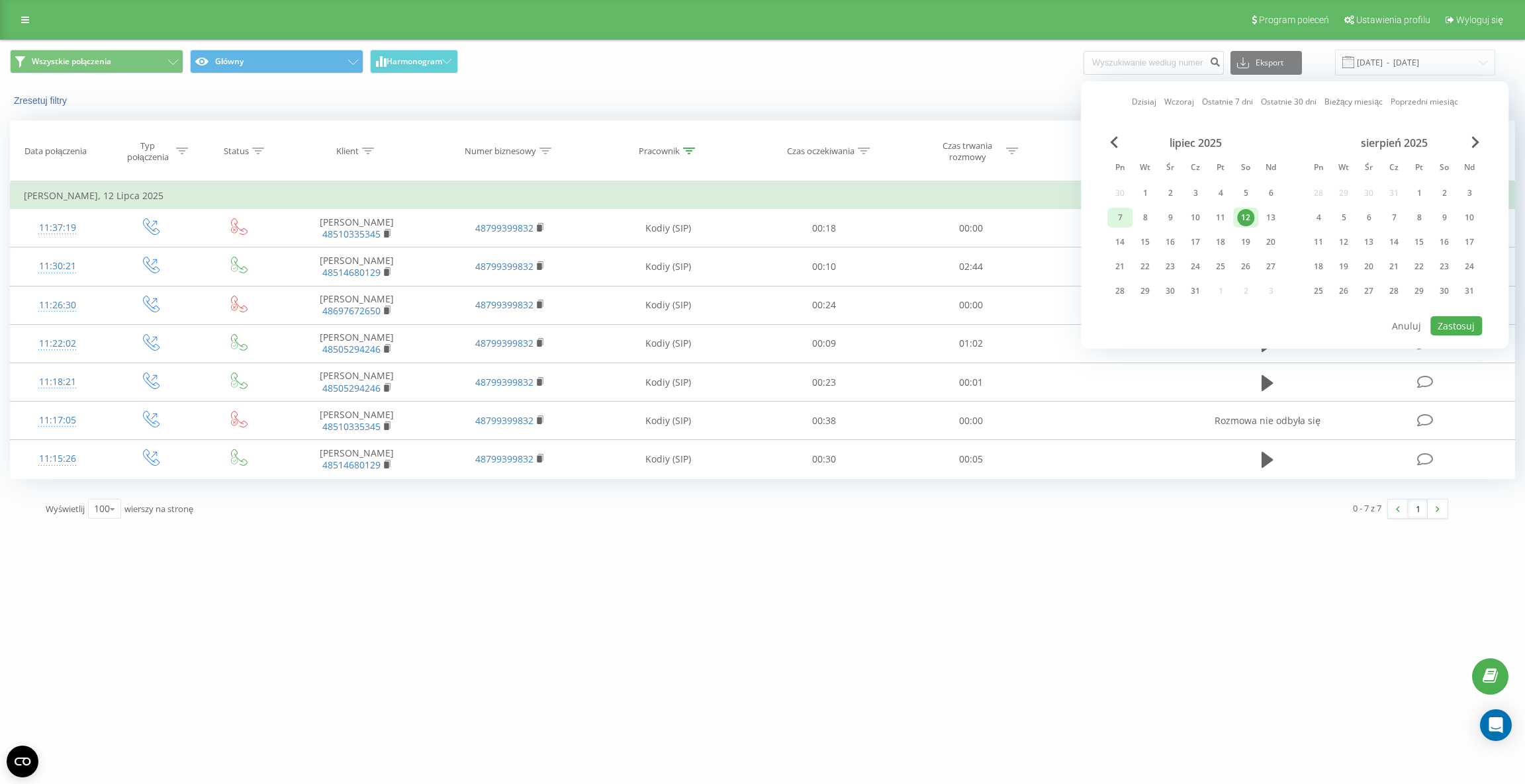 click on "7" at bounding box center [1120, 218] 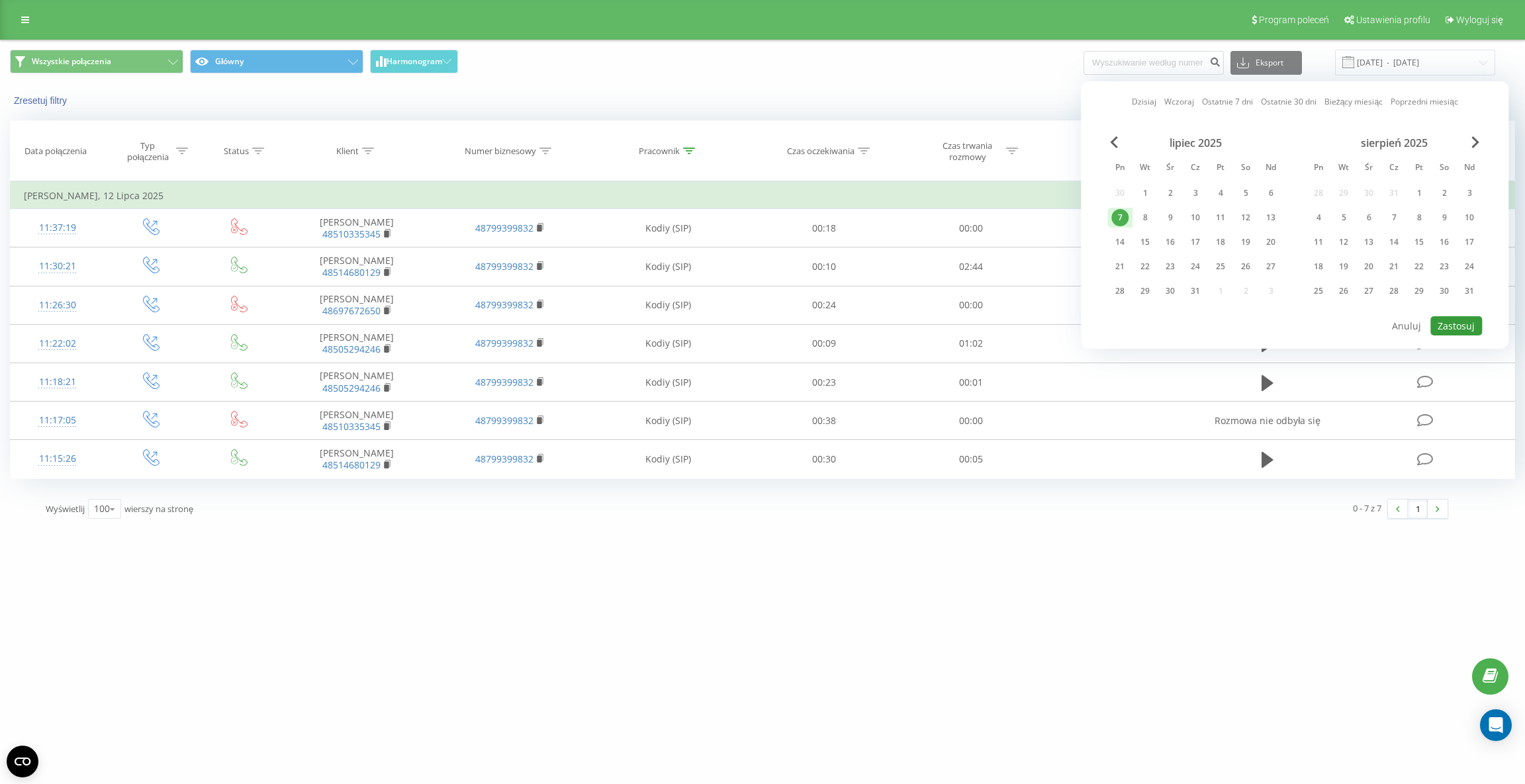 click on "Zastosuj" at bounding box center (1456, 326) 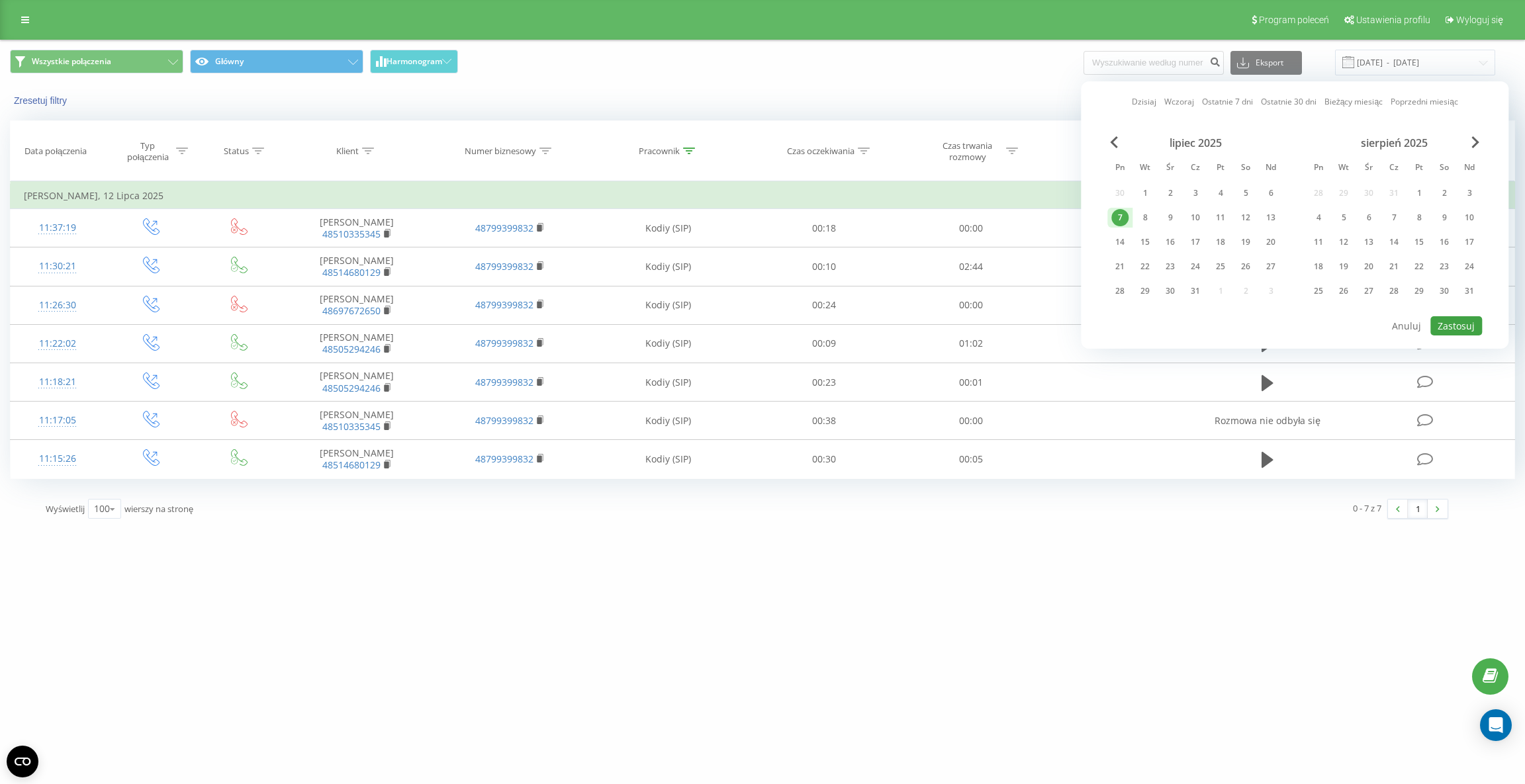 type on "[DATE]  -  [DATE]" 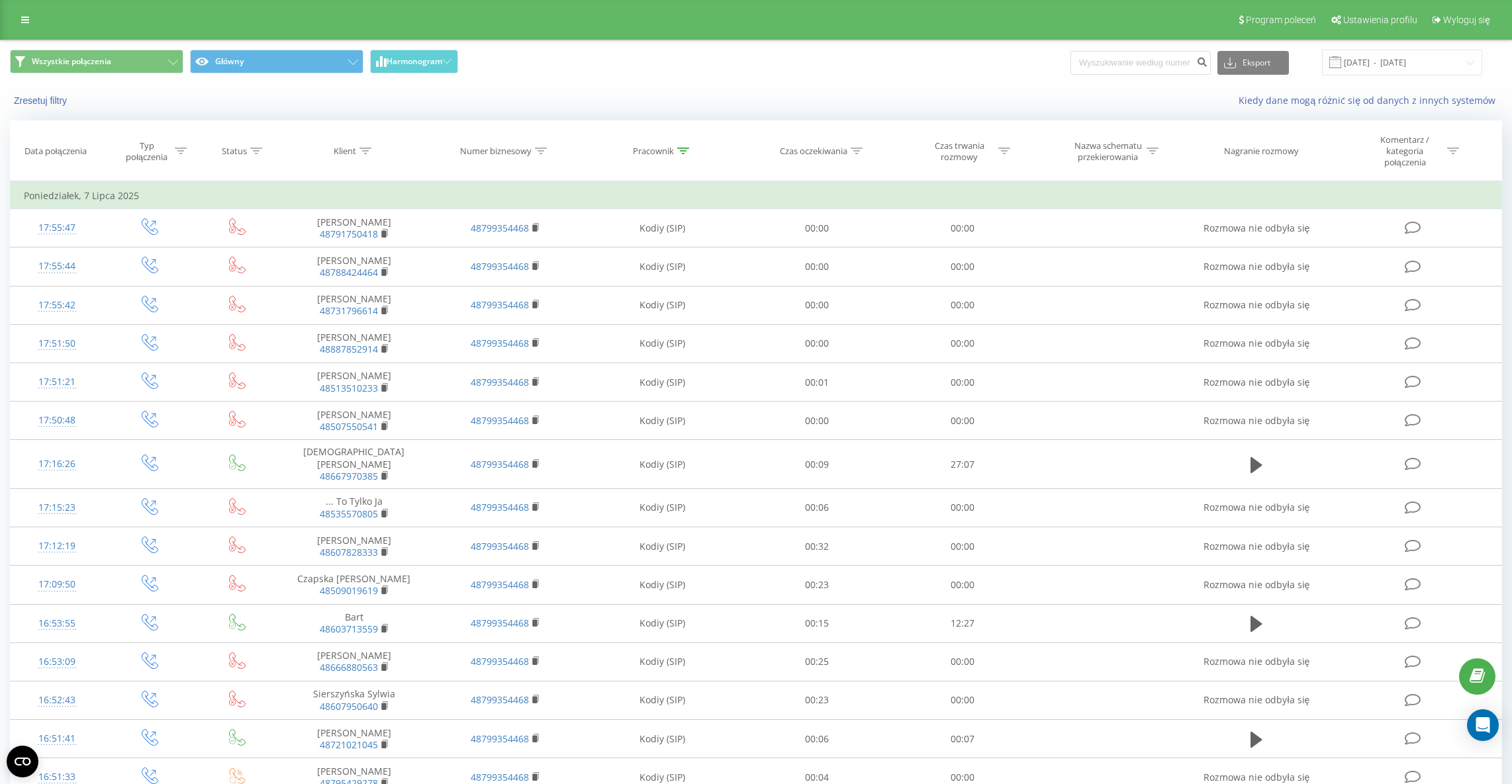 click at bounding box center [683, 151] 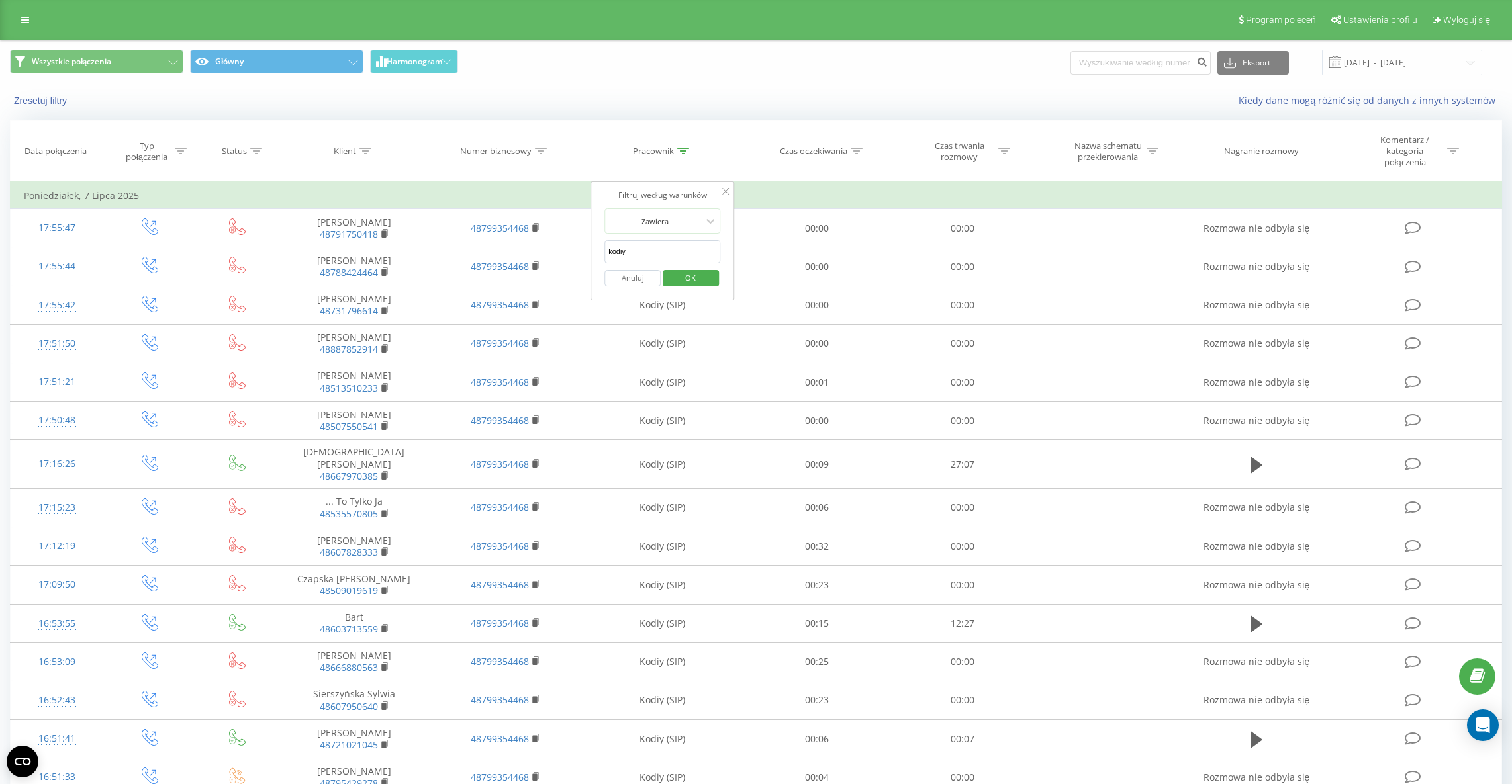 click on "kodiy" at bounding box center [663, 251] 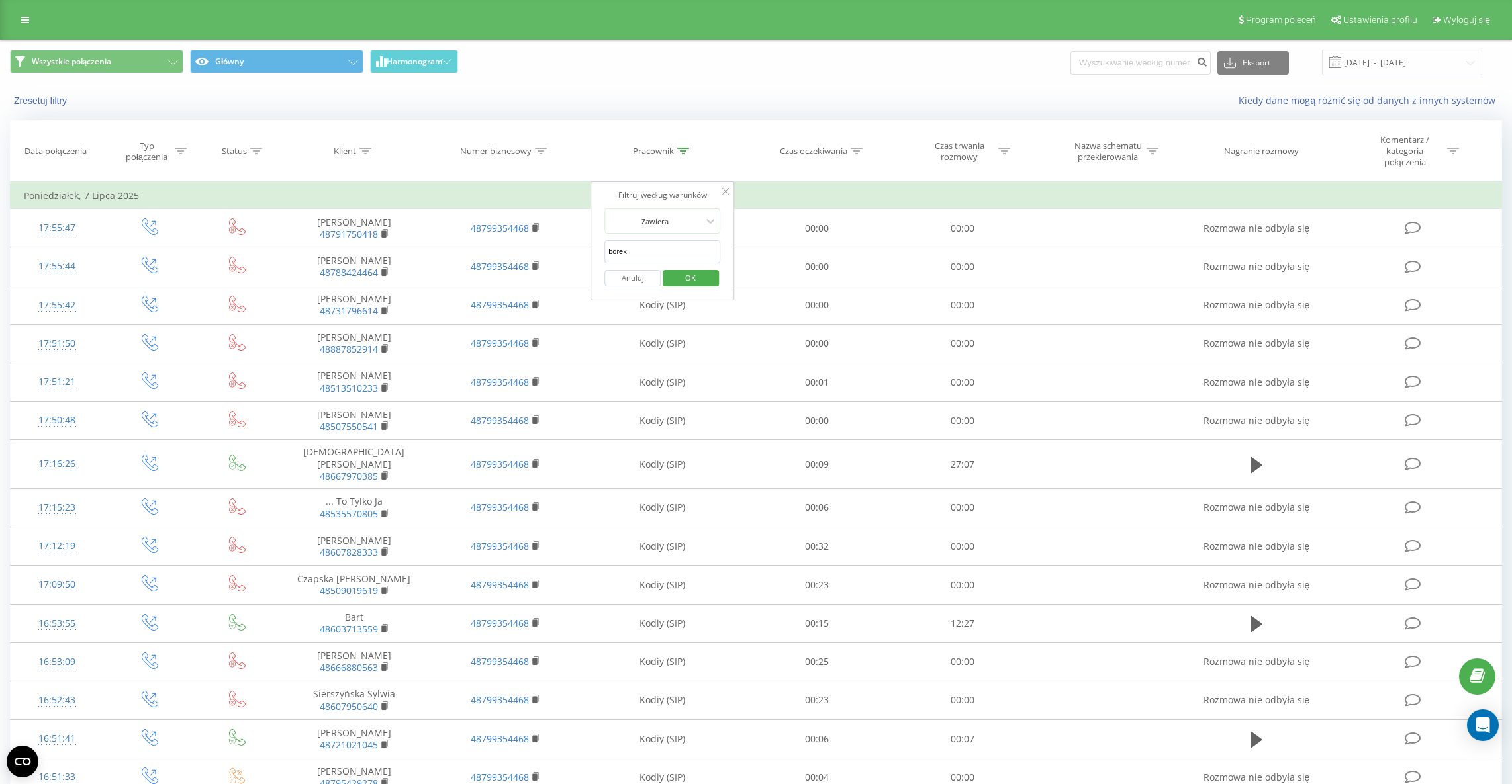 click on "OK" at bounding box center (690, 277) 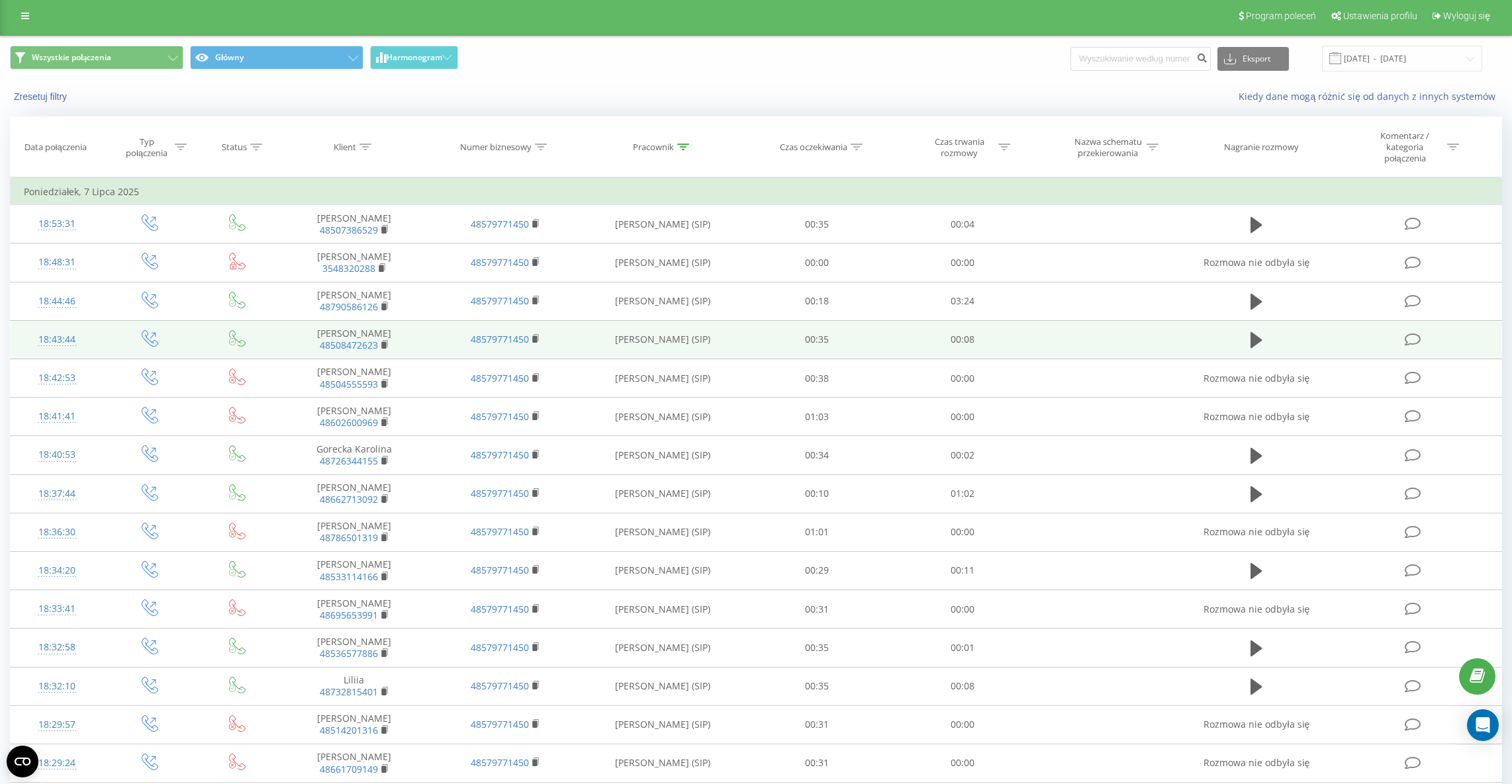 scroll, scrollTop: 0, scrollLeft: 0, axis: both 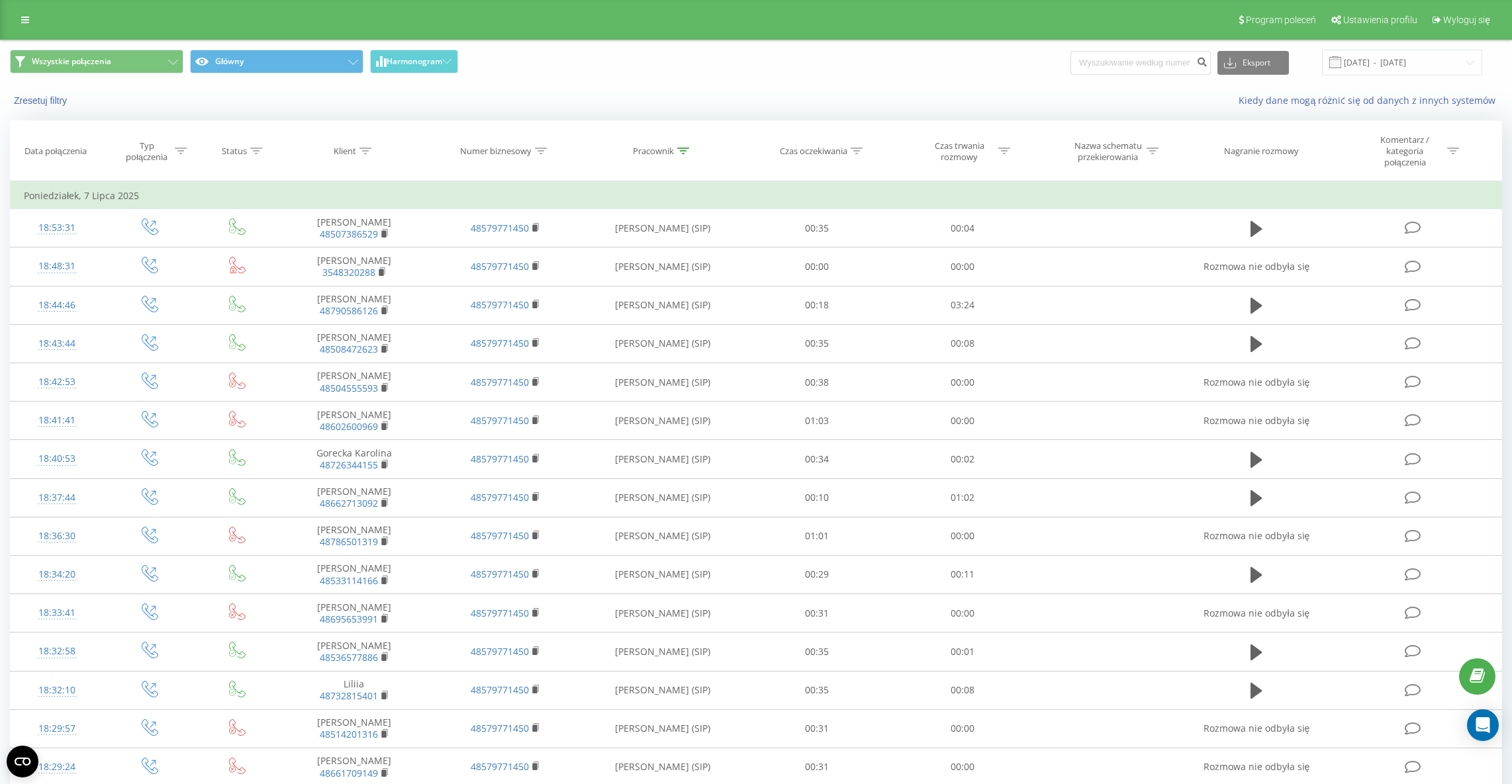 click at bounding box center [683, 151] 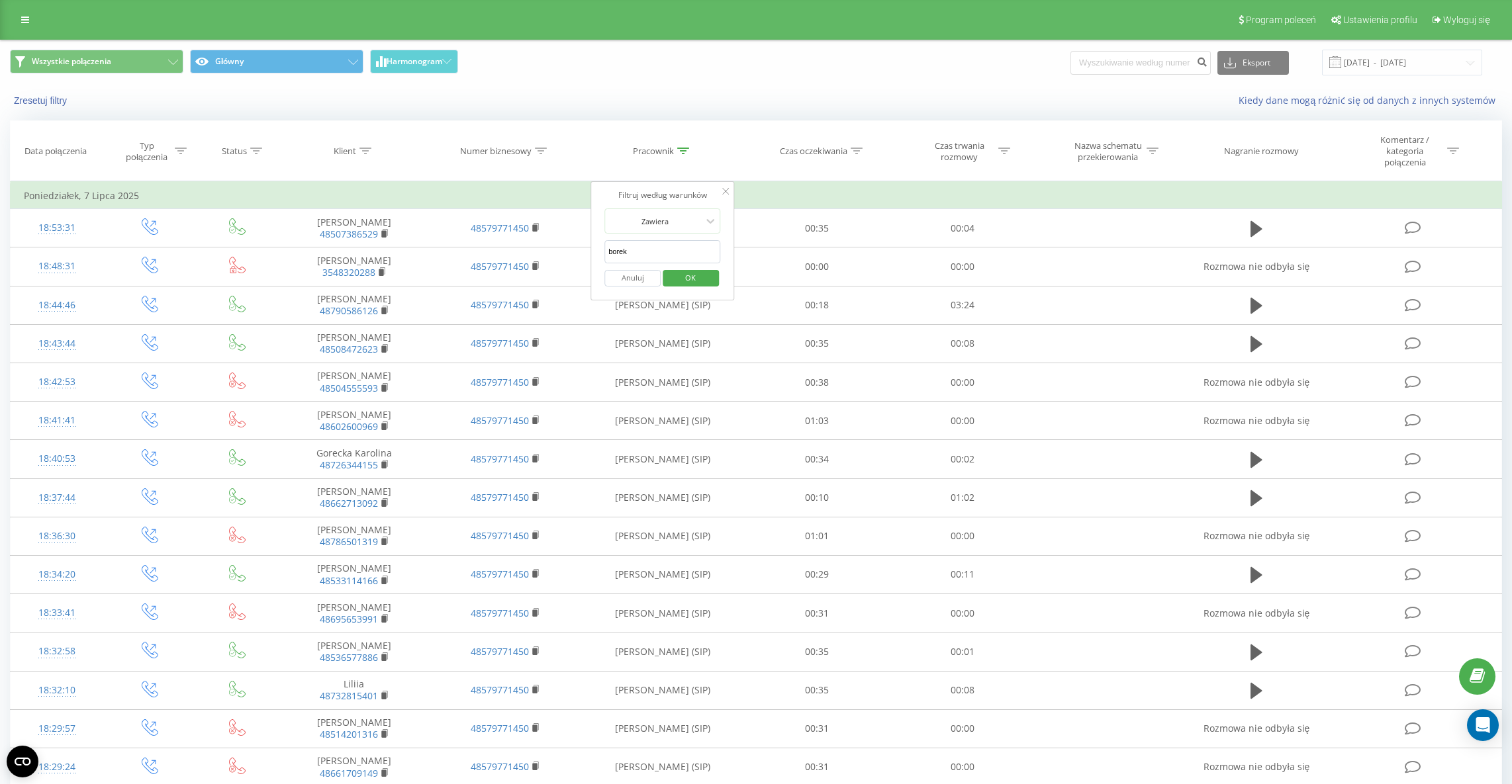 click on "Anuluj OK" at bounding box center [663, 278] 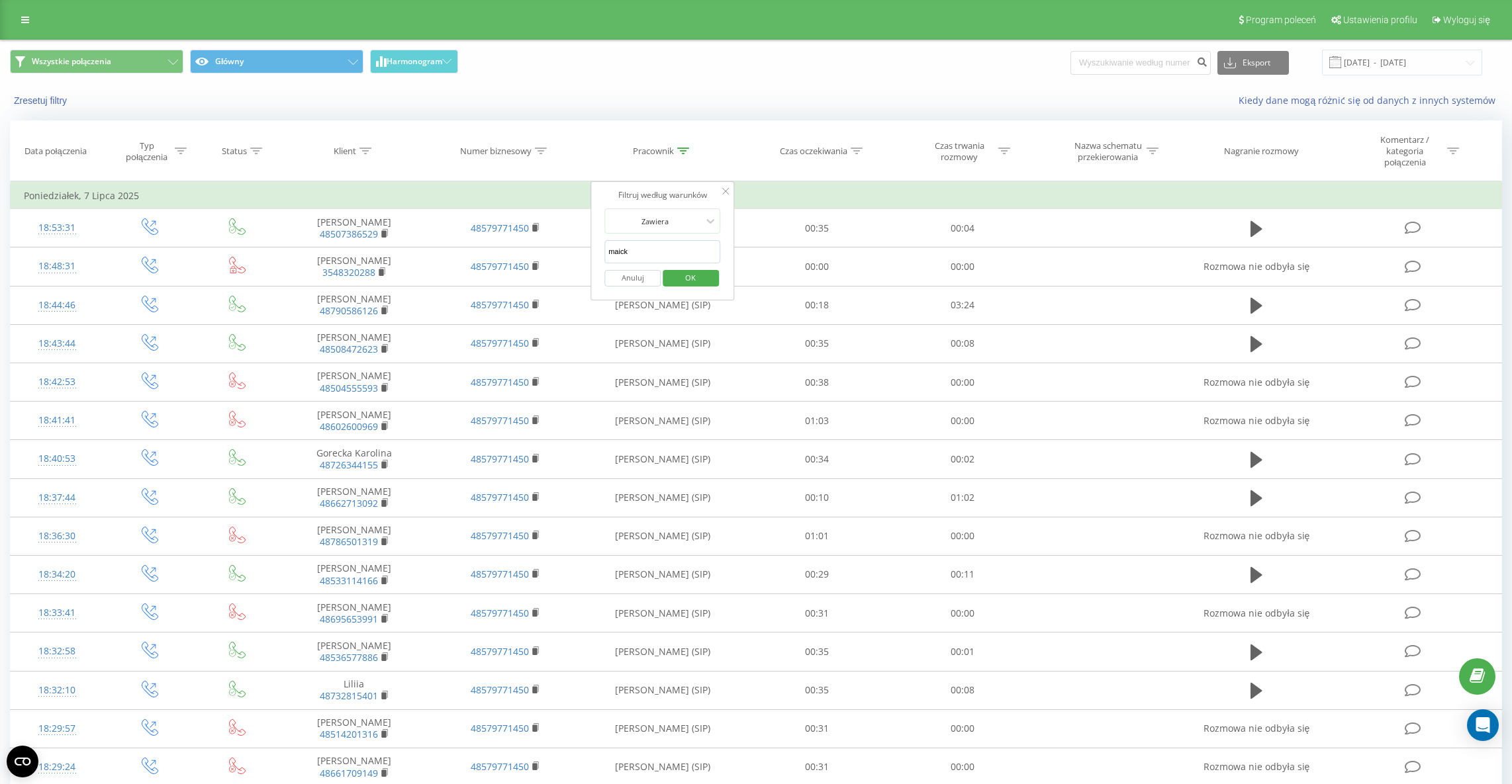 type on "[PERSON_NAME]" 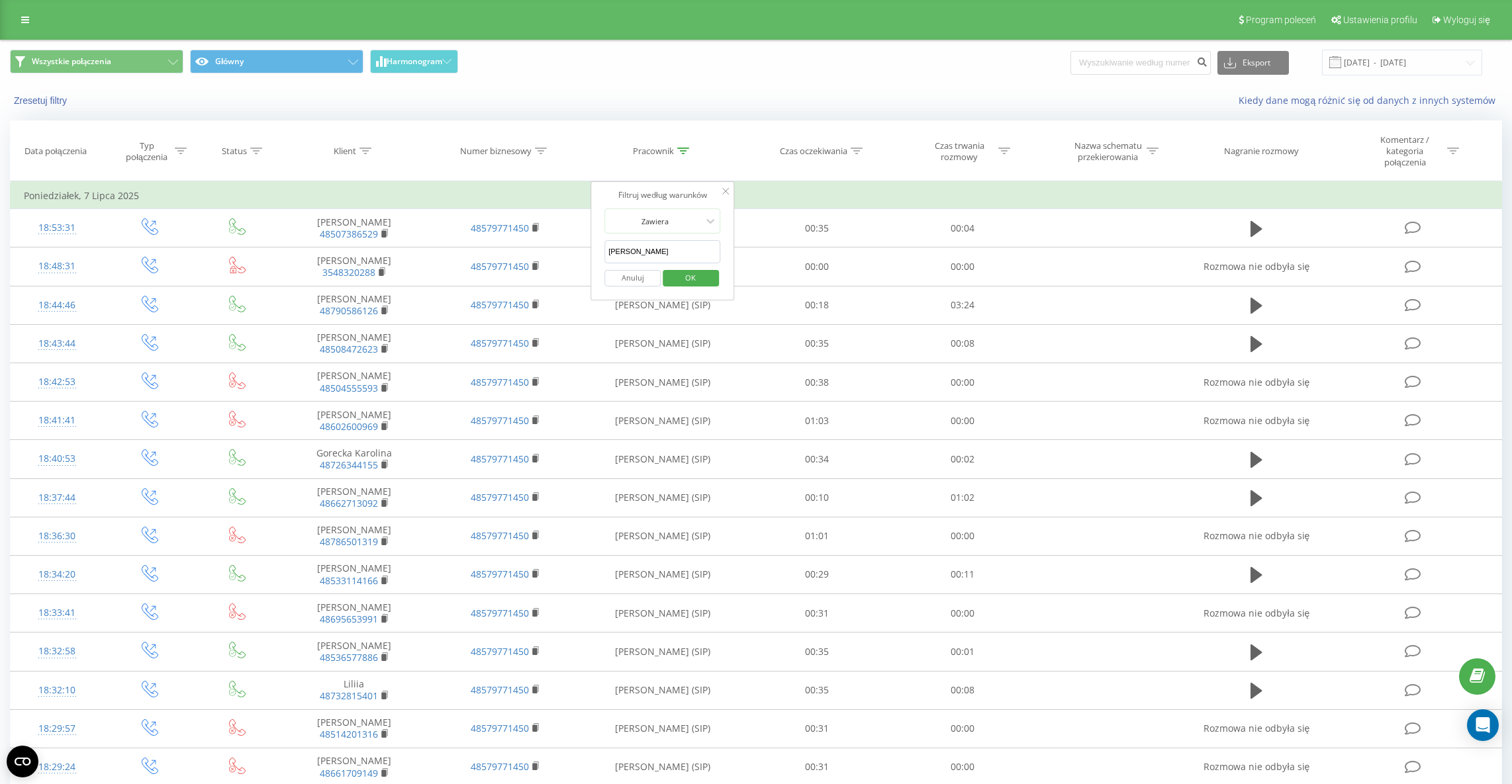click on "OK" at bounding box center [690, 278] 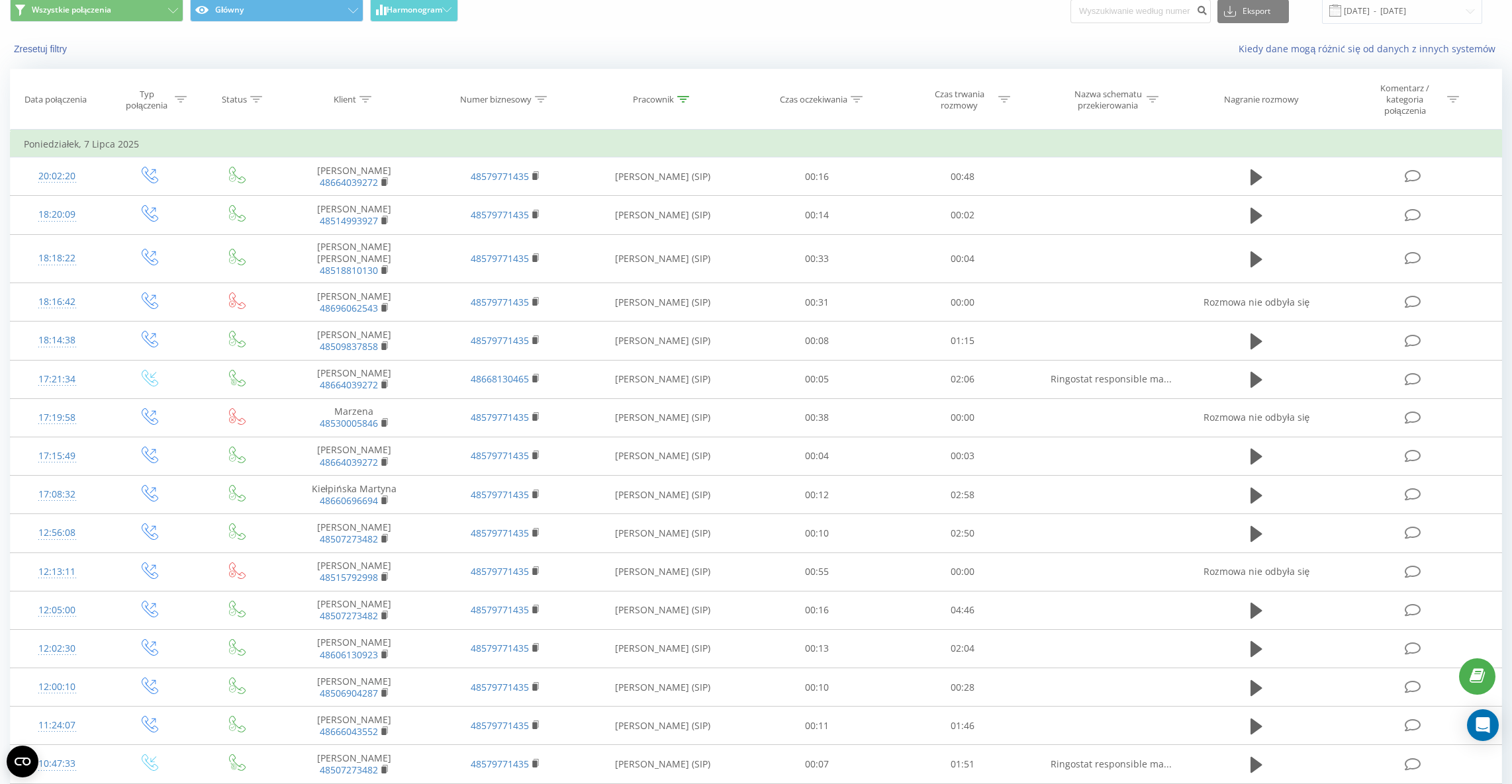 scroll, scrollTop: 0, scrollLeft: 0, axis: both 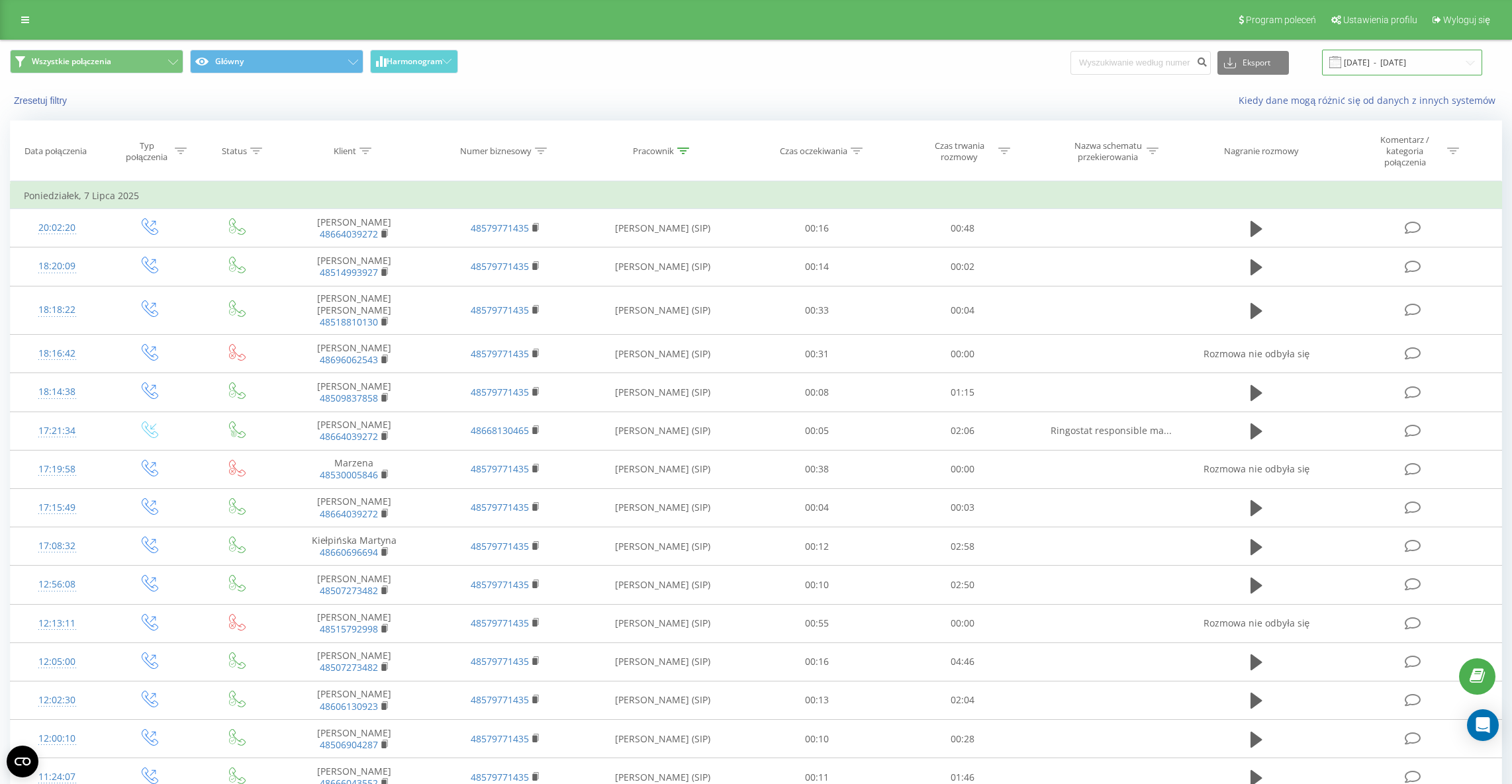 click on "[DATE]  -  [DATE]" at bounding box center [1402, 62] 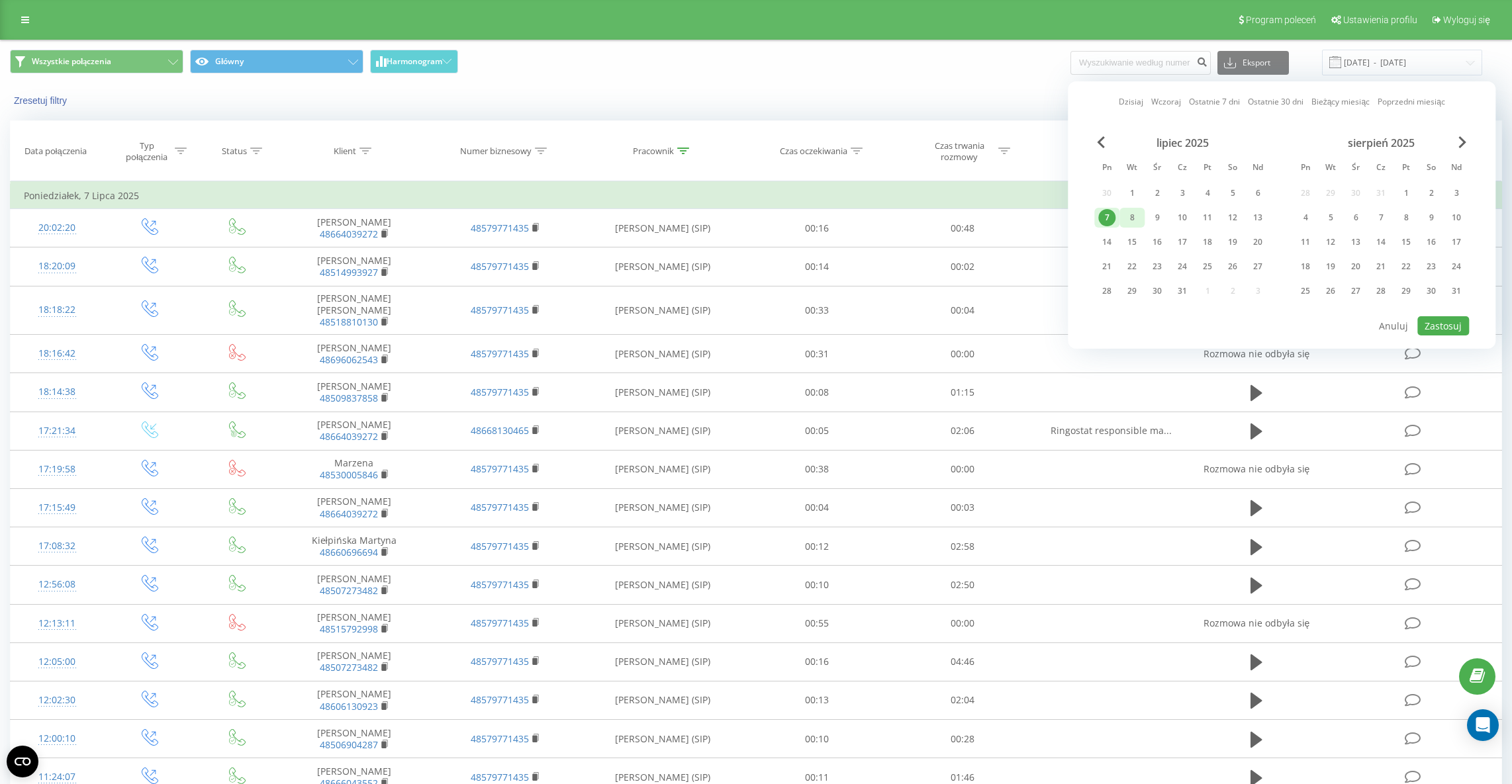click on "8" at bounding box center [1132, 218] 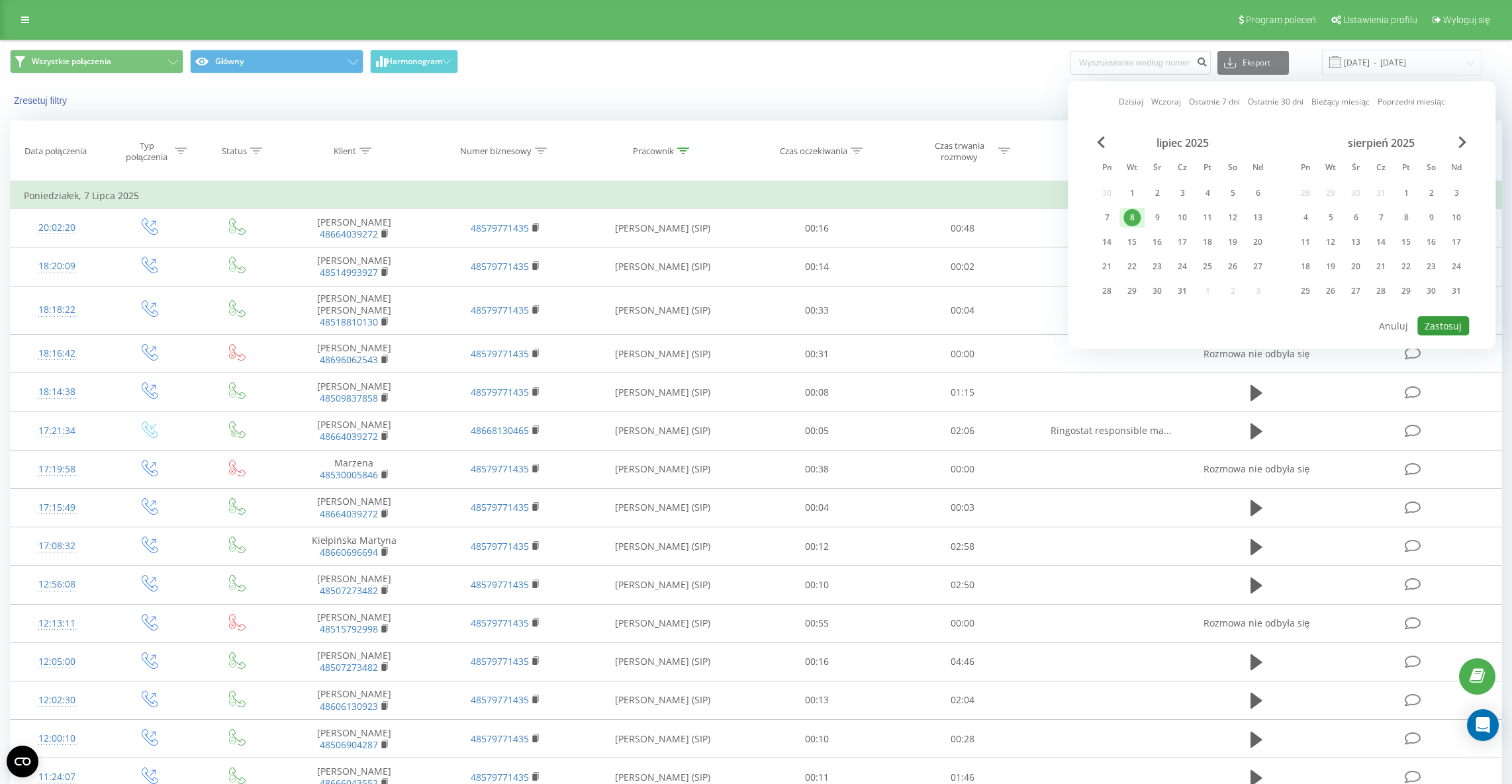click on "Zastosuj" at bounding box center [1443, 326] 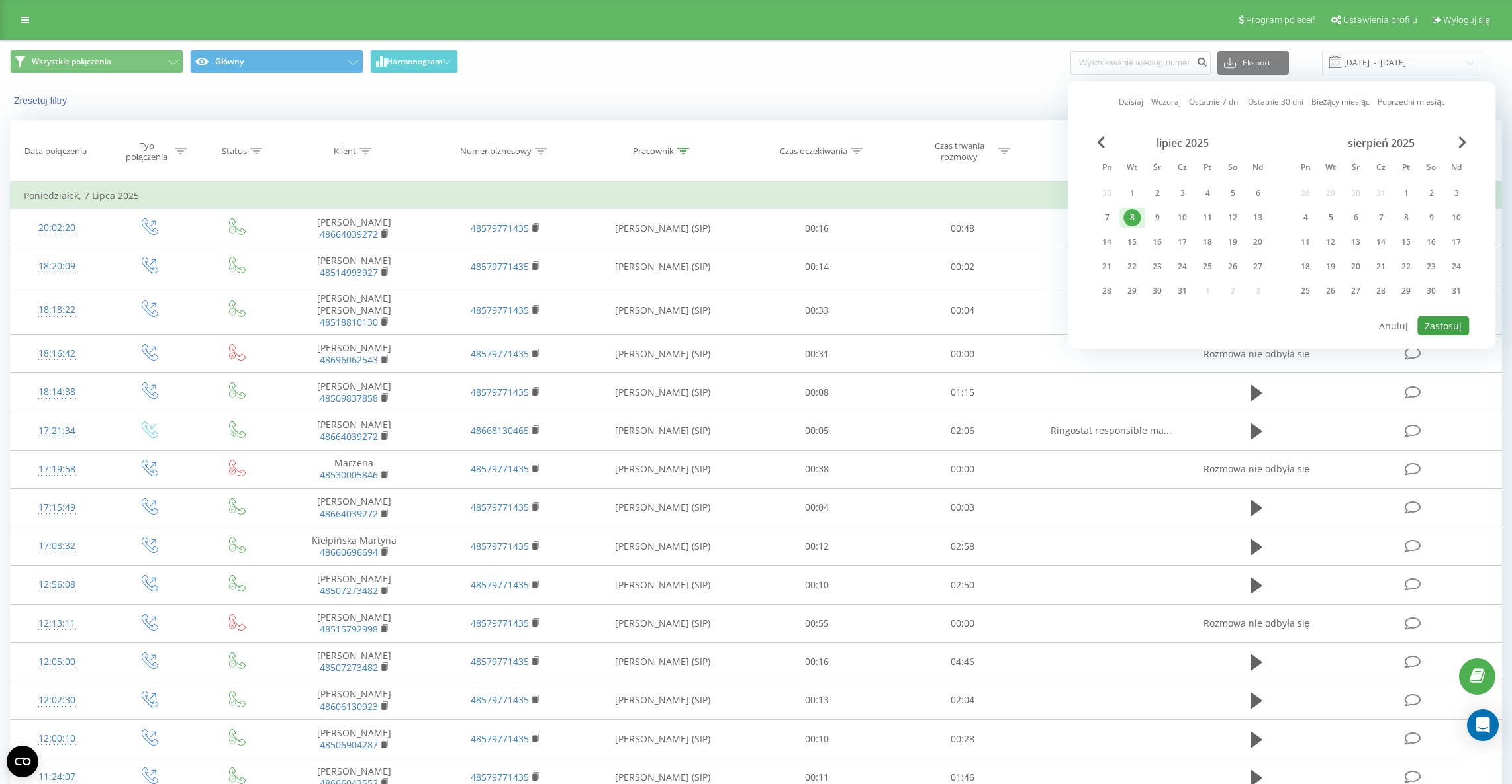type on "[DATE]  -  [DATE]" 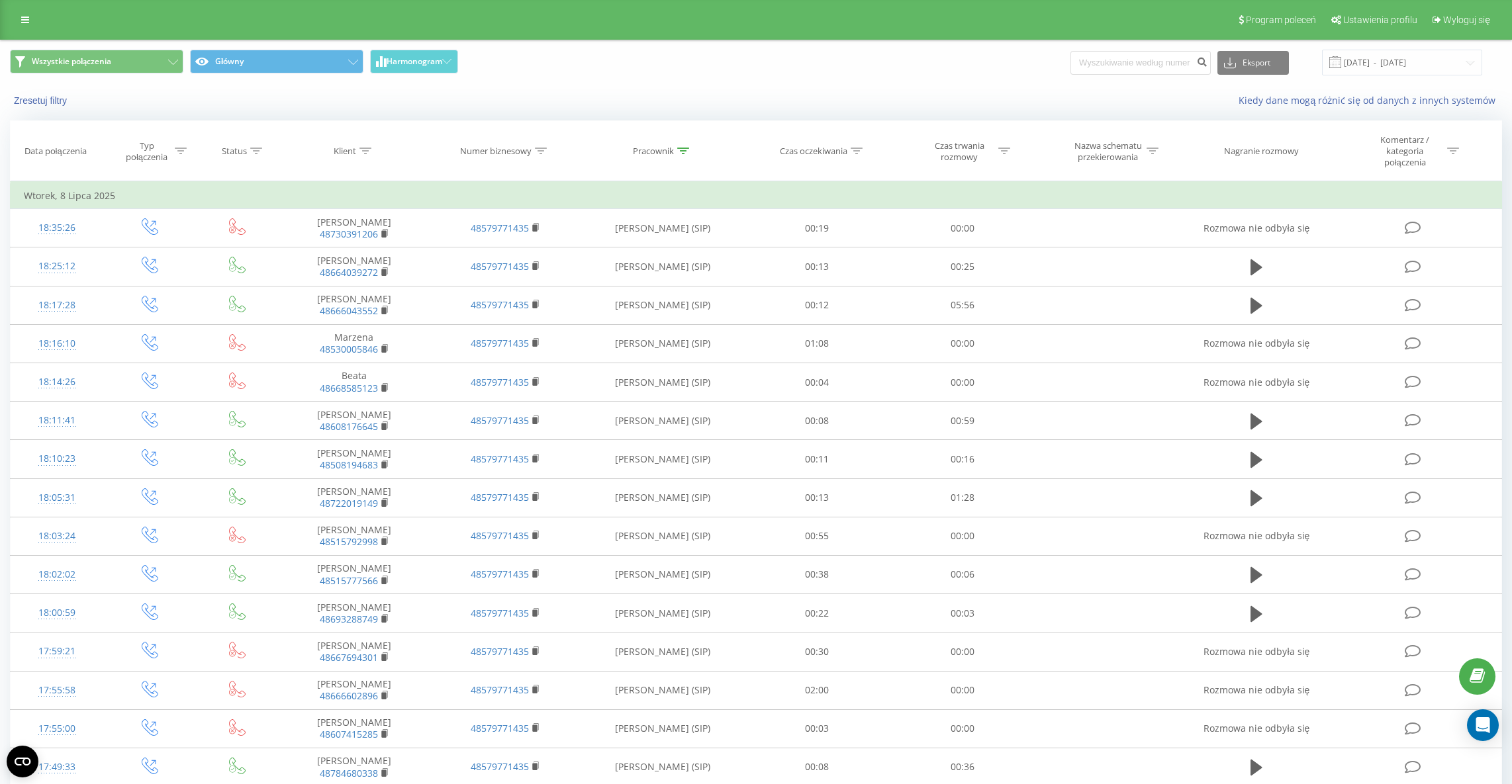 click 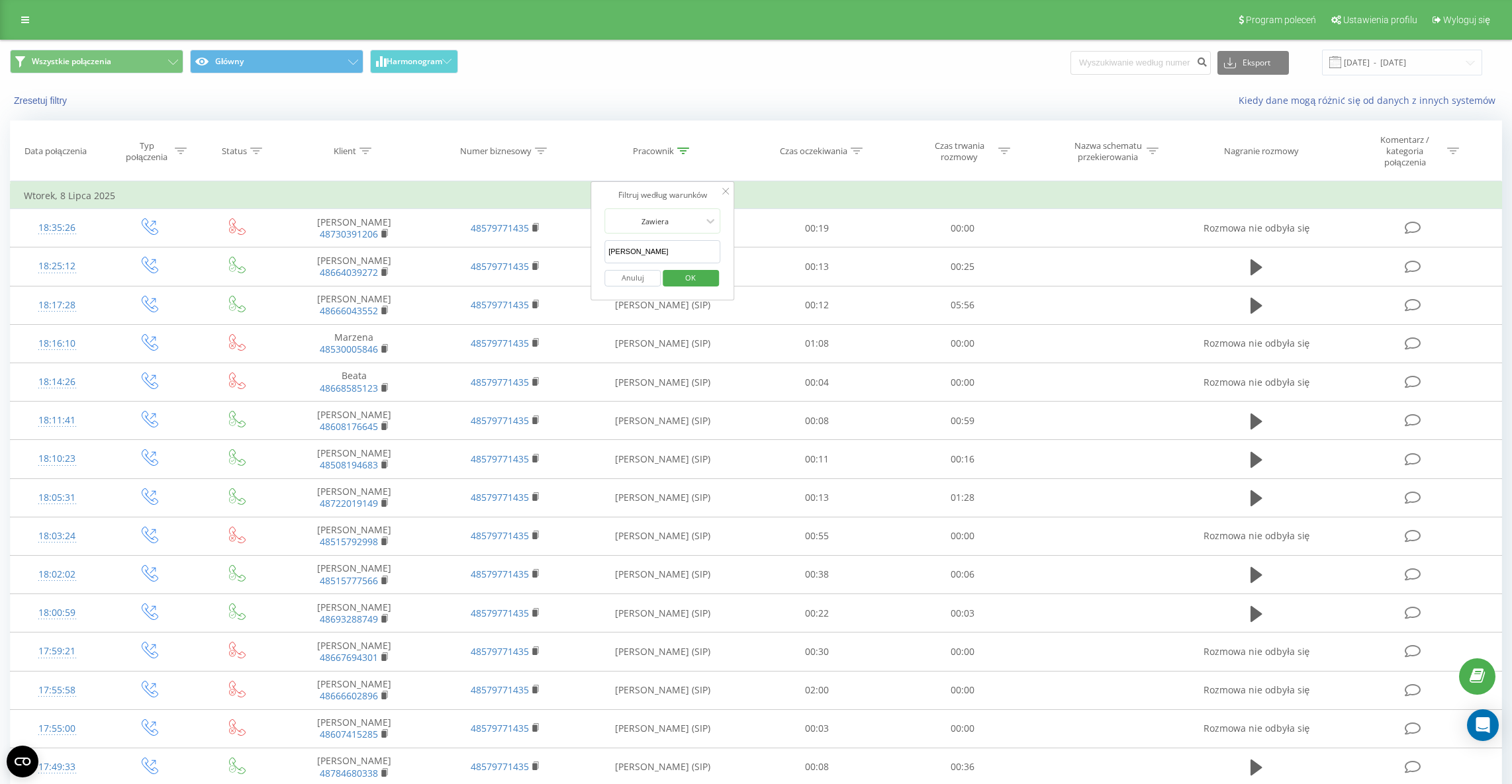 click on "[PERSON_NAME]" at bounding box center [663, 251] 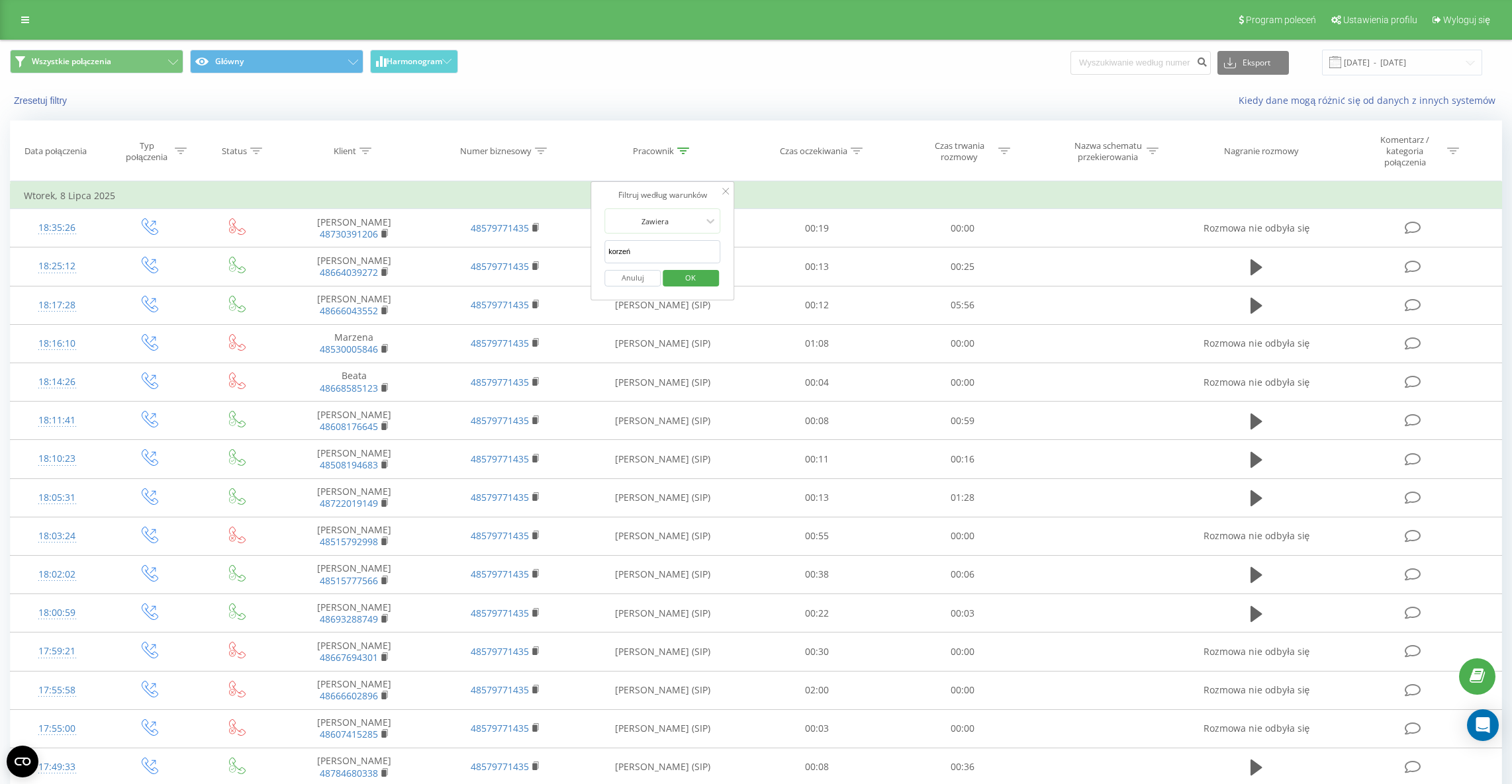 type on "korzeń" 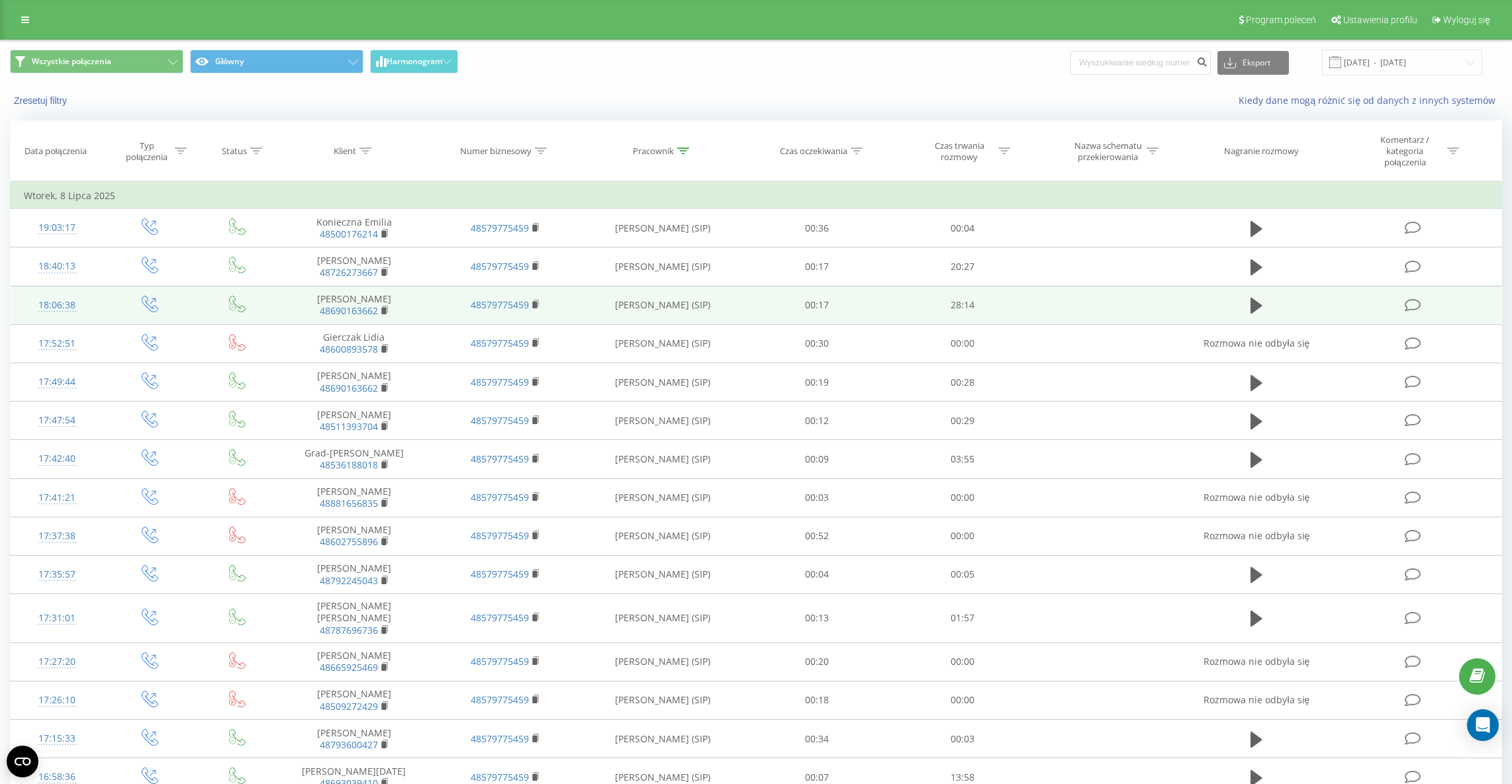 scroll, scrollTop: 3, scrollLeft: 0, axis: vertical 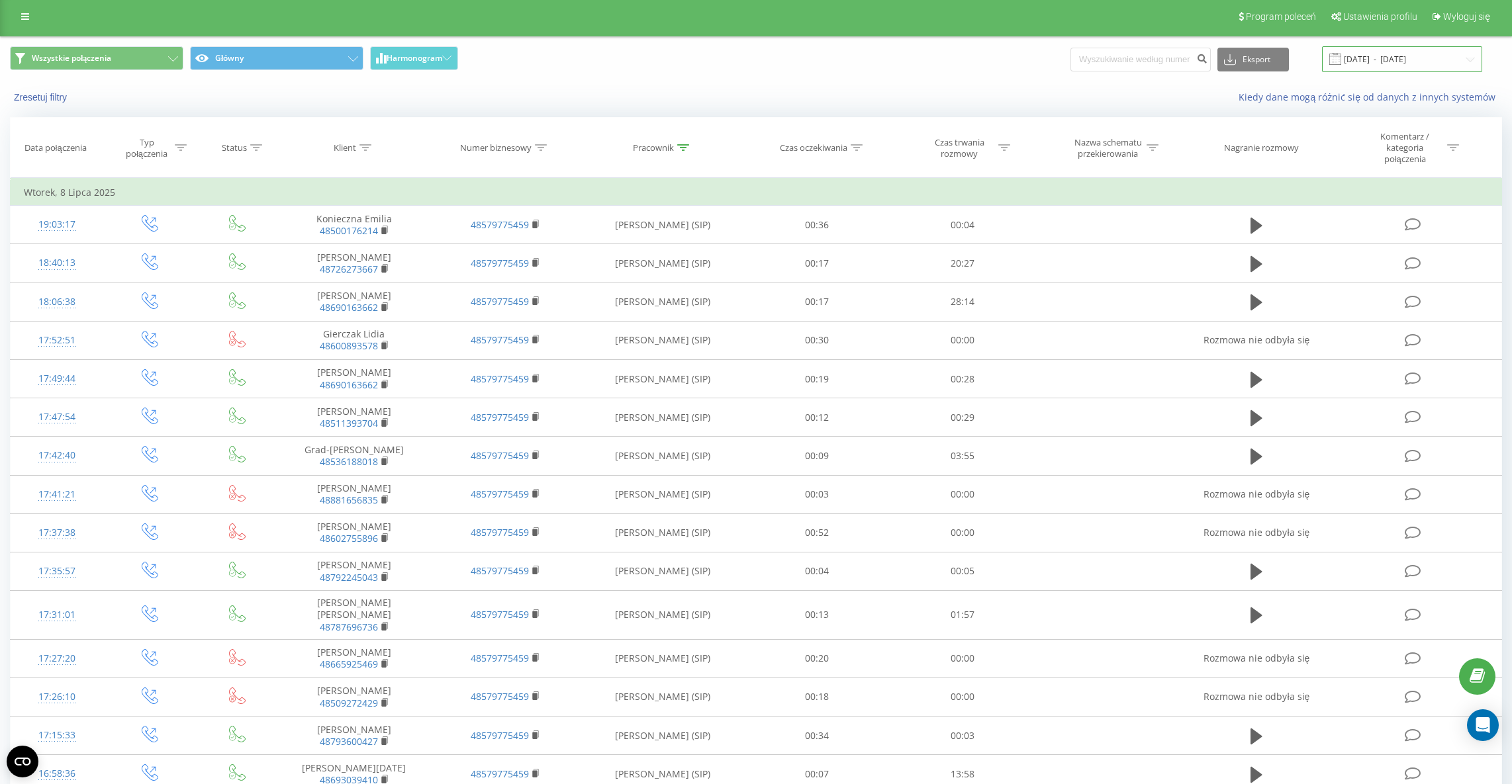 click on "[DATE]  -  [DATE]" at bounding box center [1402, 59] 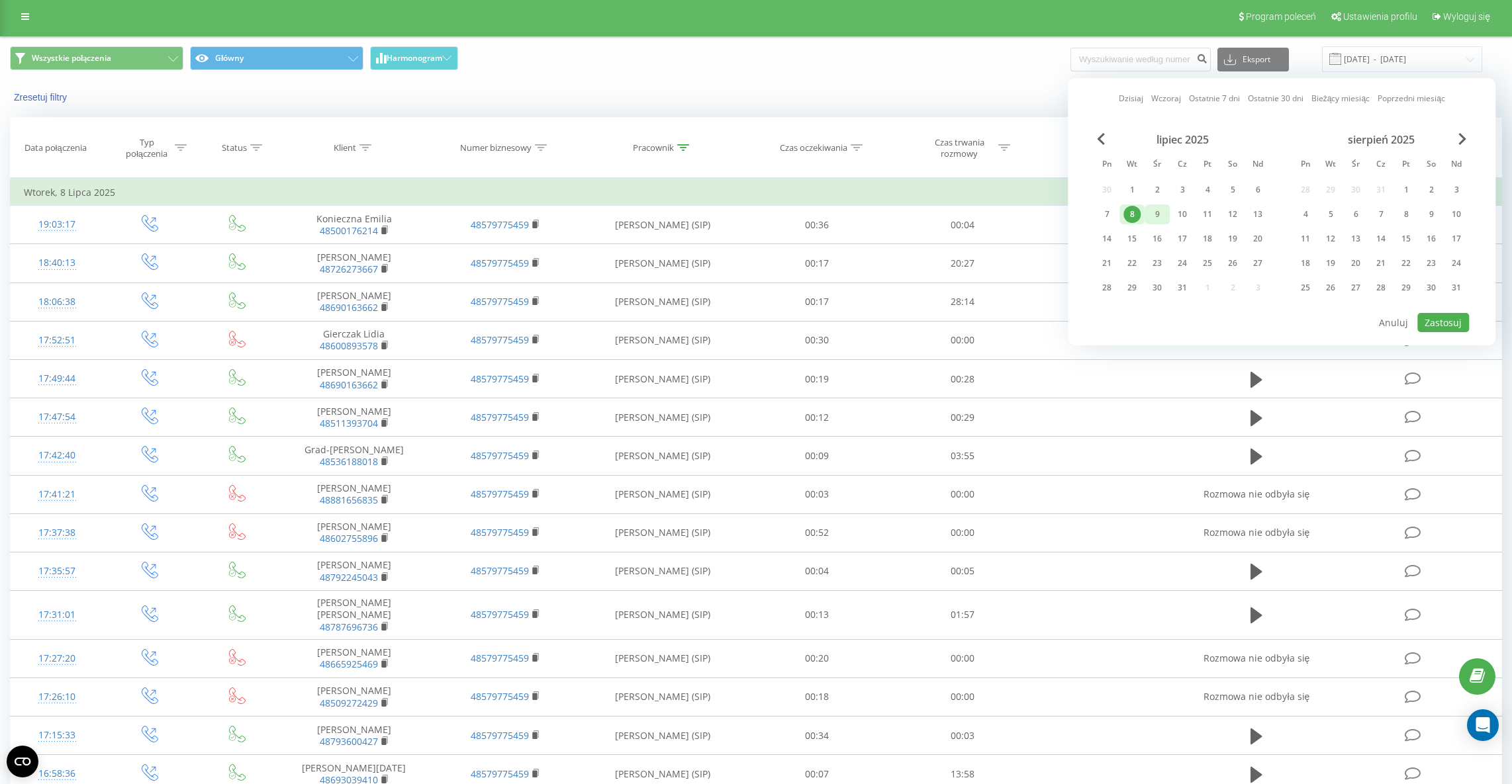click on "9" at bounding box center [1157, 214] 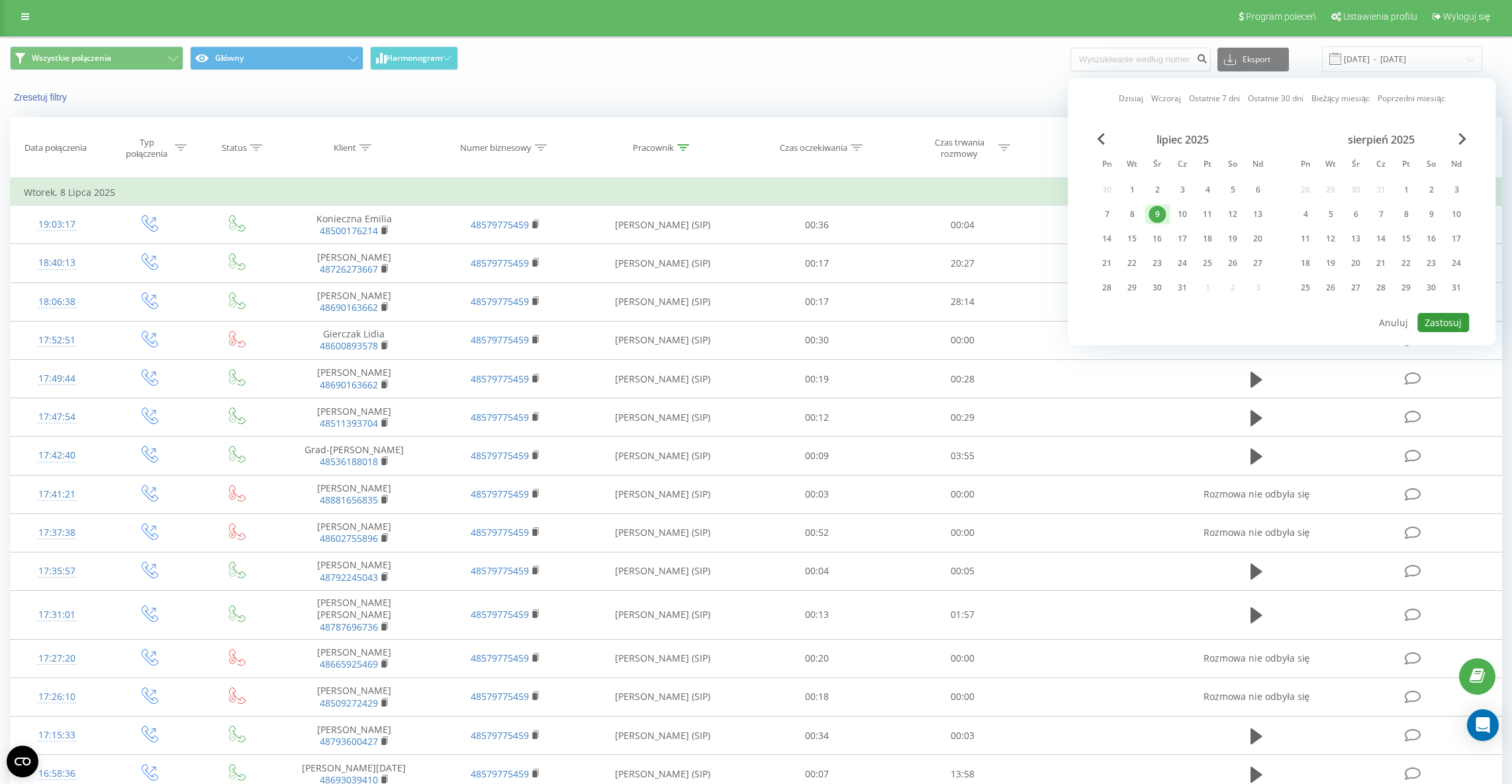 click on "Zastosuj" at bounding box center [1443, 322] 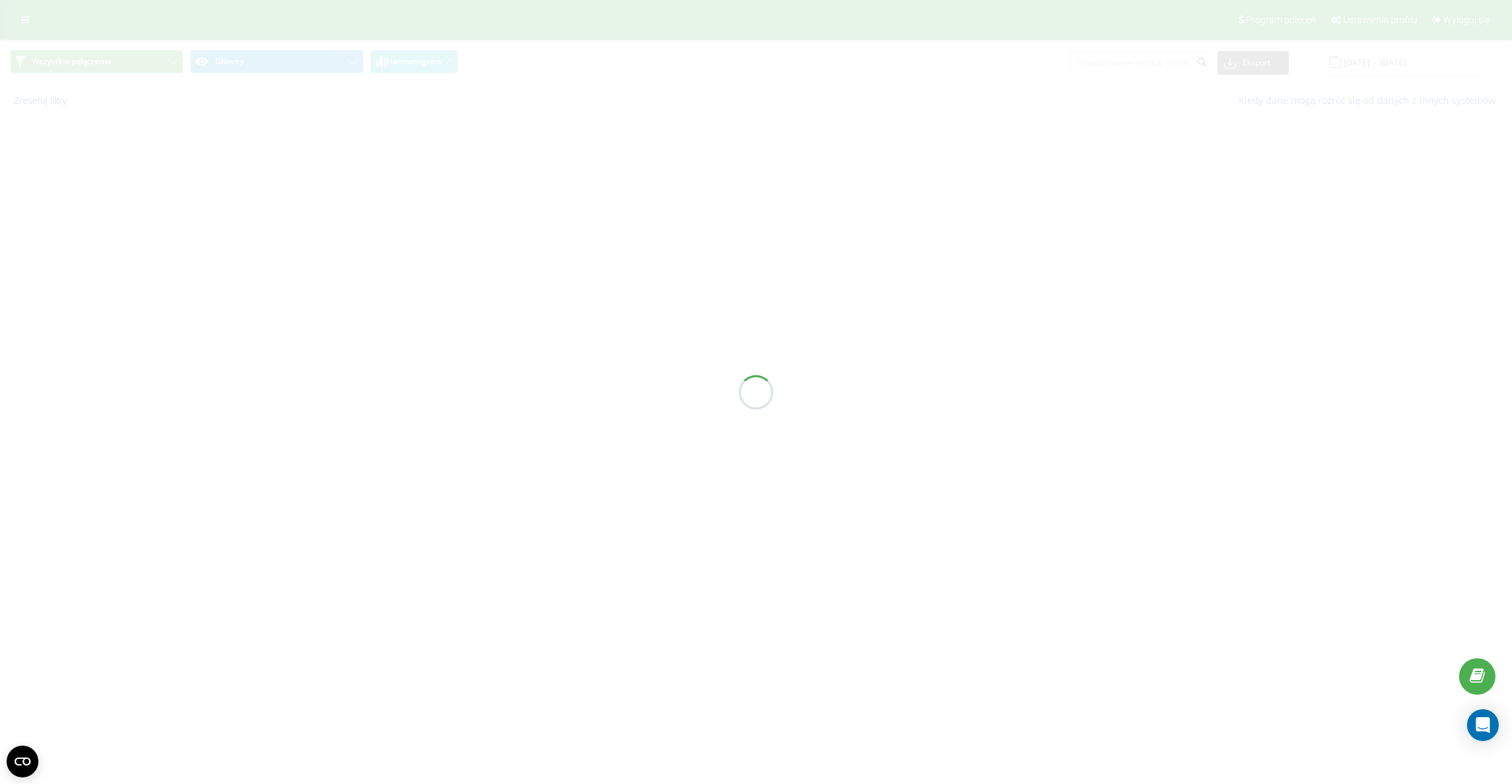 scroll, scrollTop: 0, scrollLeft: 0, axis: both 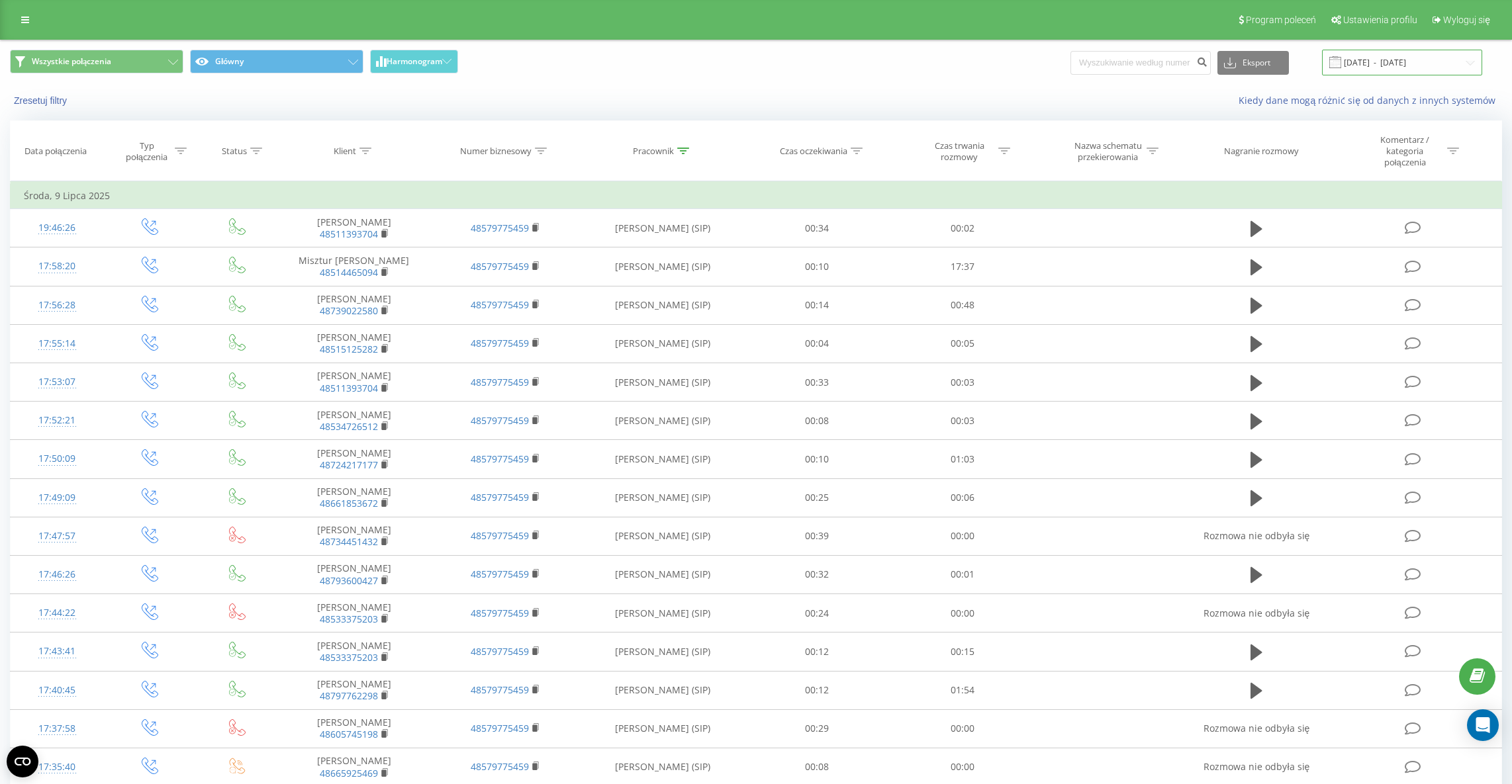 click on "[DATE]  -  [DATE]" at bounding box center [1402, 62] 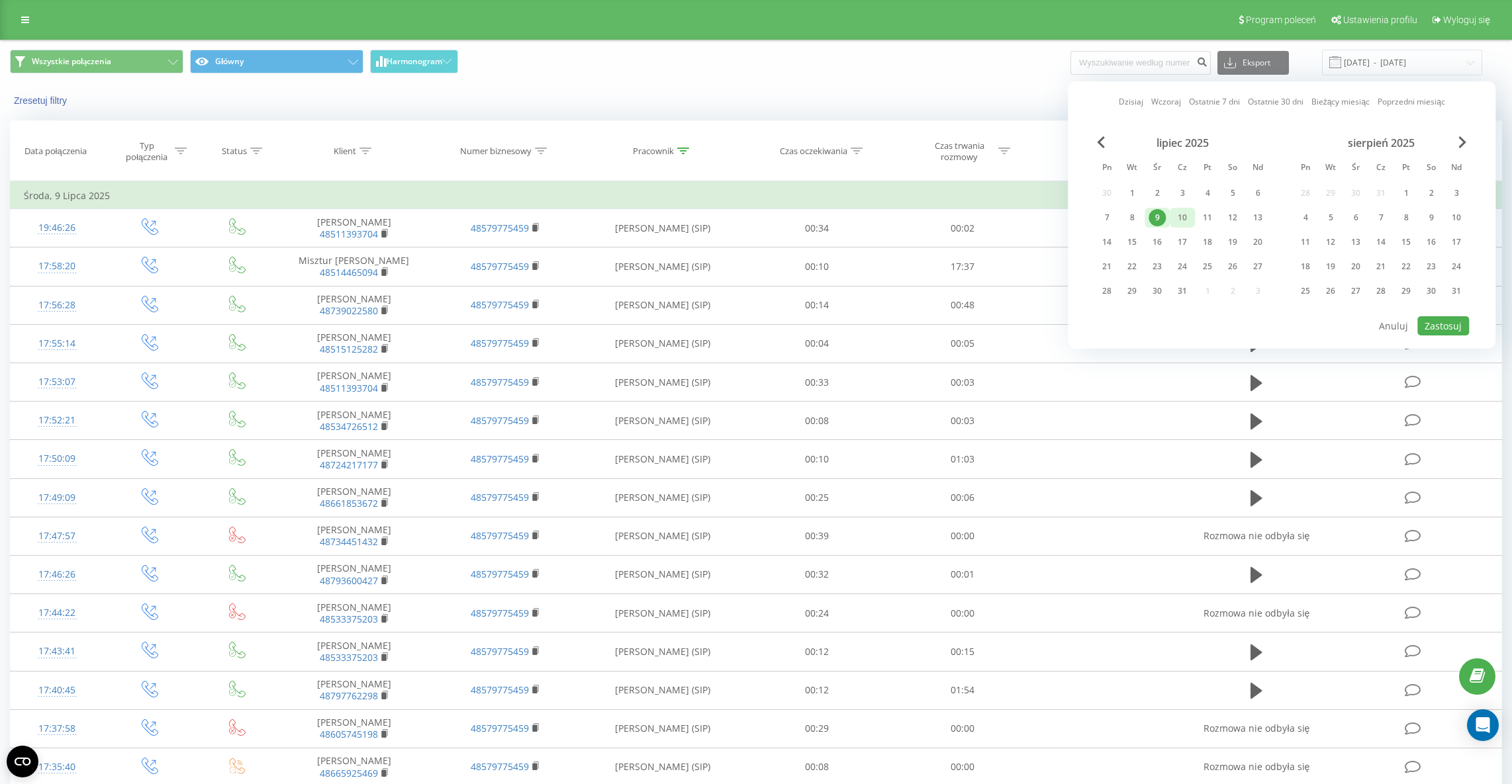 click on "10" at bounding box center (1182, 218) 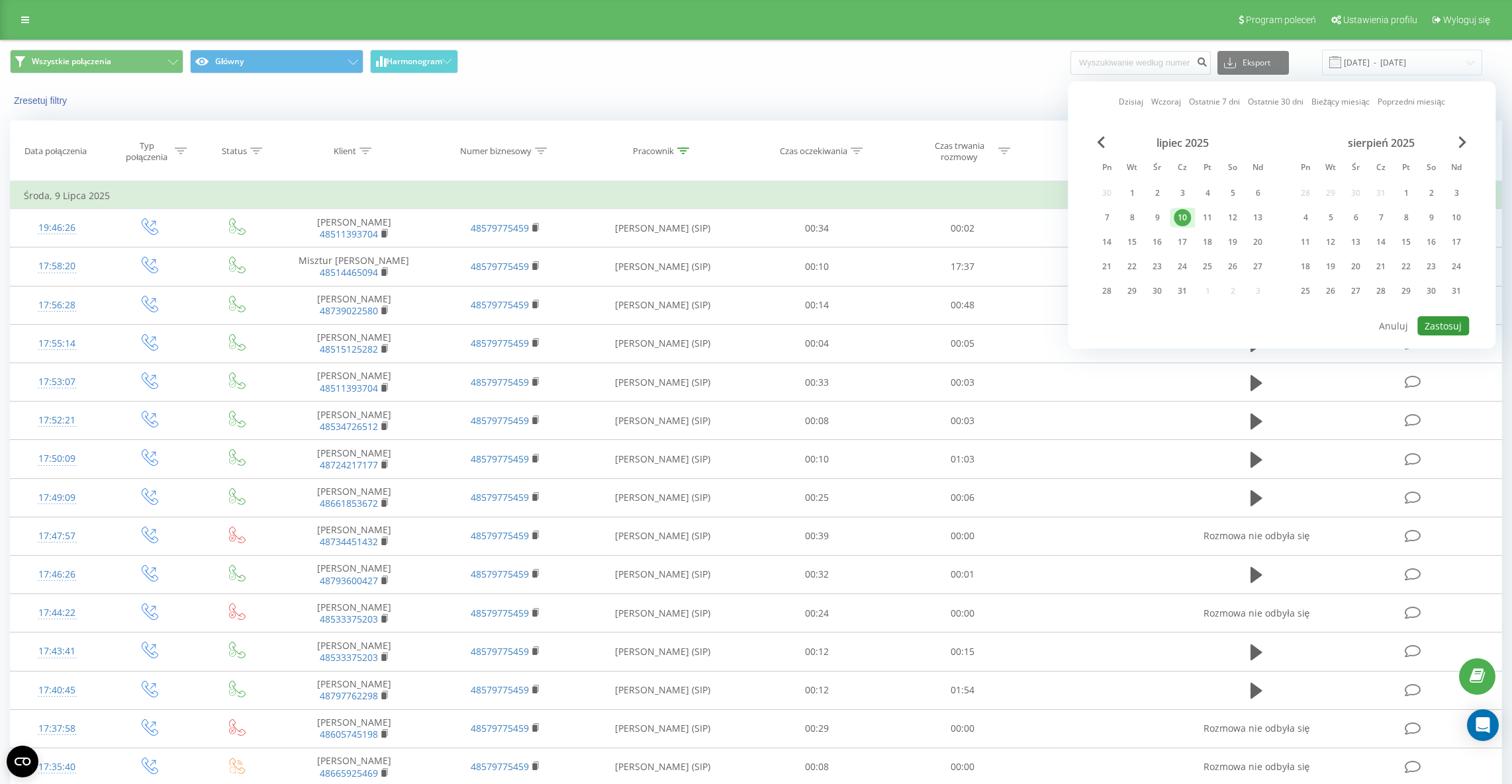 click on "Zastosuj" at bounding box center (1443, 326) 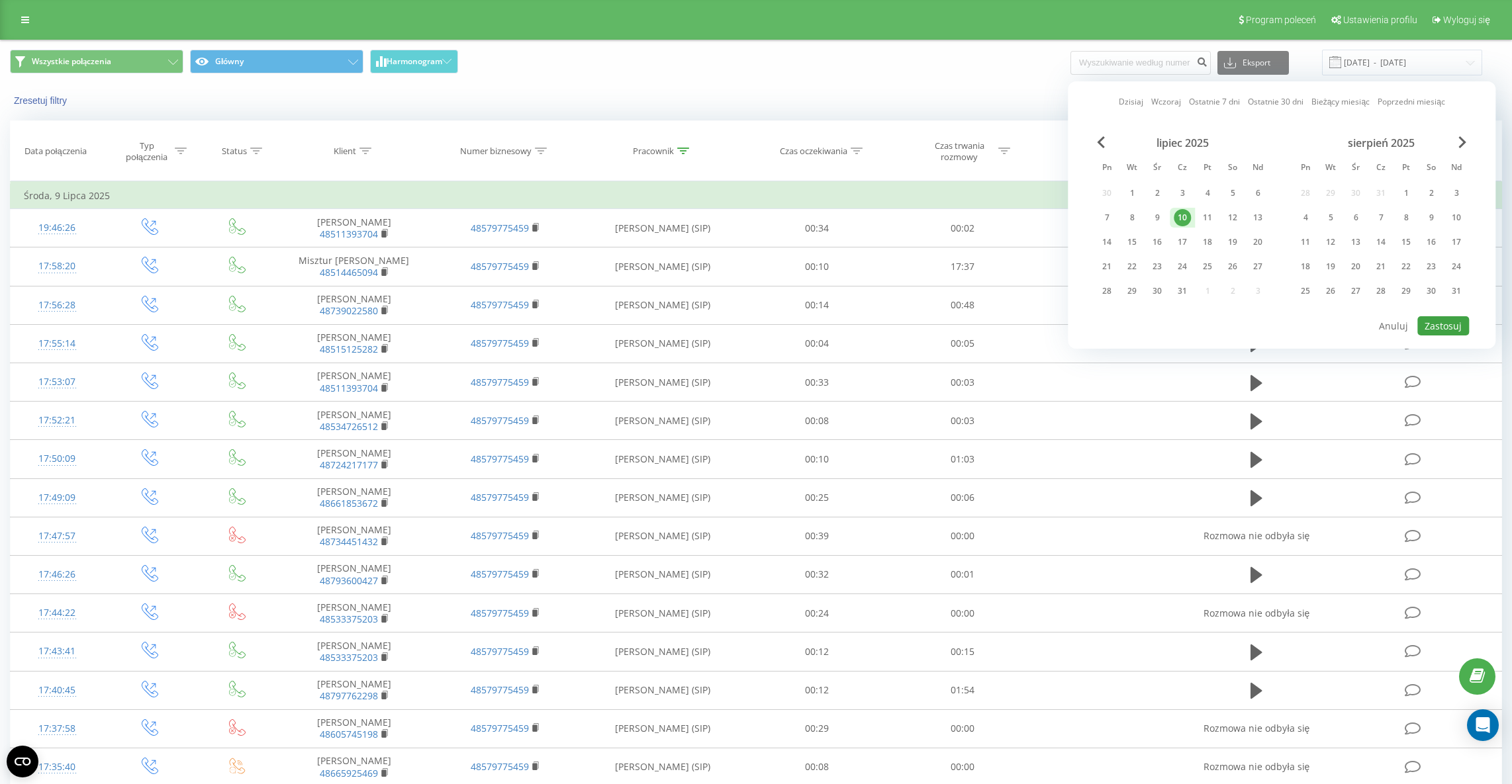 type on "[DATE]  -  [DATE]" 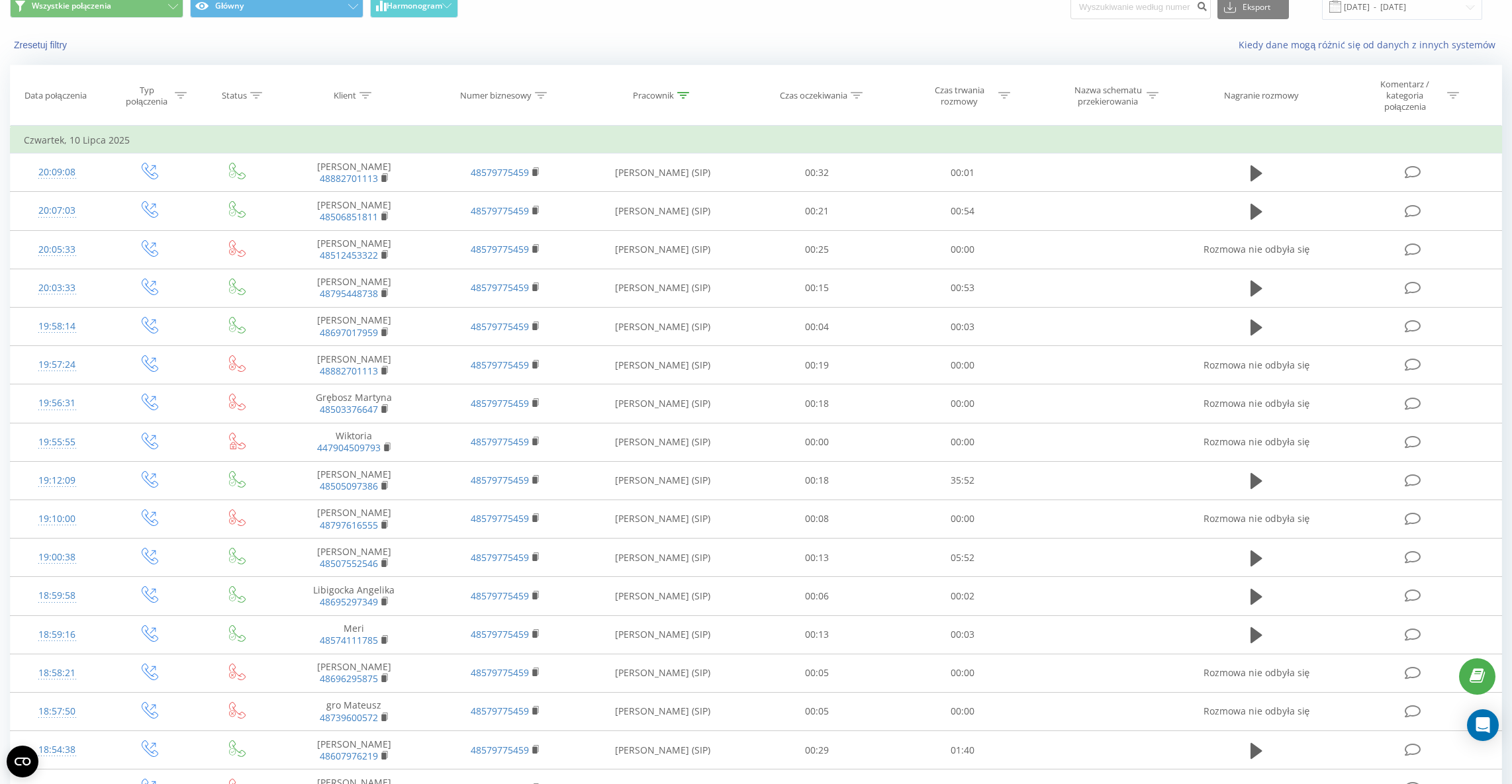 scroll, scrollTop: 0, scrollLeft: 0, axis: both 